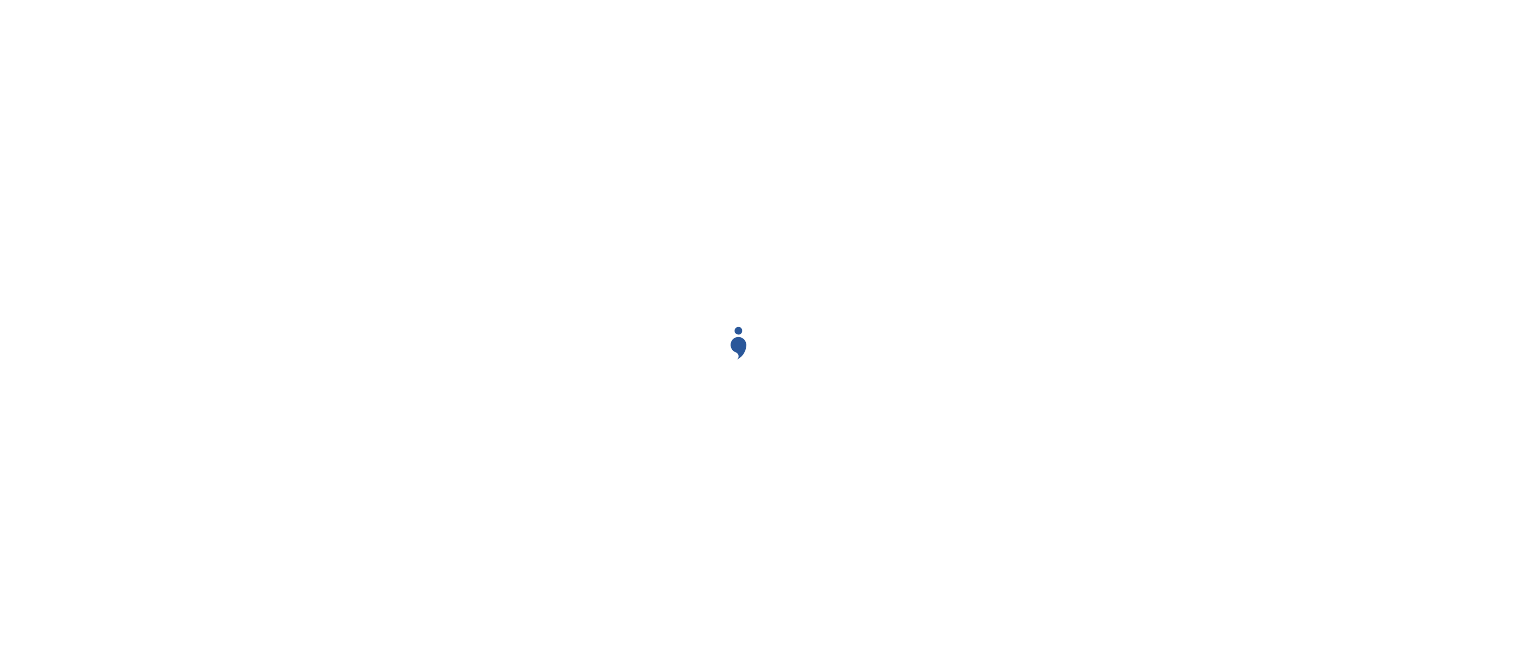 scroll, scrollTop: 0, scrollLeft: 0, axis: both 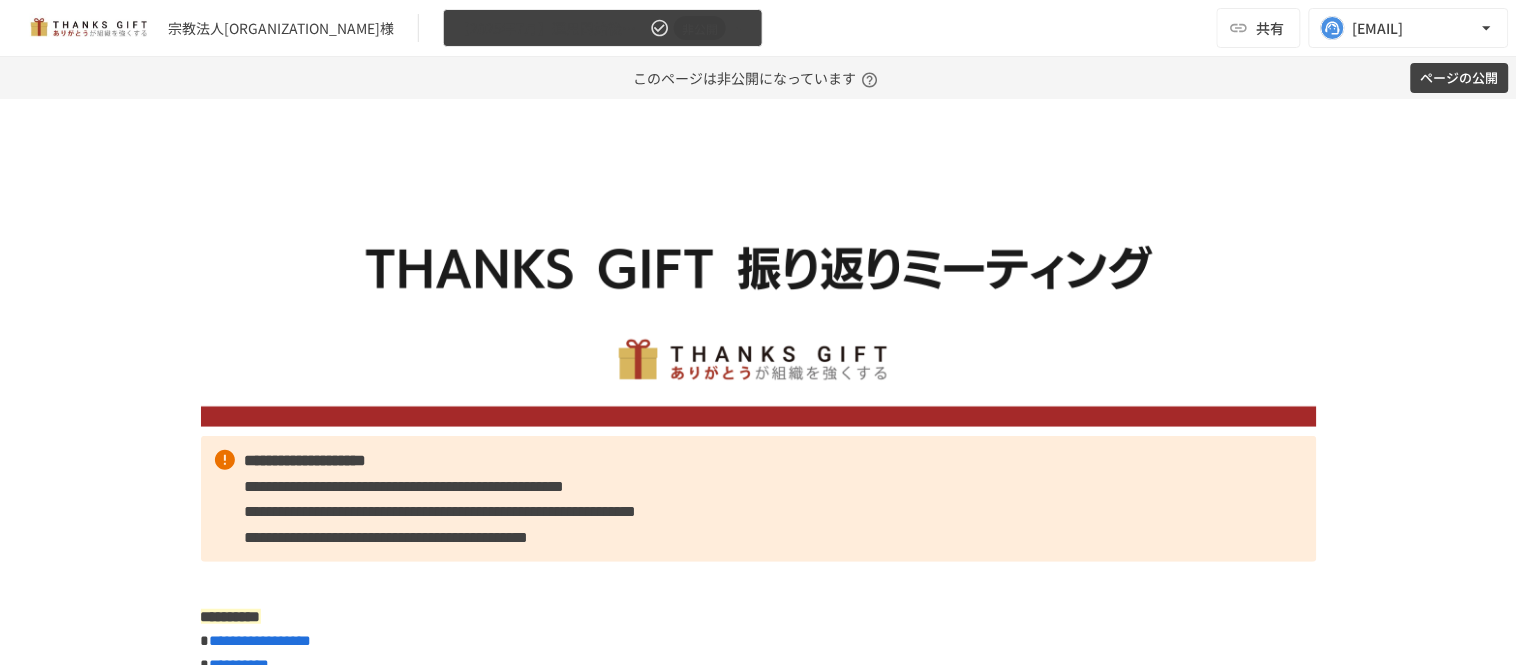 click on "非公開" at bounding box center (700, 28) 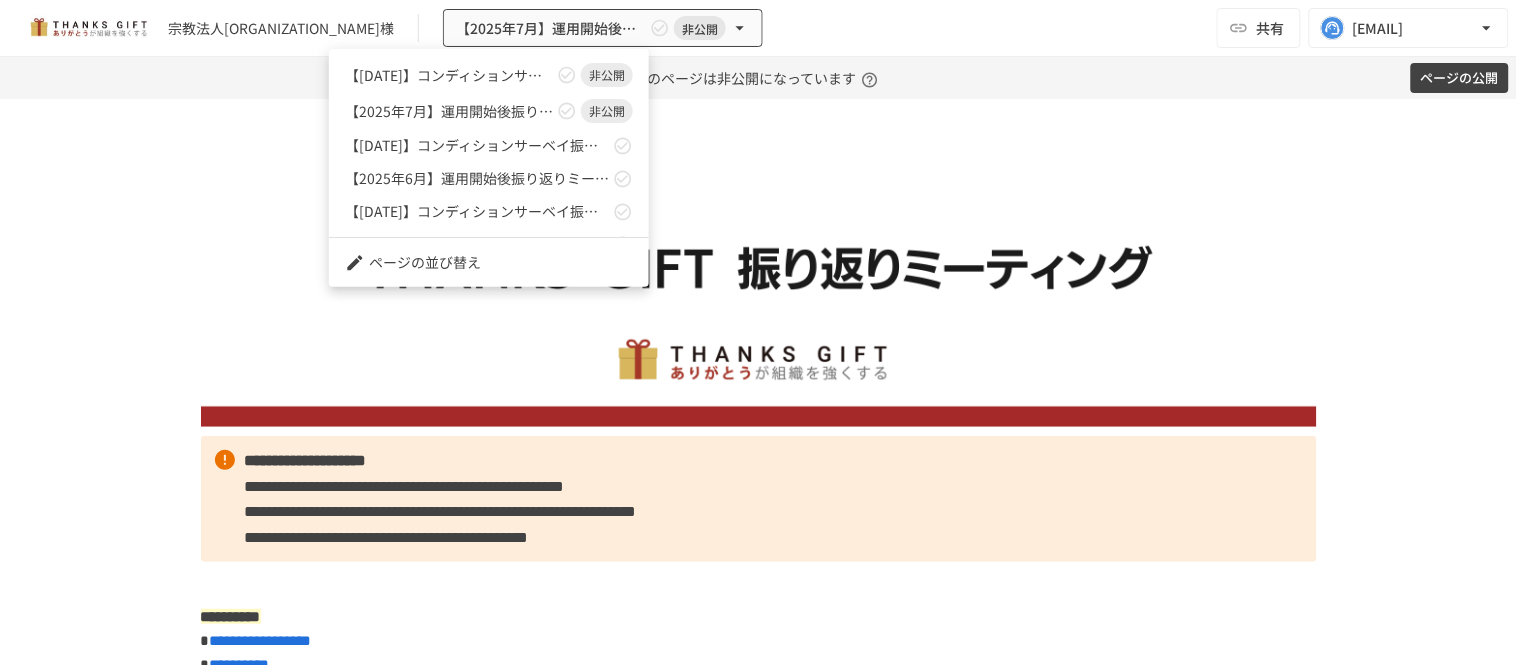 click at bounding box center [758, 332] 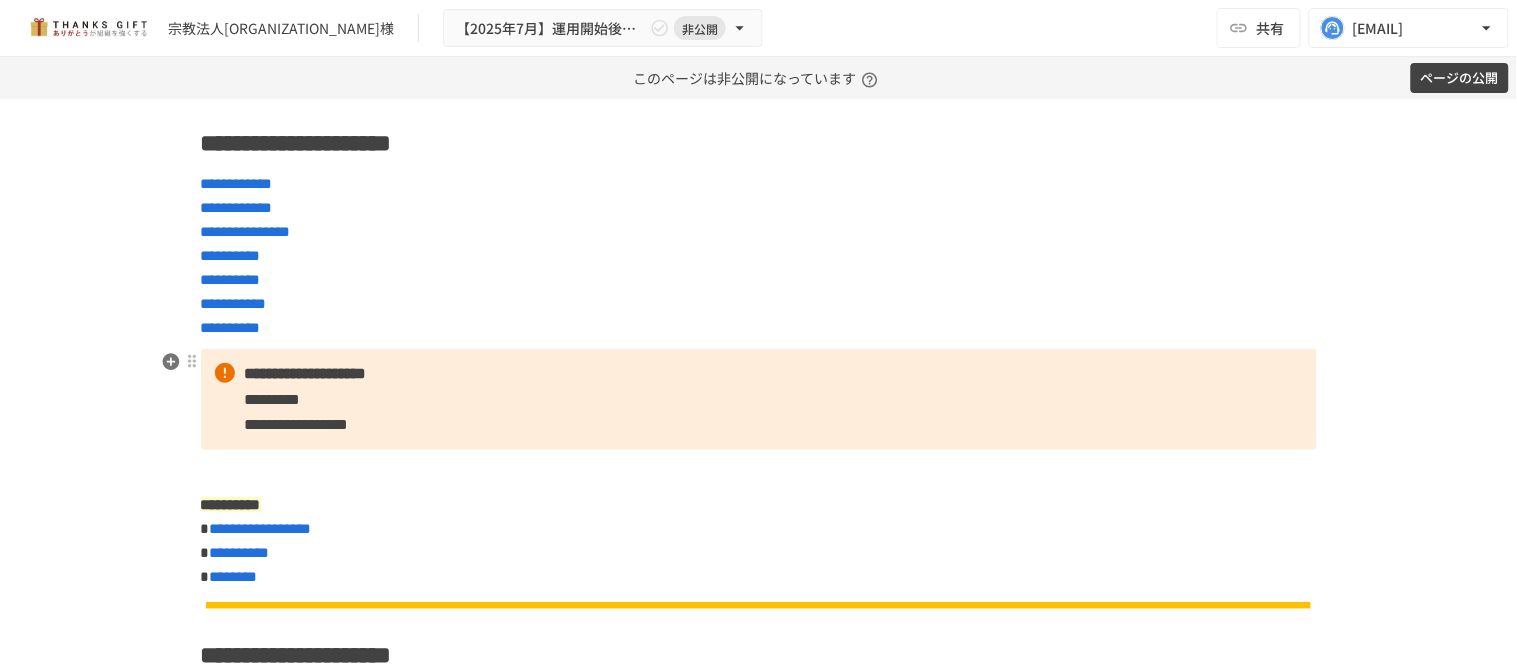 scroll, scrollTop: 555, scrollLeft: 0, axis: vertical 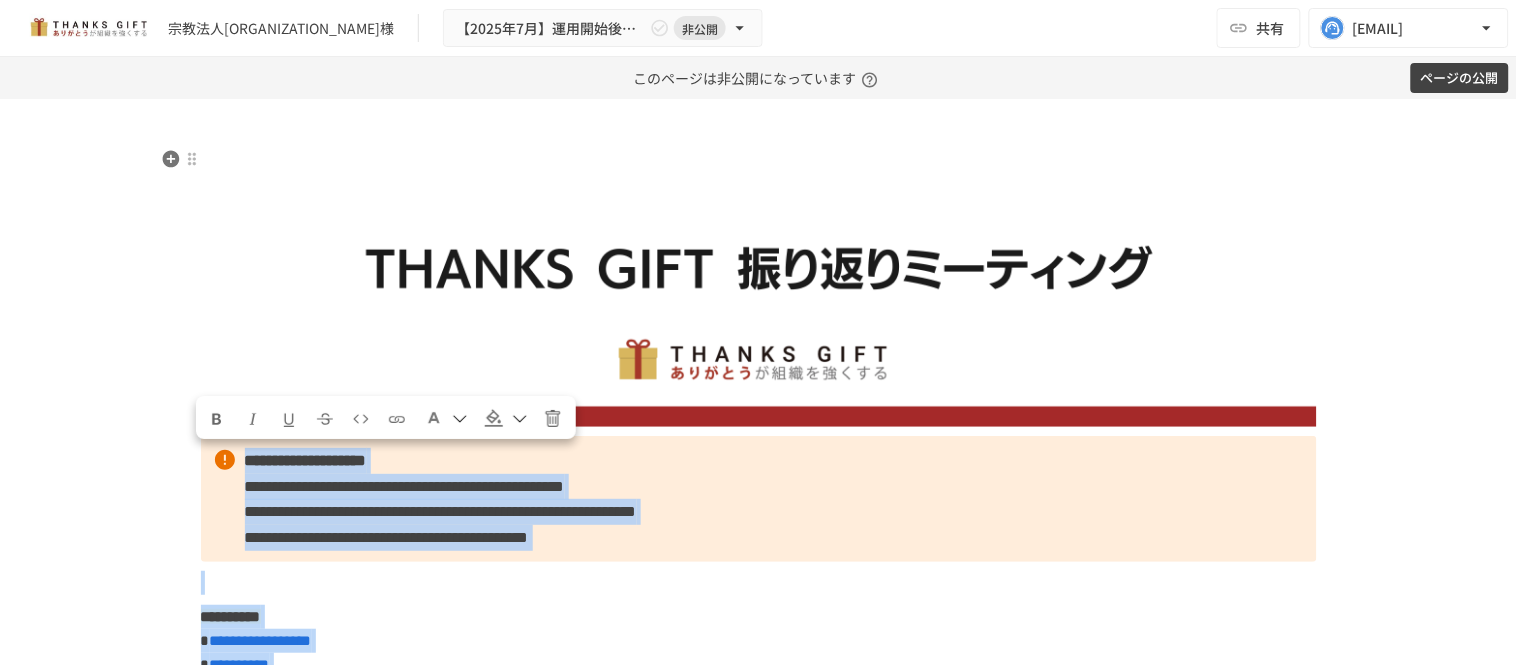 drag, startPoint x: 362, startPoint y: 392, endPoint x: 222, endPoint y: 435, distance: 146.45477 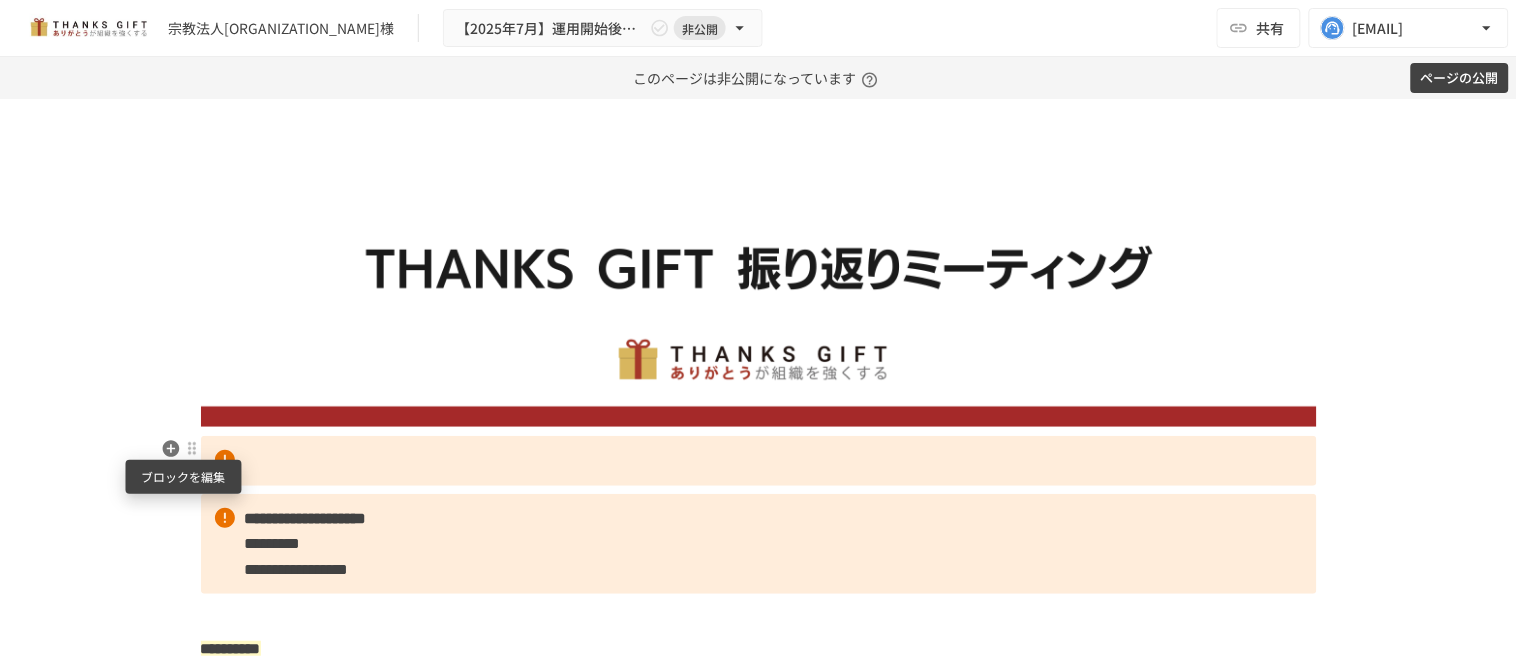 click at bounding box center [192, 448] 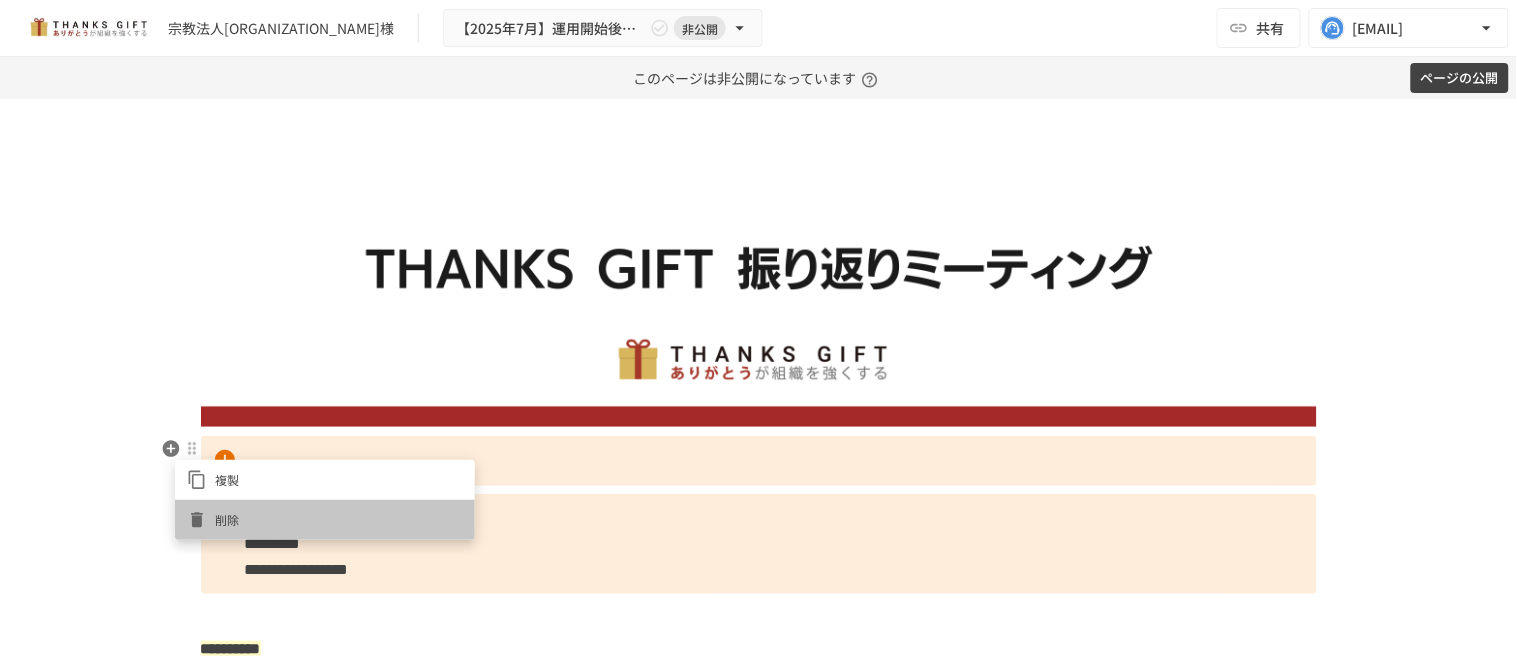 click on "削除" at bounding box center (339, 519) 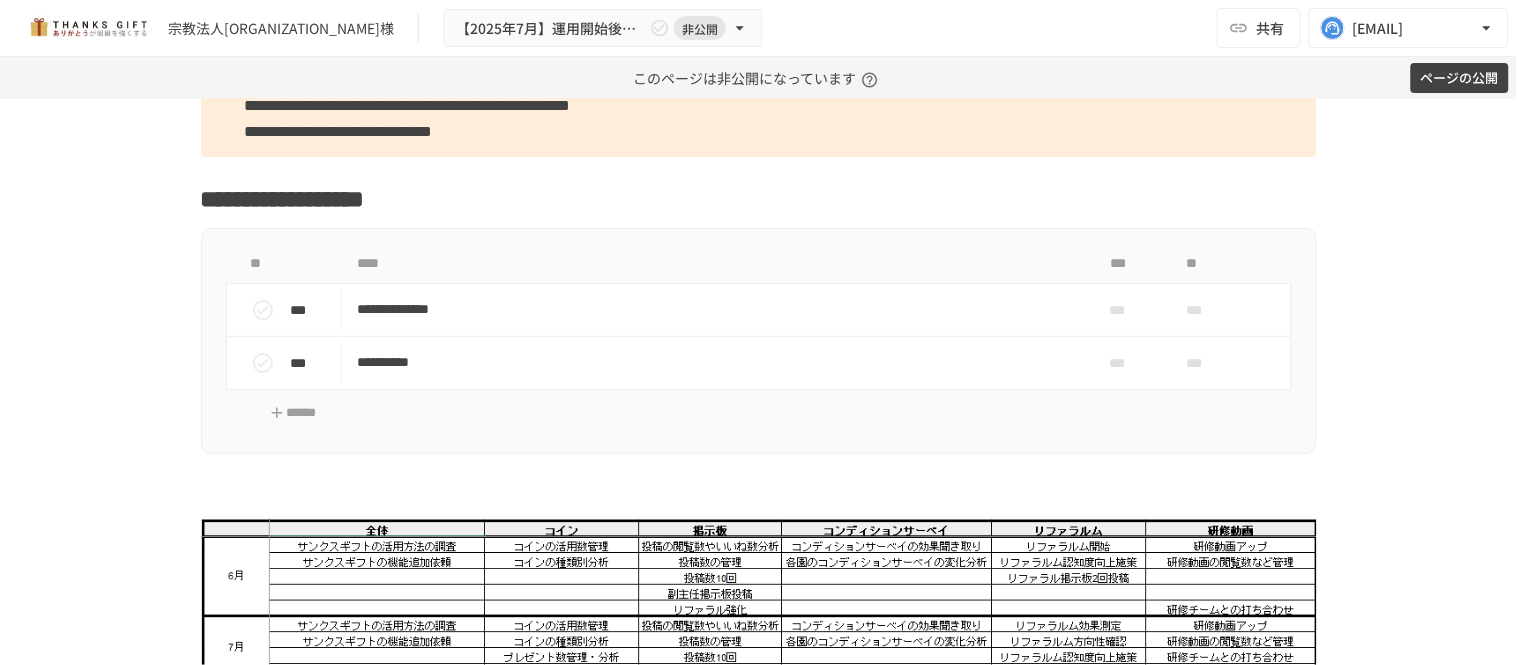 scroll, scrollTop: 1888, scrollLeft: 0, axis: vertical 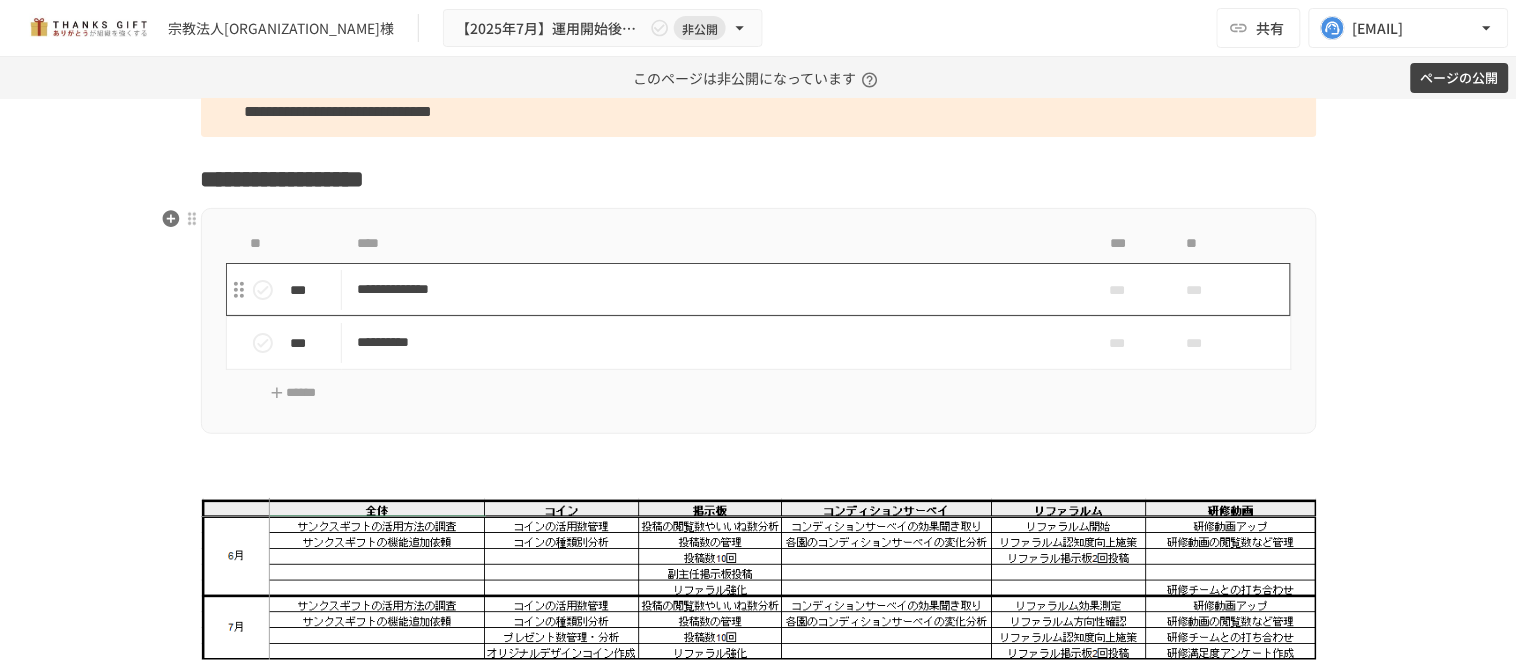 click on "**********" at bounding box center [716, 289] 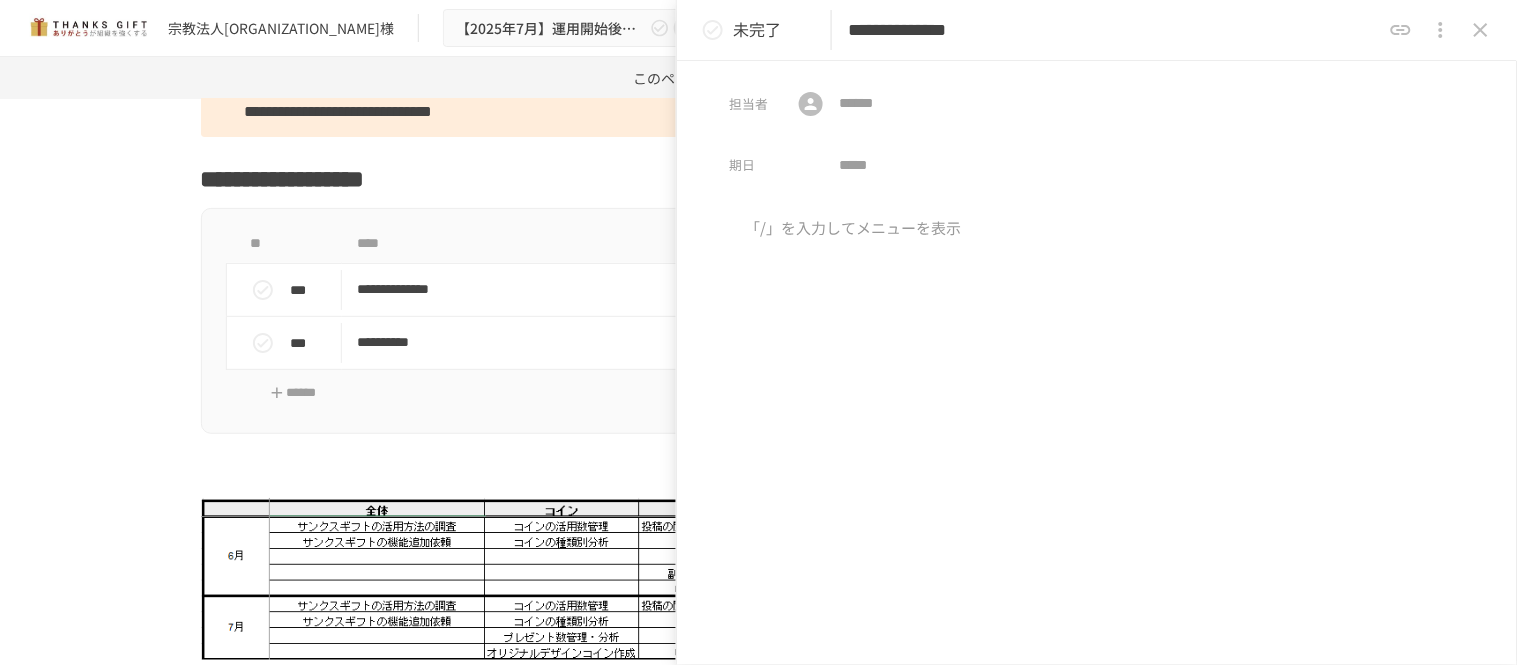 click 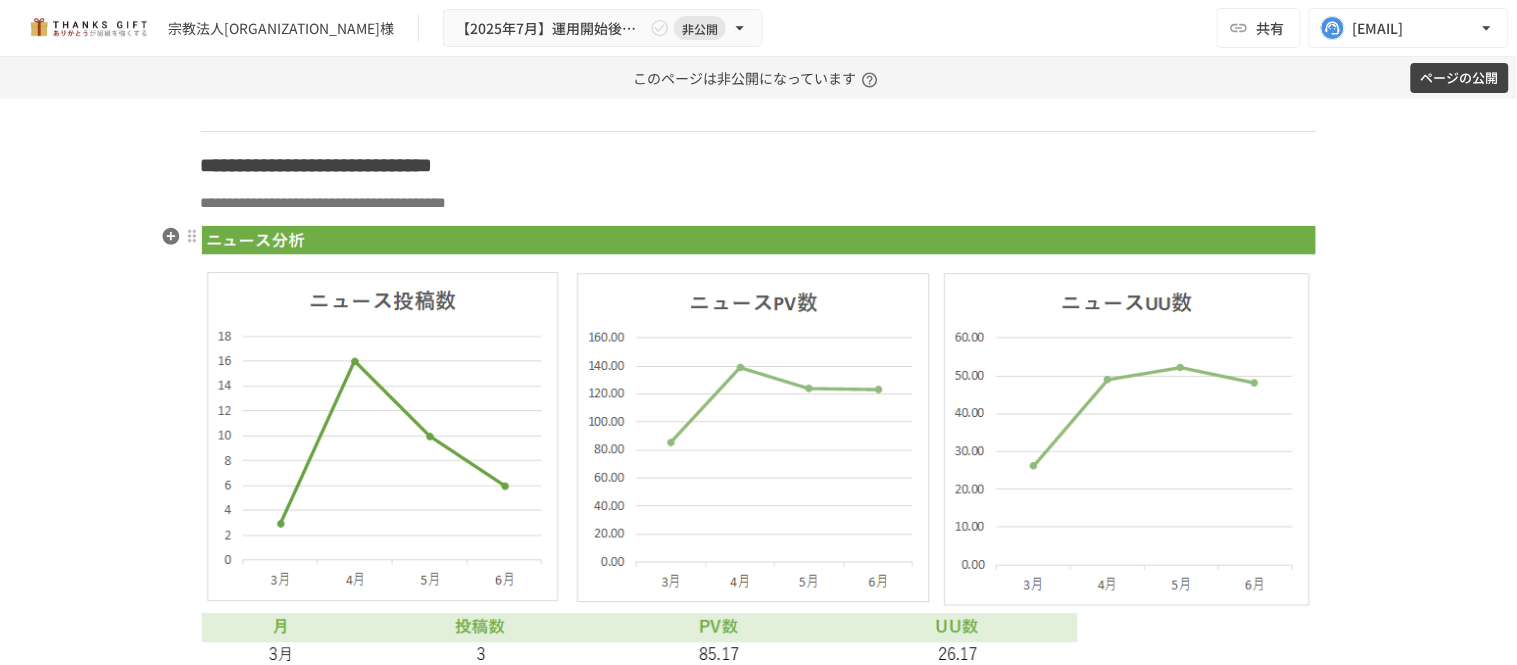 scroll, scrollTop: 6333, scrollLeft: 0, axis: vertical 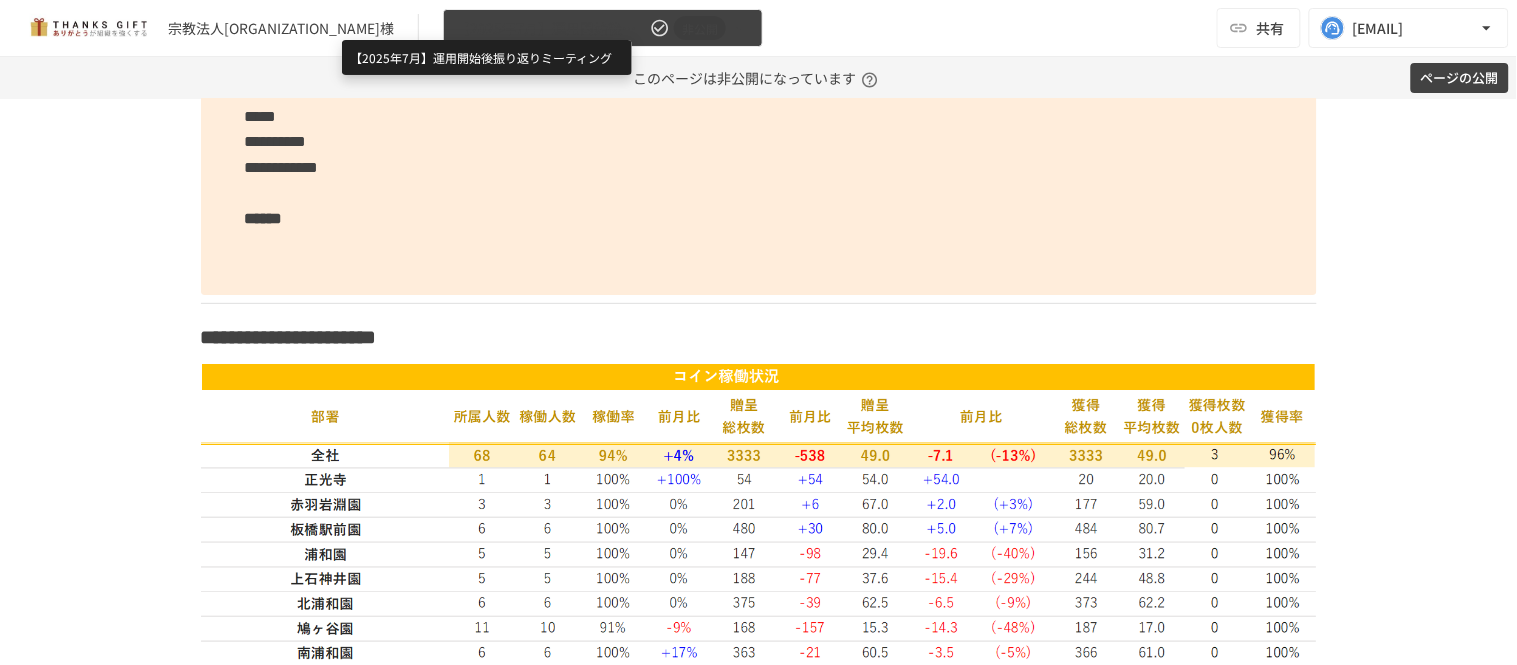 drag, startPoint x: 394, startPoint y: 33, endPoint x: 350, endPoint y: 34, distance: 44.011364 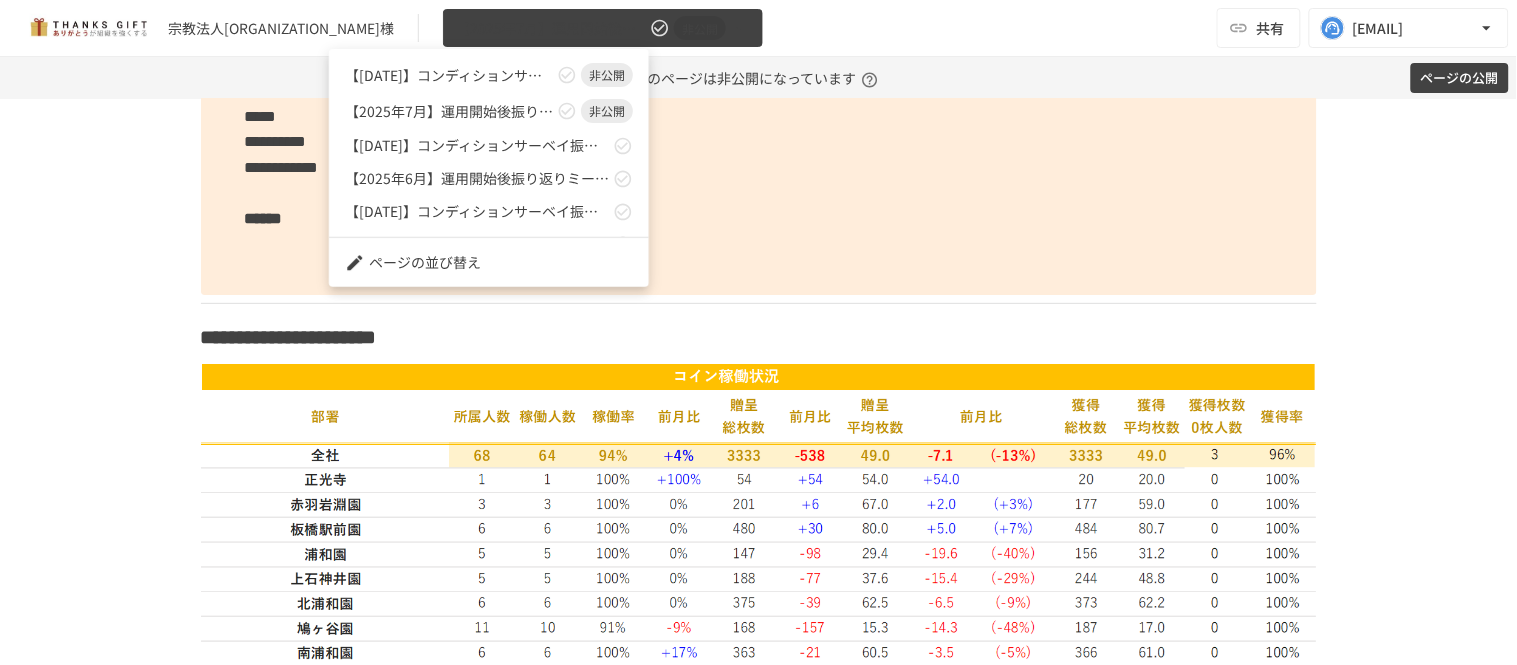 click at bounding box center [758, 332] 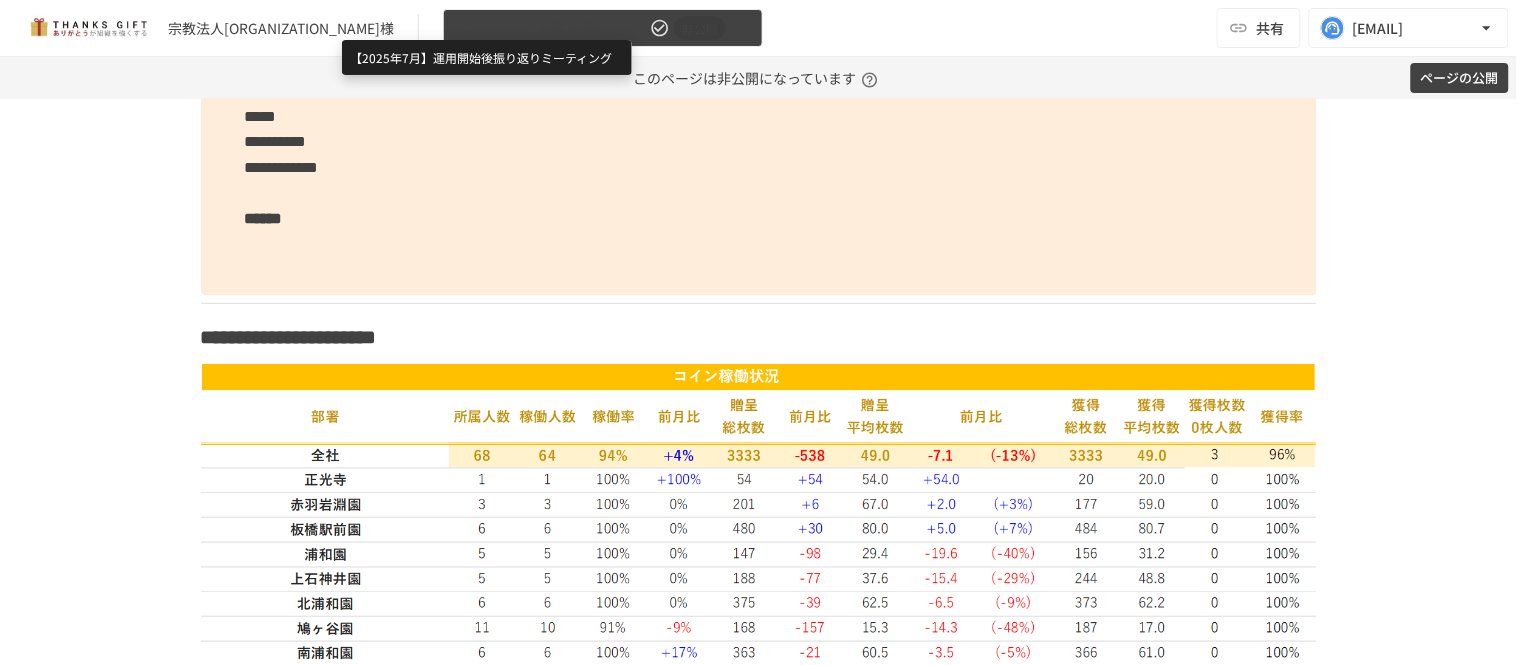 click on "【2025年7月】運用開始後振り返りミーティング" at bounding box center (551, 28) 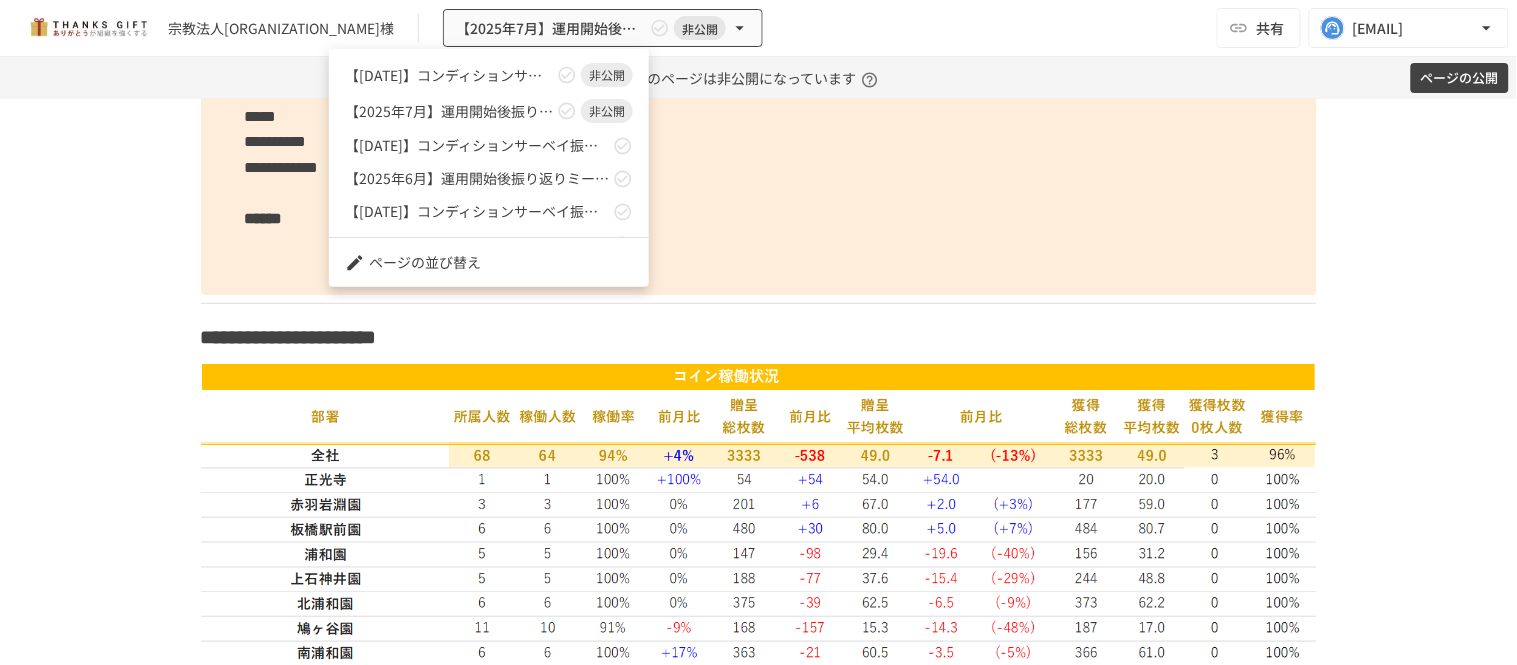 click at bounding box center [758, 332] 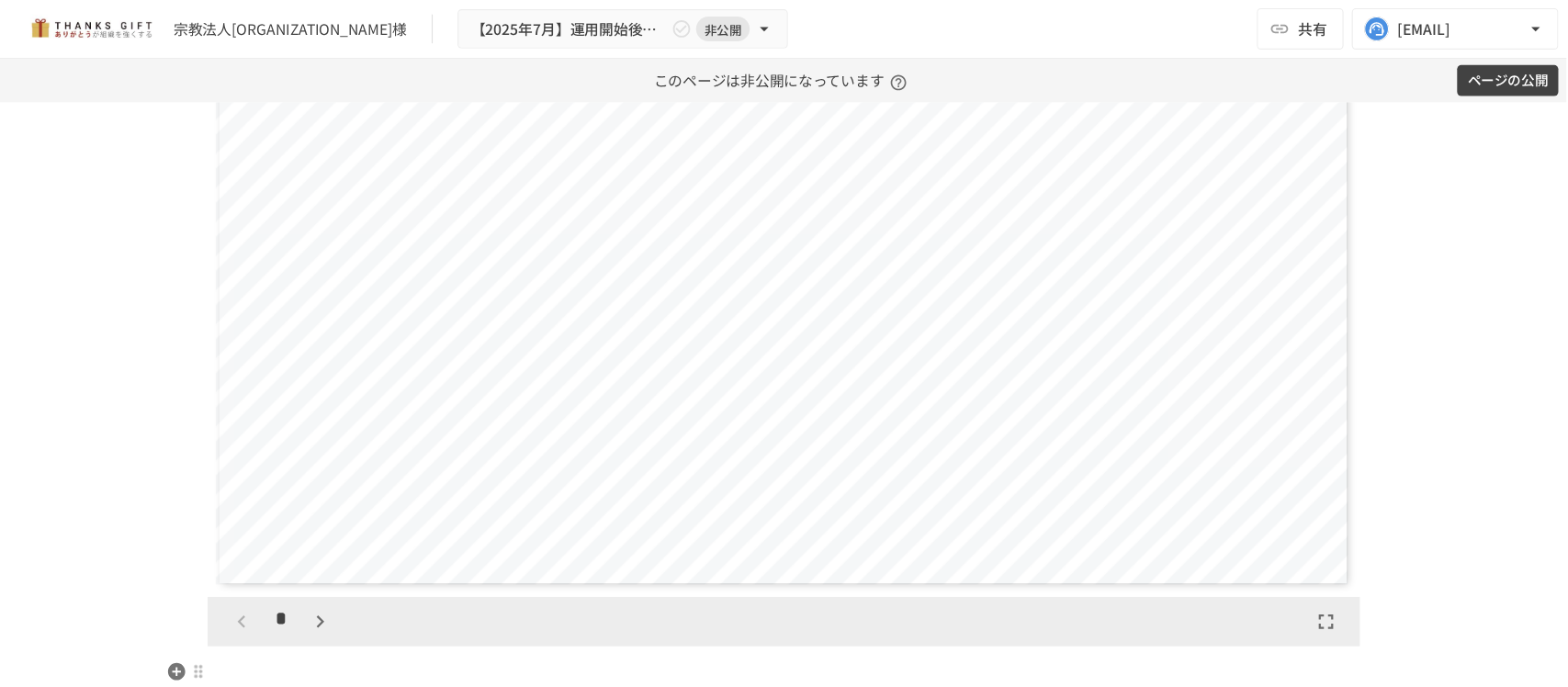 scroll, scrollTop: 8769, scrollLeft: 0, axis: vertical 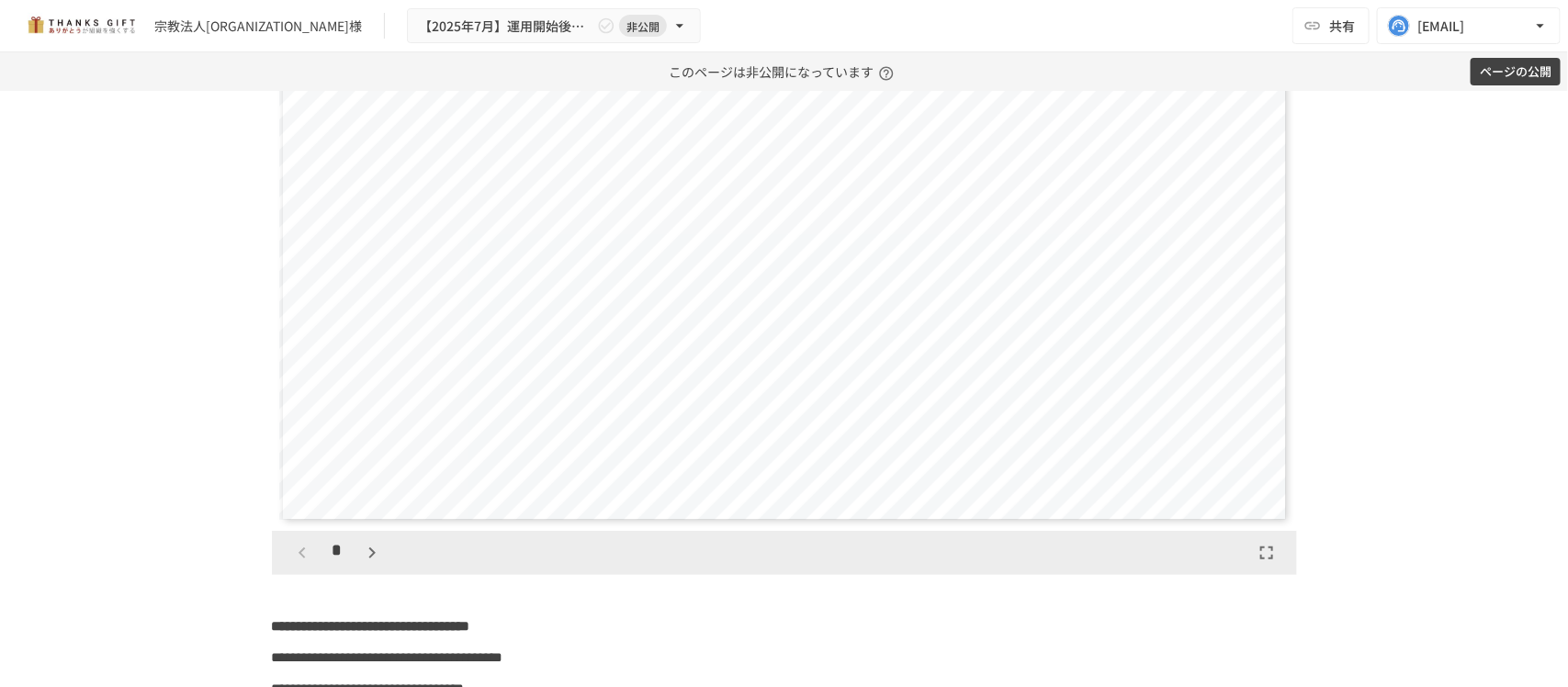 click 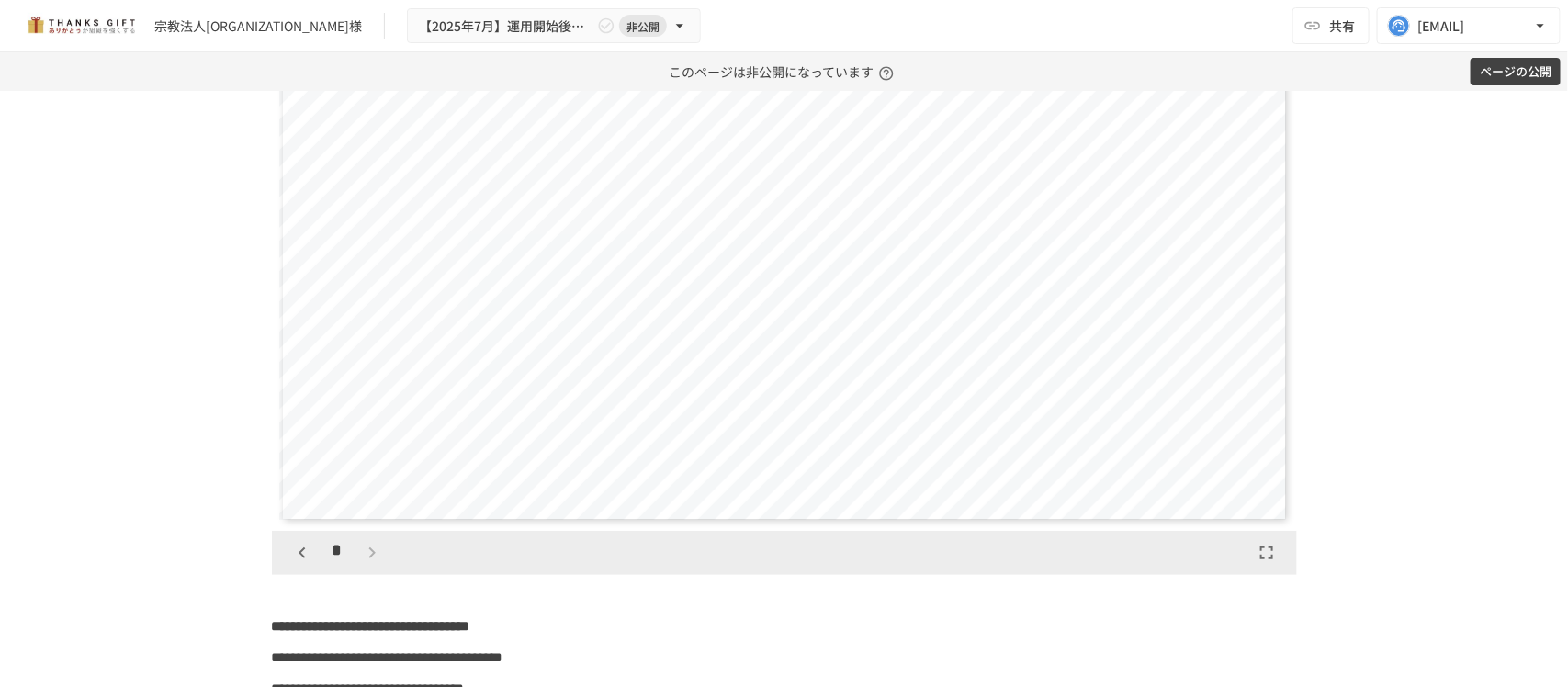 scroll, scrollTop: 1025, scrollLeft: 0, axis: vertical 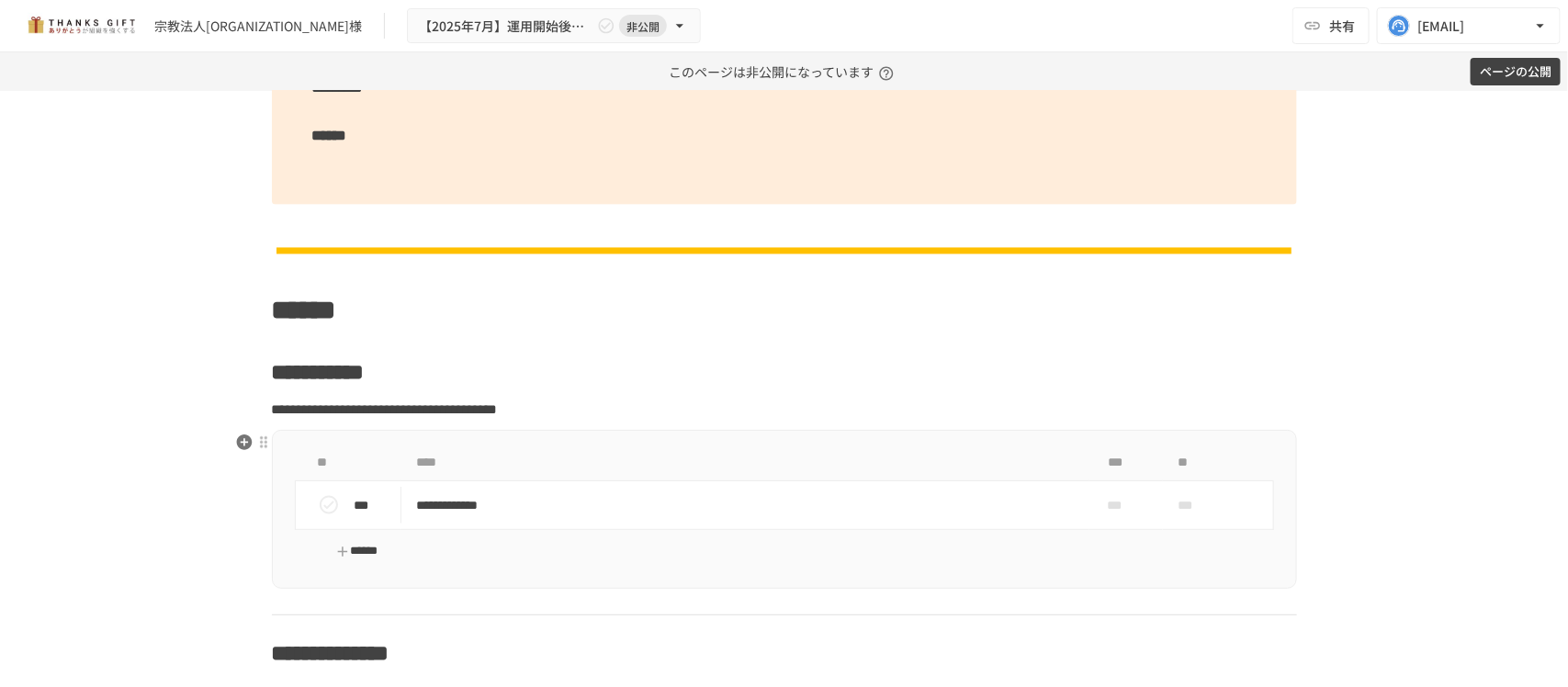 click on "******" at bounding box center (357, 551) 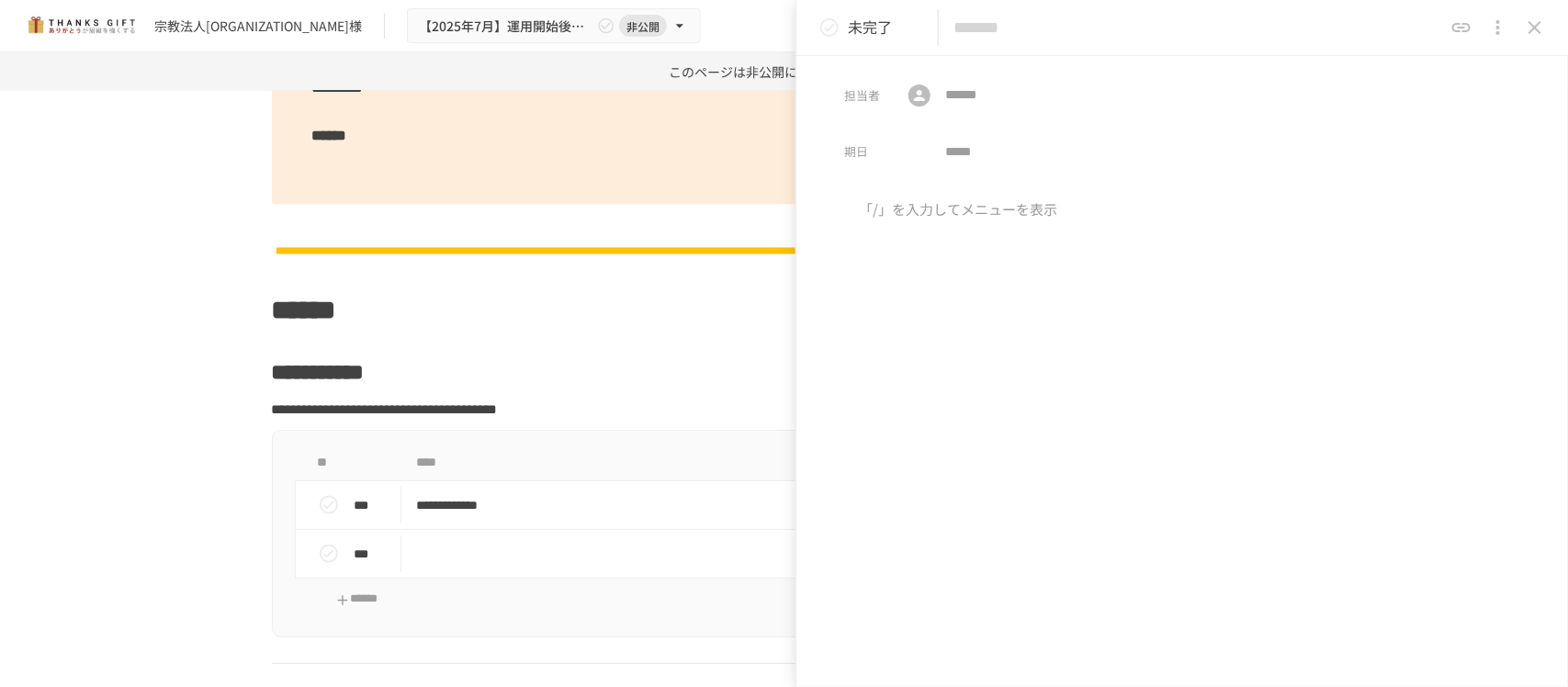 click 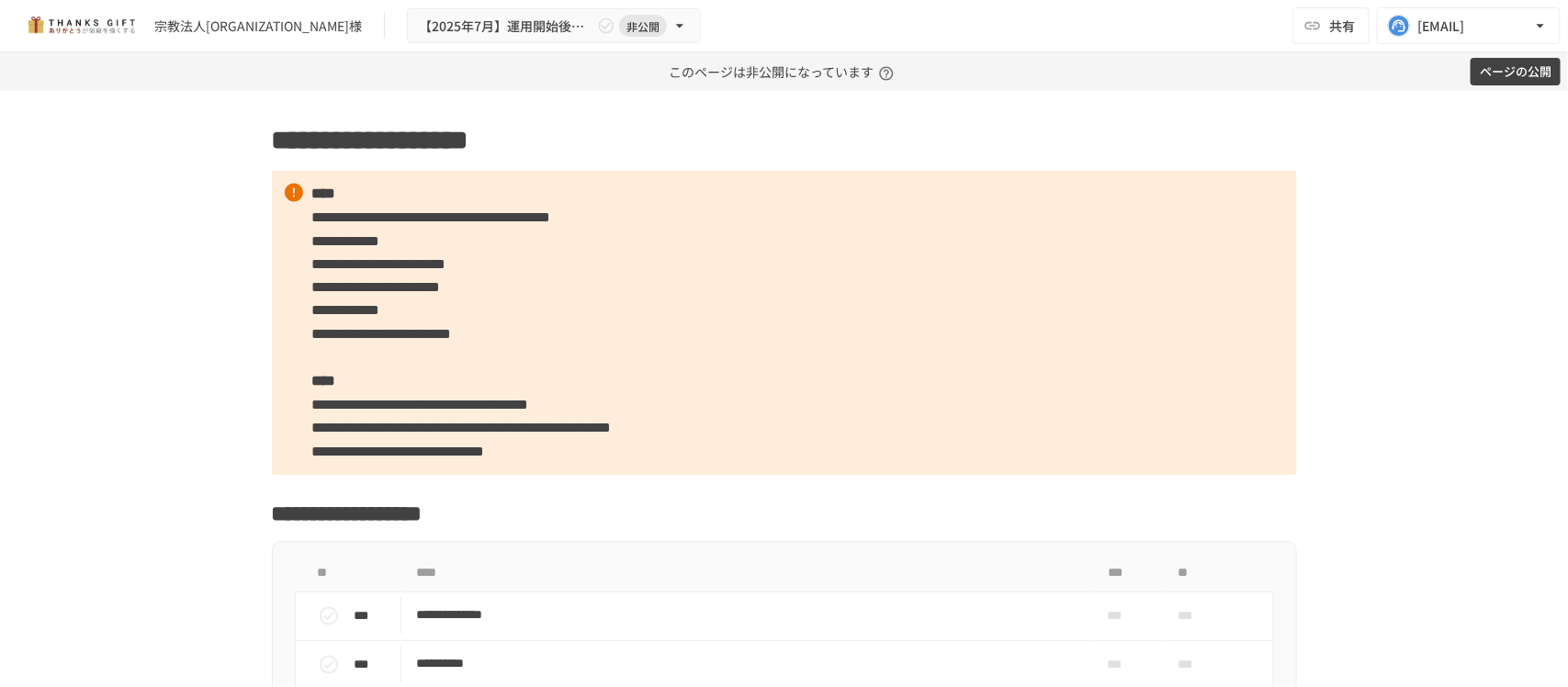 scroll, scrollTop: 0, scrollLeft: 0, axis: both 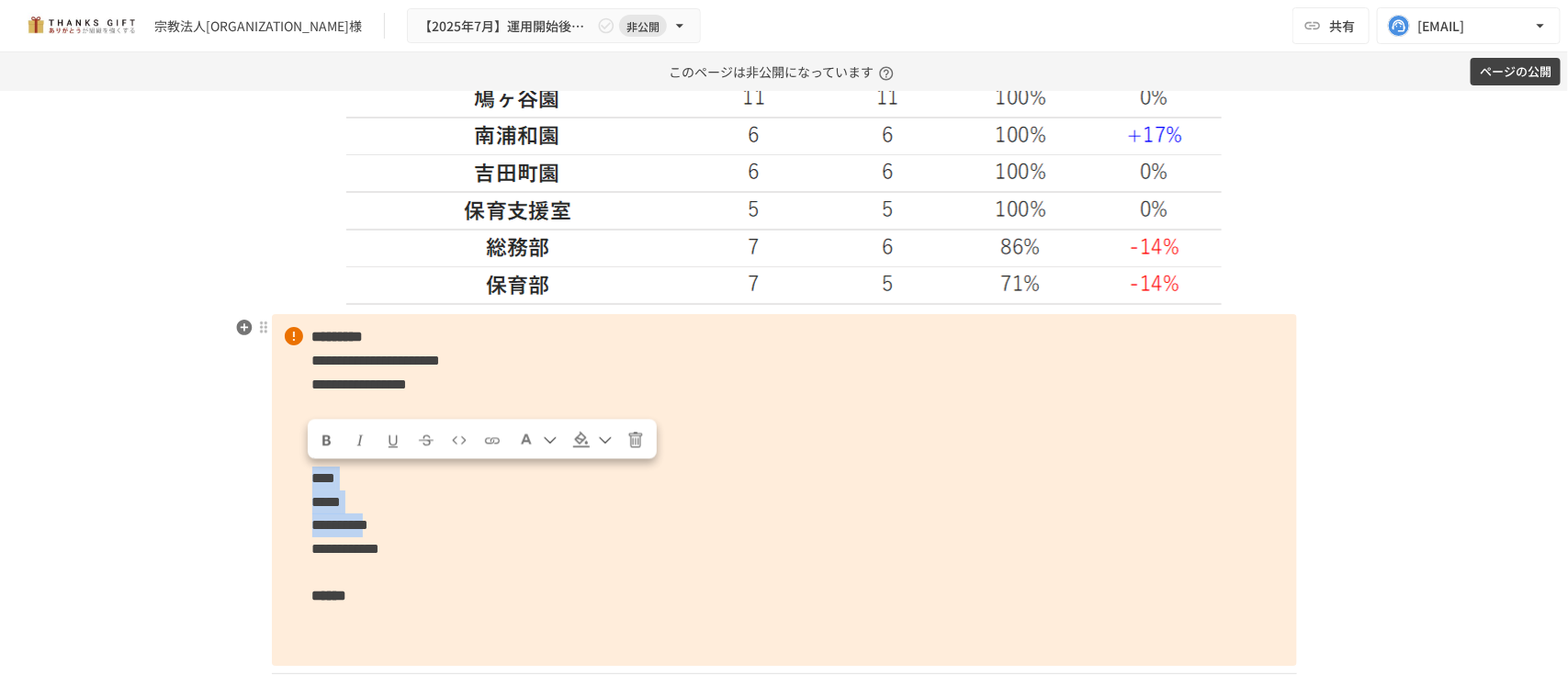 drag, startPoint x: 305, startPoint y: 475, endPoint x: 442, endPoint y: 528, distance: 146.8945 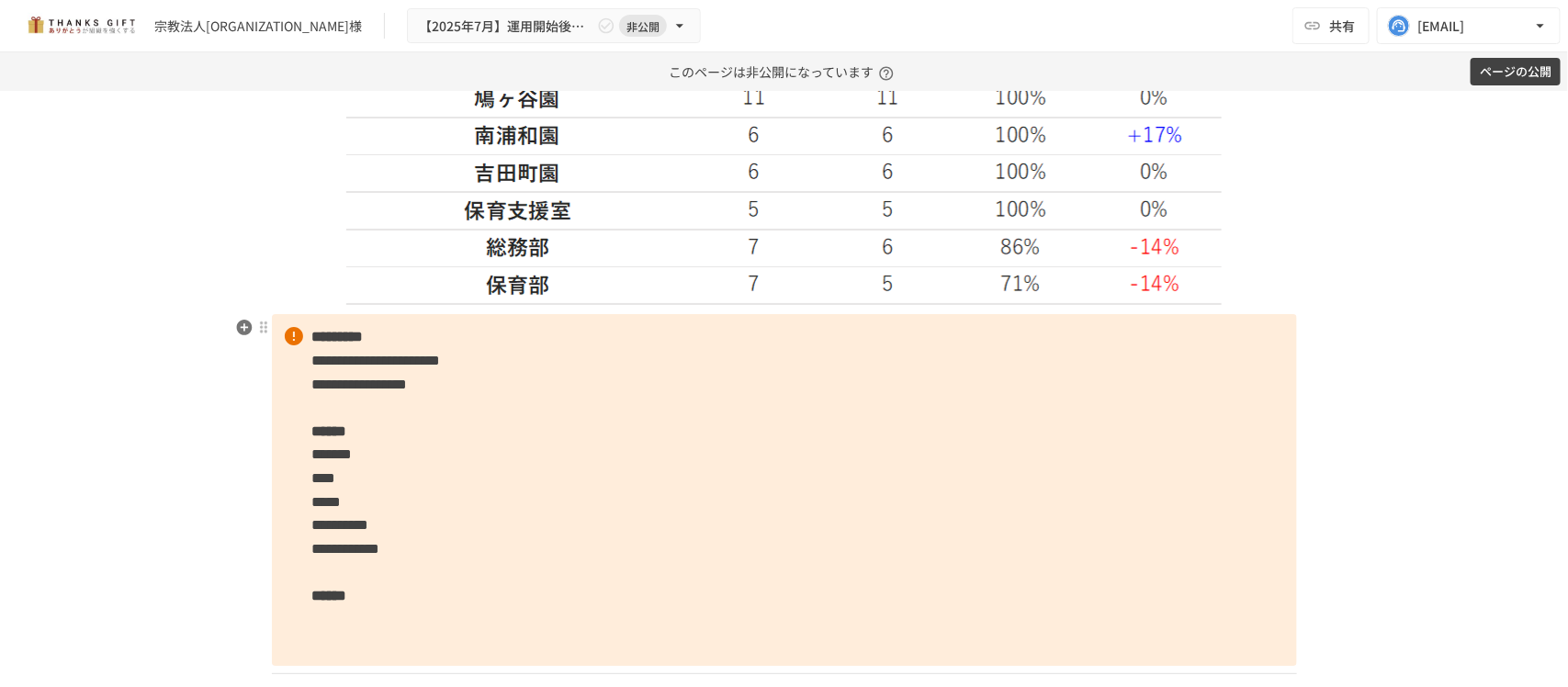 click on "**********" at bounding box center [784, 490] 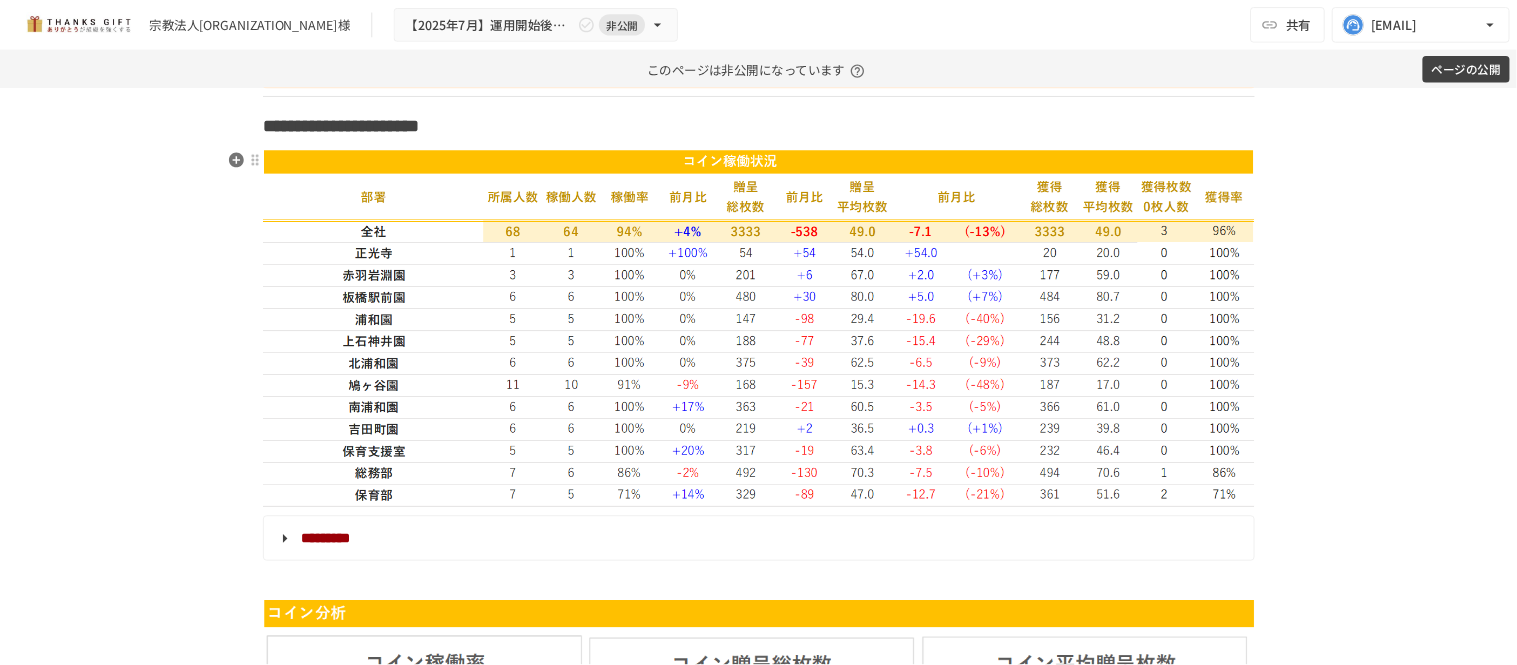scroll, scrollTop: 3750, scrollLeft: 0, axis: vertical 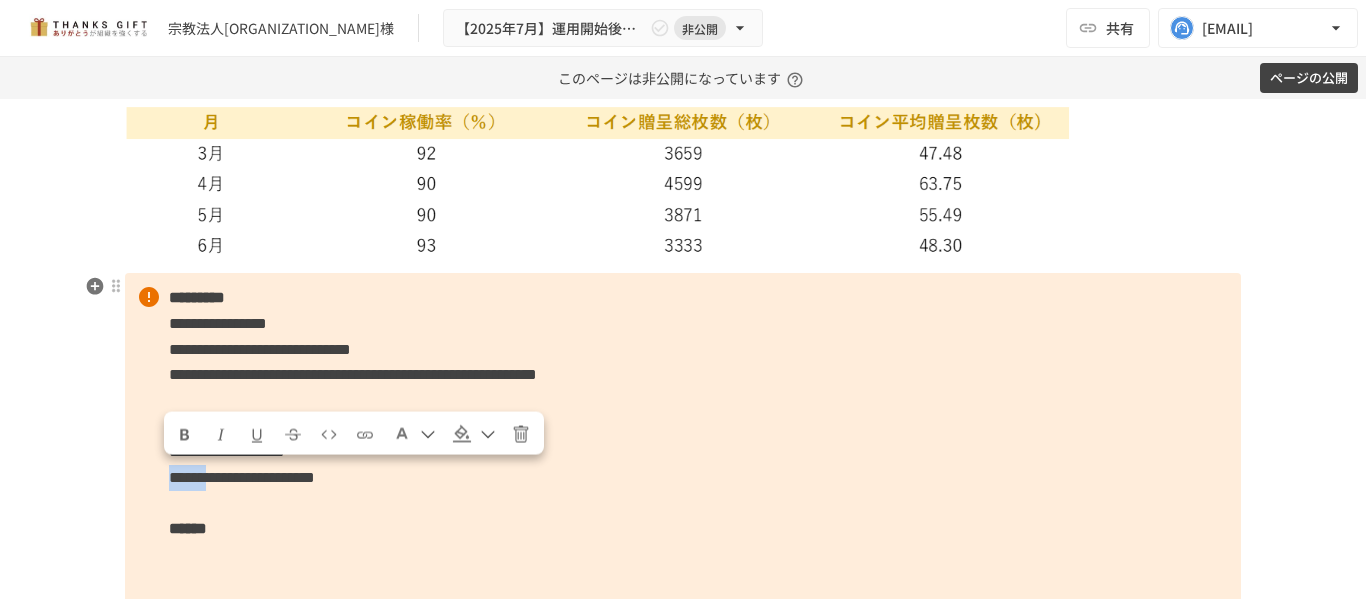 drag, startPoint x: 162, startPoint y: 481, endPoint x: 250, endPoint y: 488, distance: 88.27797 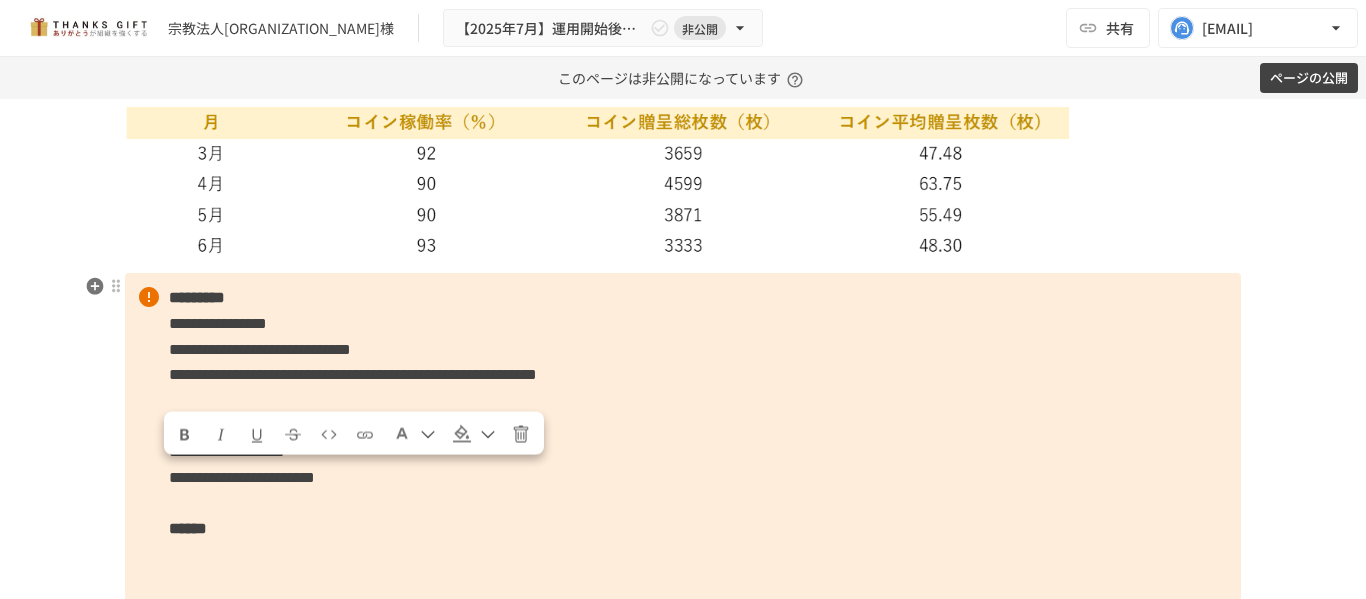 click on "**********" at bounding box center (683, 438) 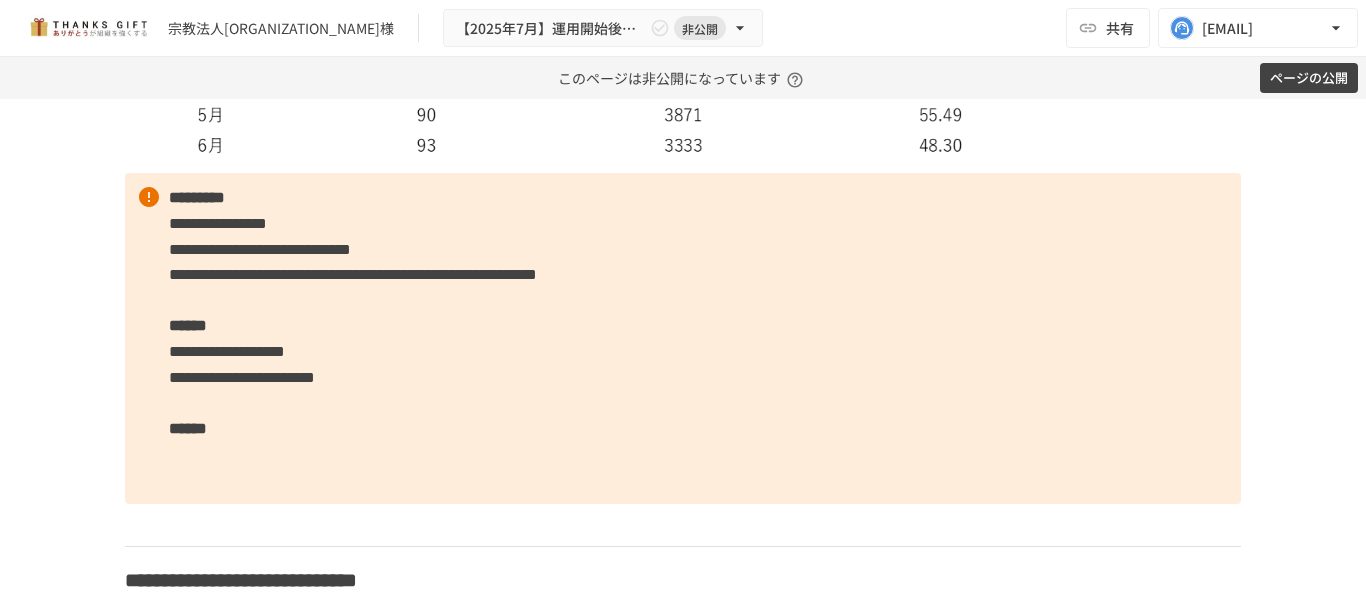 scroll, scrollTop: 4750, scrollLeft: 0, axis: vertical 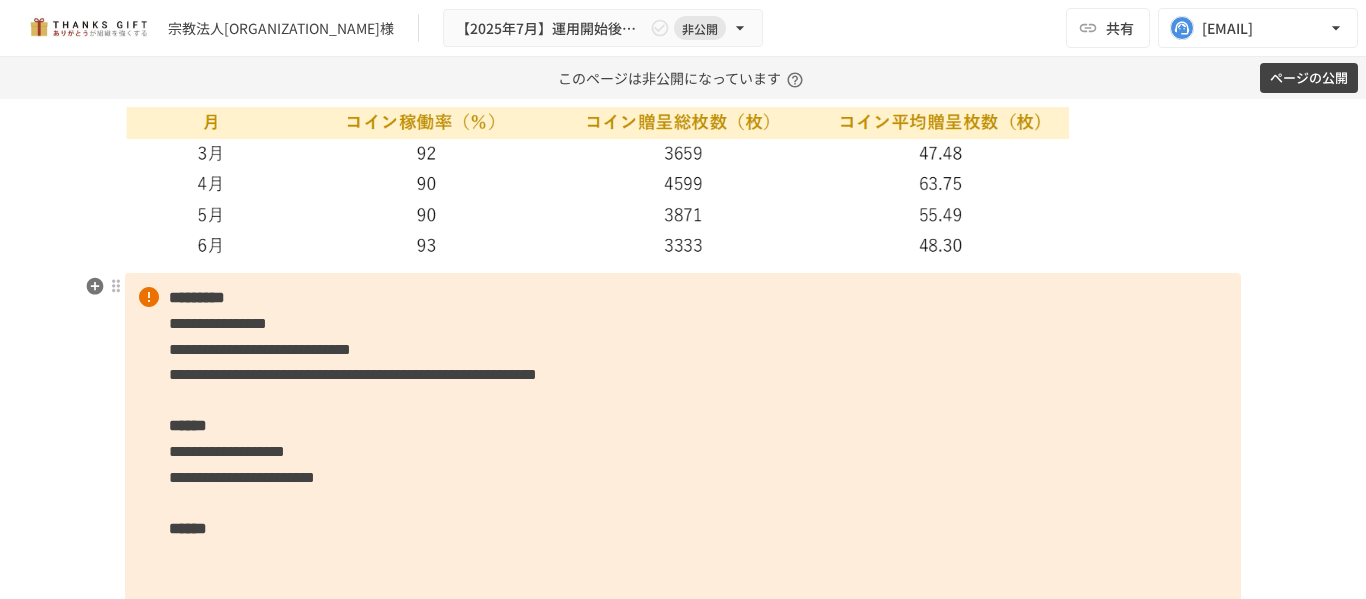 click on "**********" at bounding box center (683, 438) 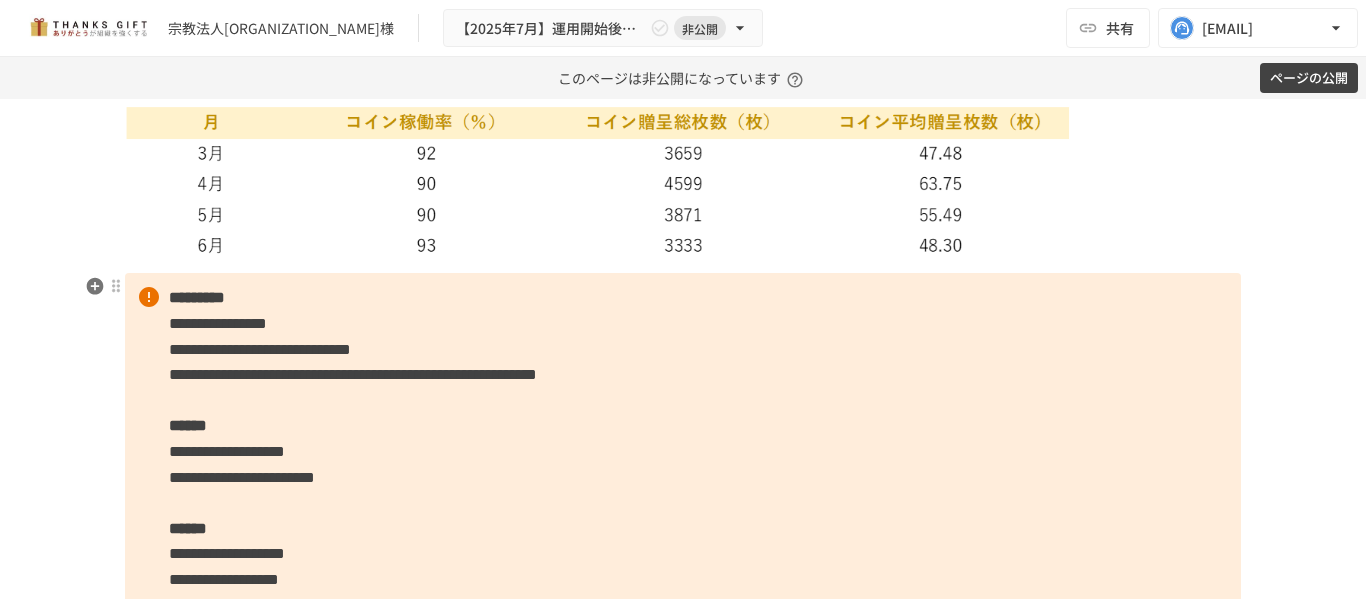 click on "**********" at bounding box center (224, 579) 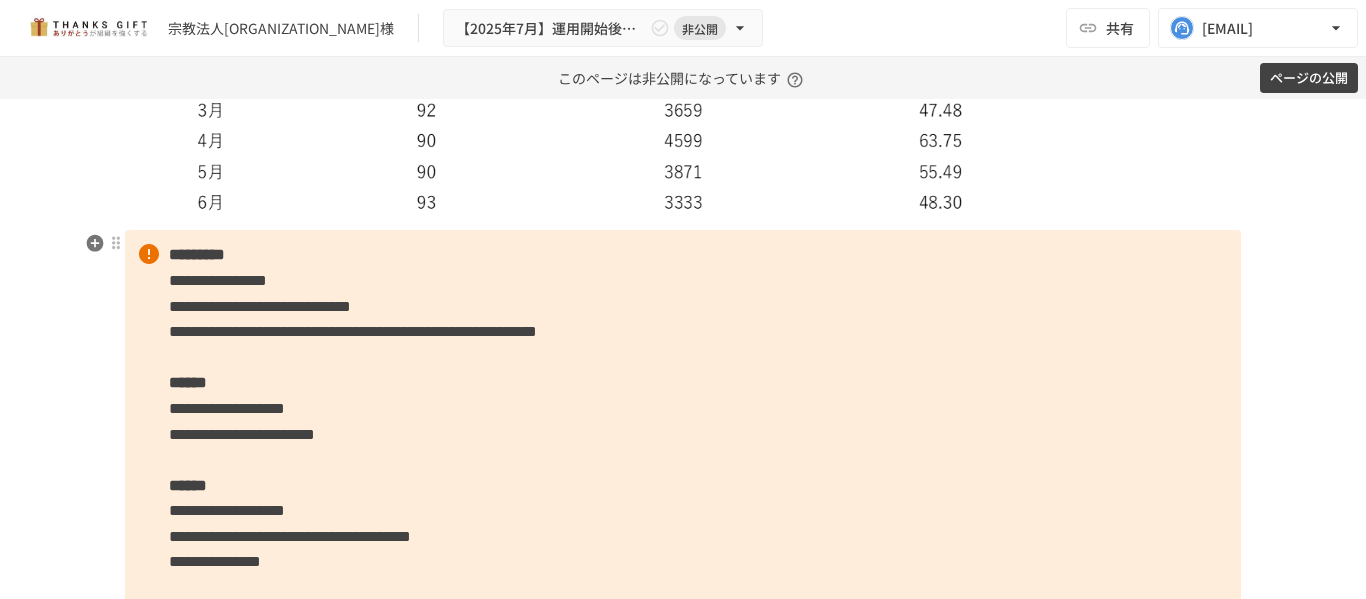 scroll, scrollTop: 4893, scrollLeft: 0, axis: vertical 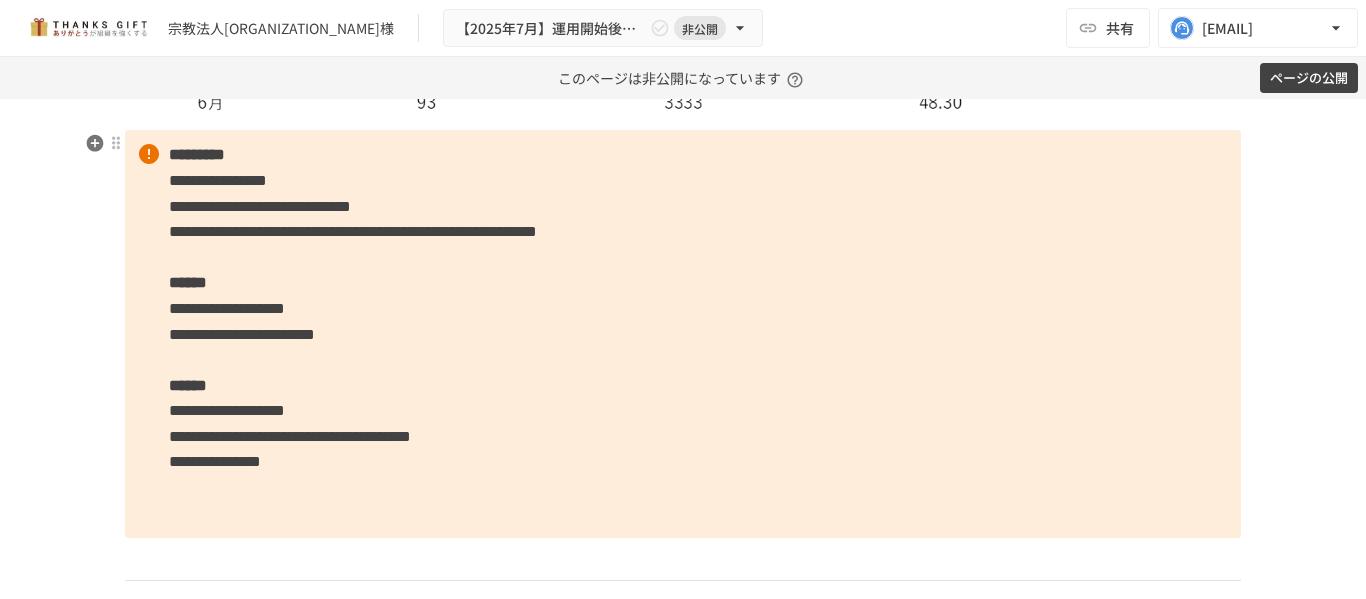 click on "**********" at bounding box center [683, 334] 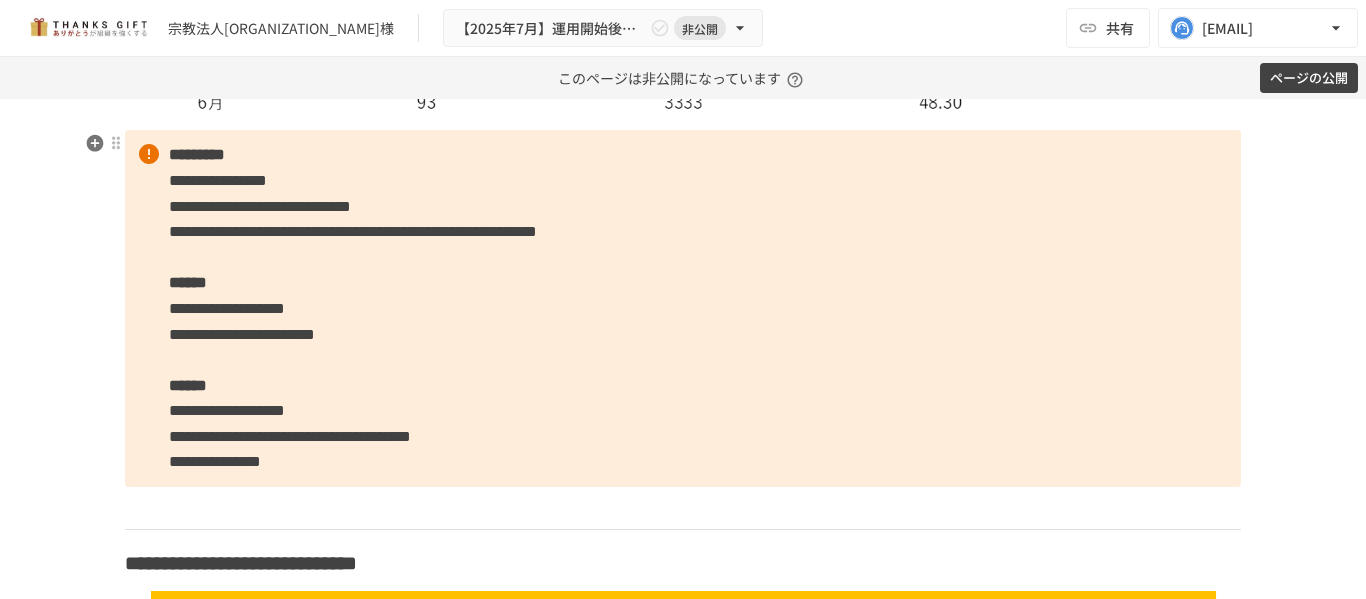 click on "**********" at bounding box center (215, 461) 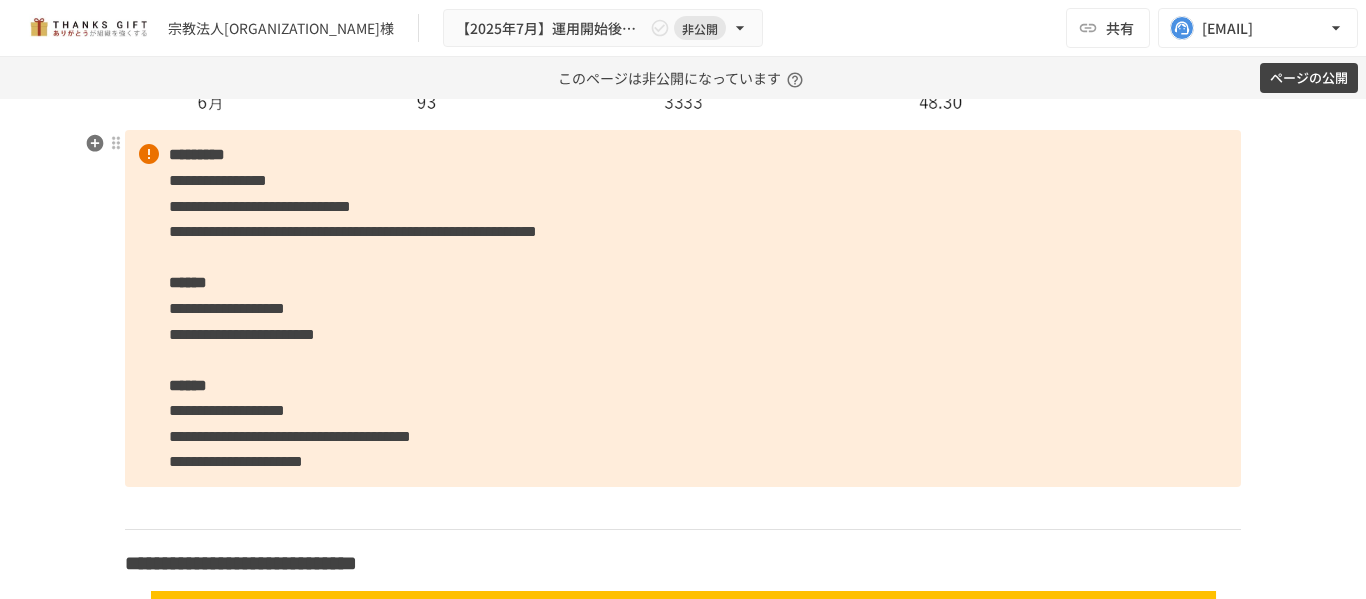 click on "**********" at bounding box center [236, 461] 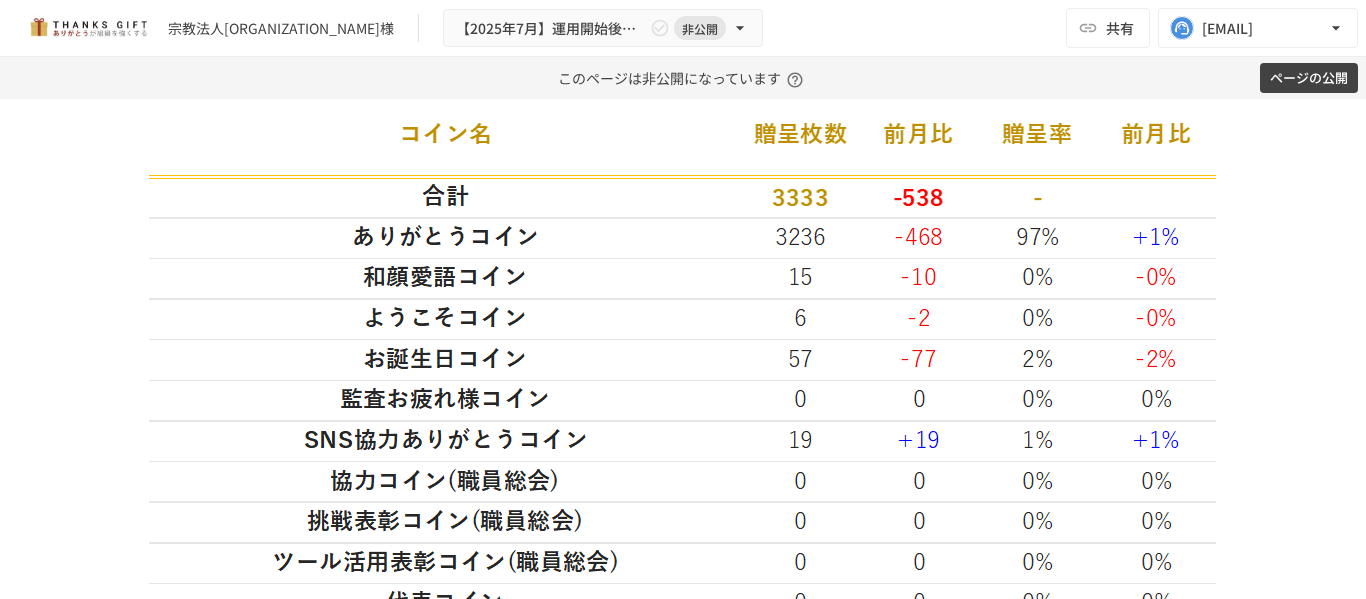 scroll, scrollTop: 5493, scrollLeft: 0, axis: vertical 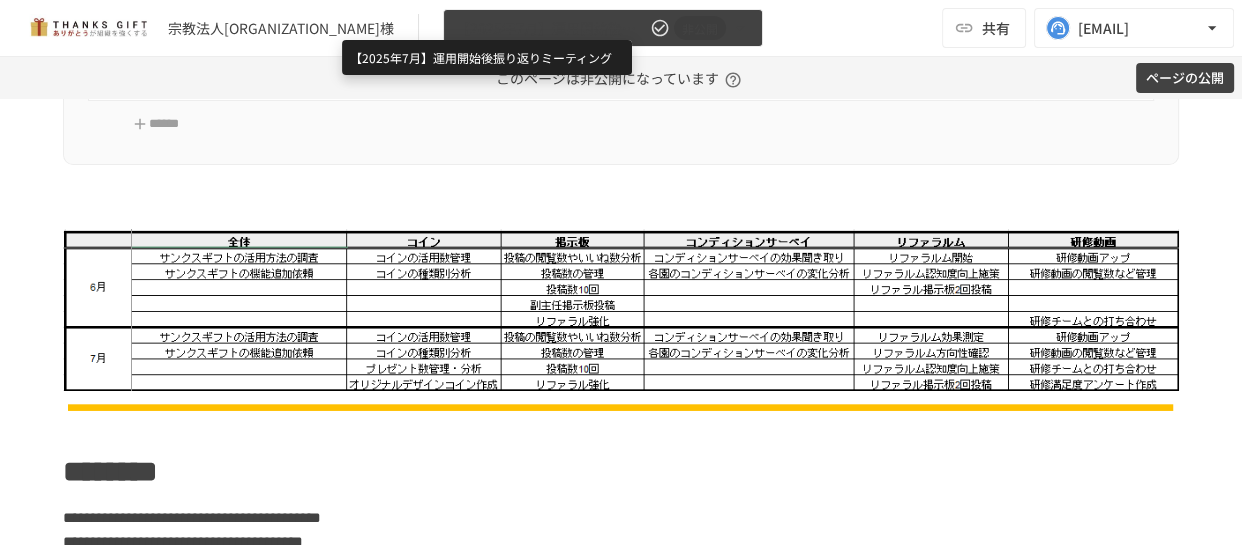 click on "【2025年7月】運用開始後振り返りミーティング" at bounding box center (551, 28) 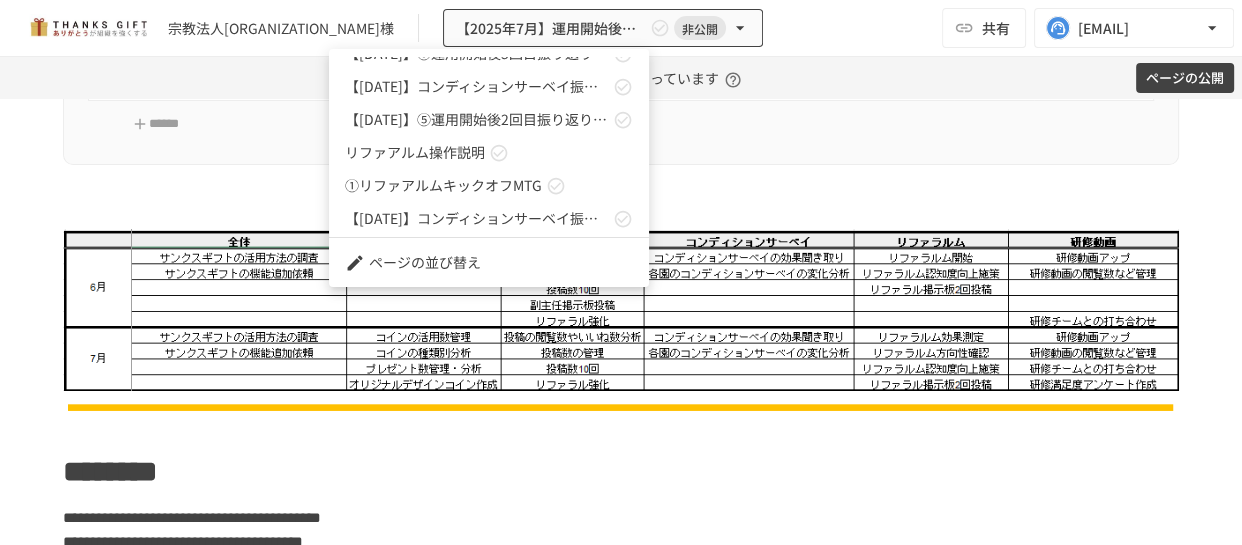scroll, scrollTop: 454, scrollLeft: 0, axis: vertical 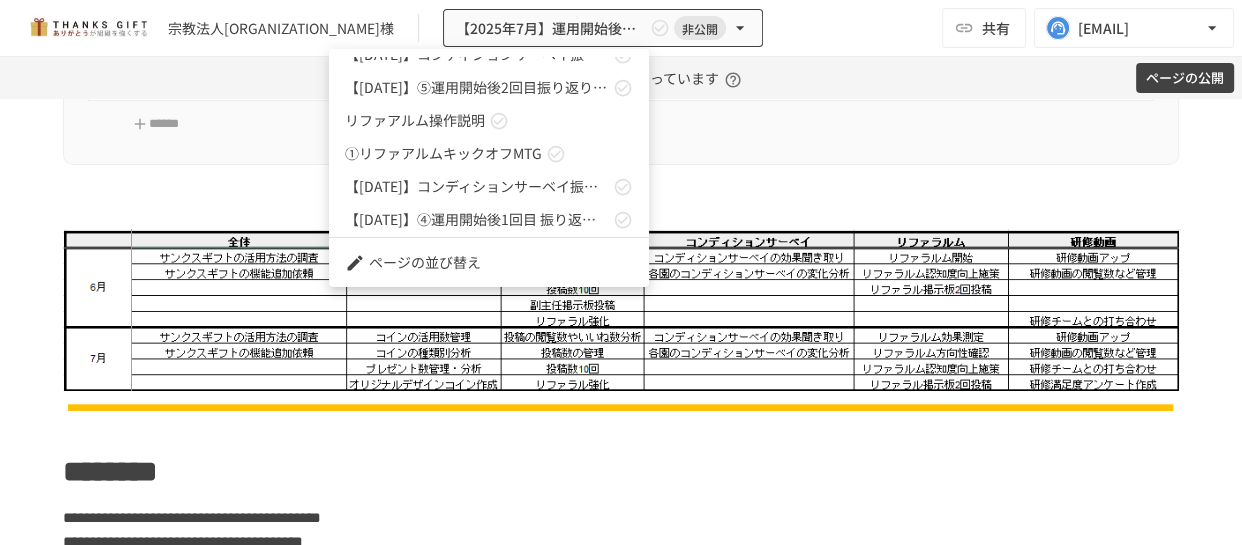 click on "①リファアルムキックオフMTG" at bounding box center (443, 153) 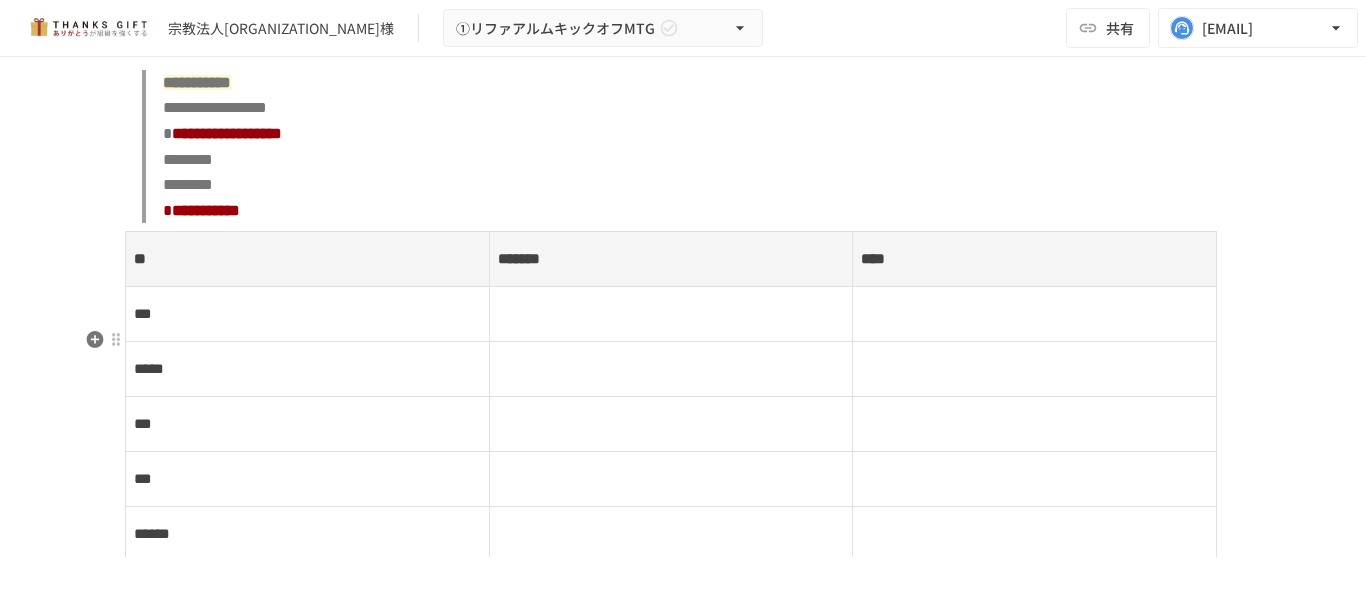 scroll, scrollTop: 2448, scrollLeft: 0, axis: vertical 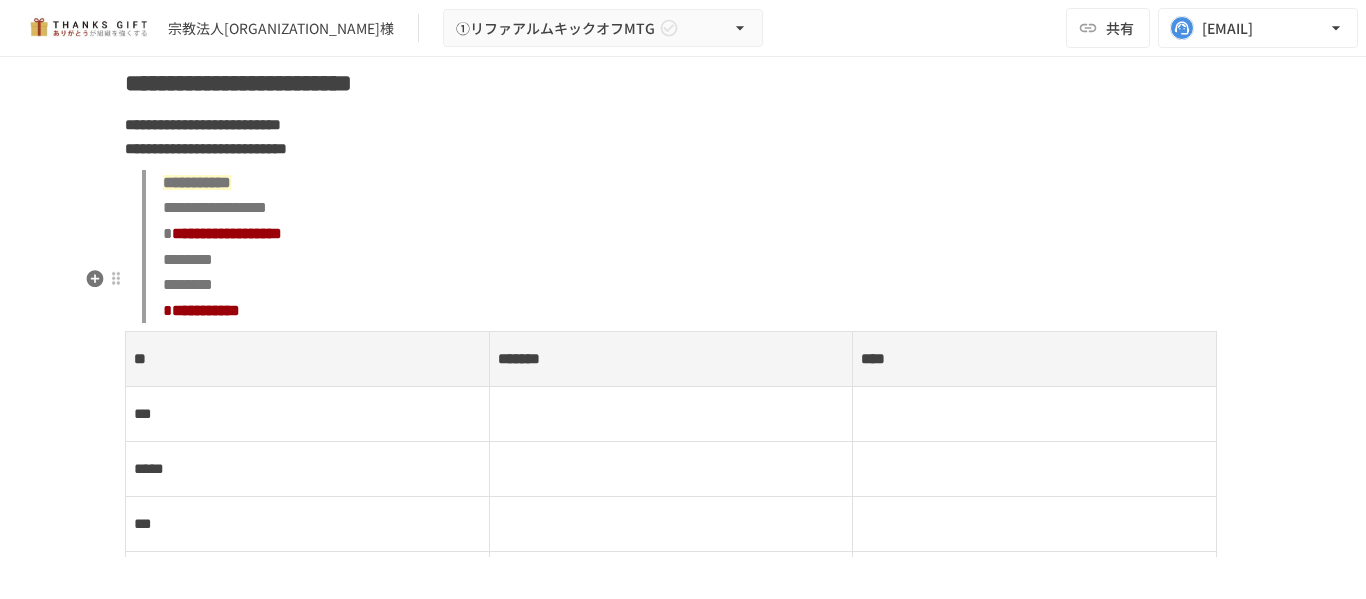 click on "**********" at bounding box center (691, 247) 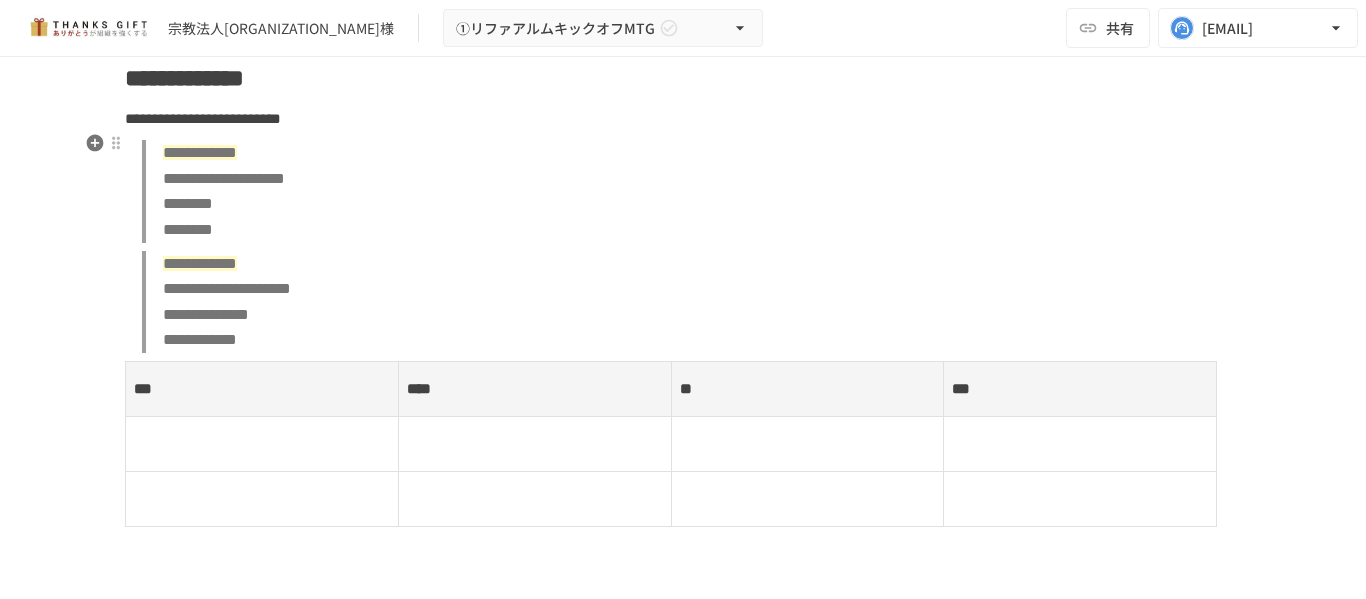 scroll, scrollTop: 3148, scrollLeft: 0, axis: vertical 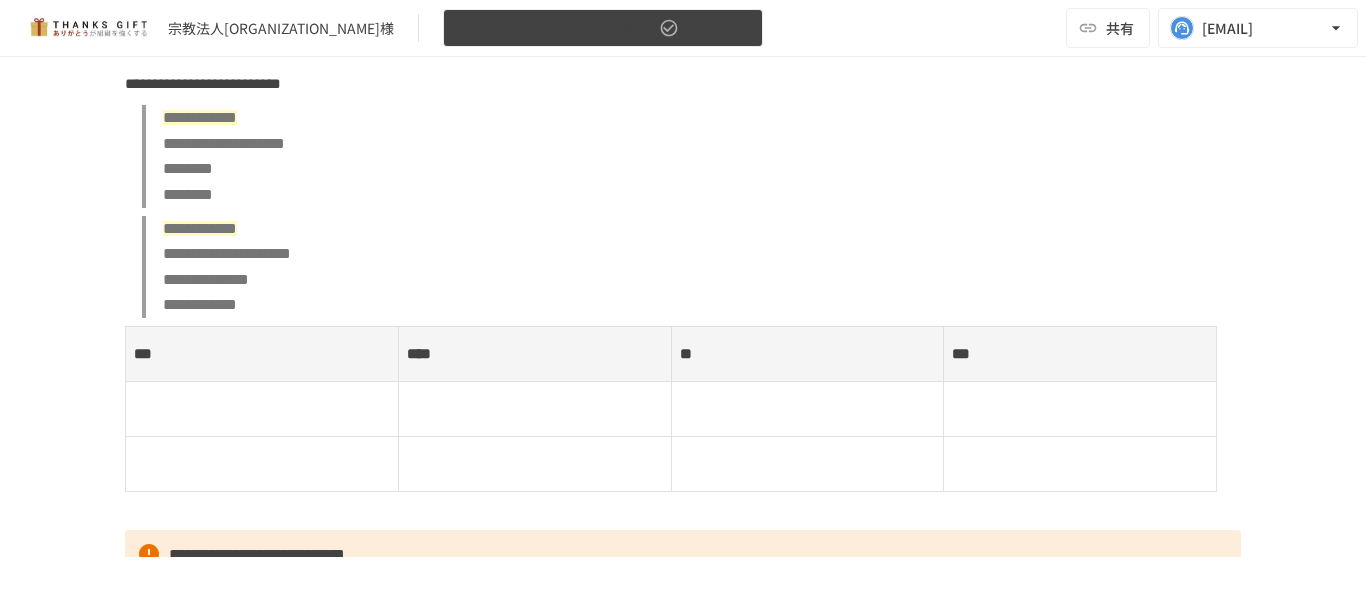 click on "①リファアルムキックオフMTG" at bounding box center (603, 28) 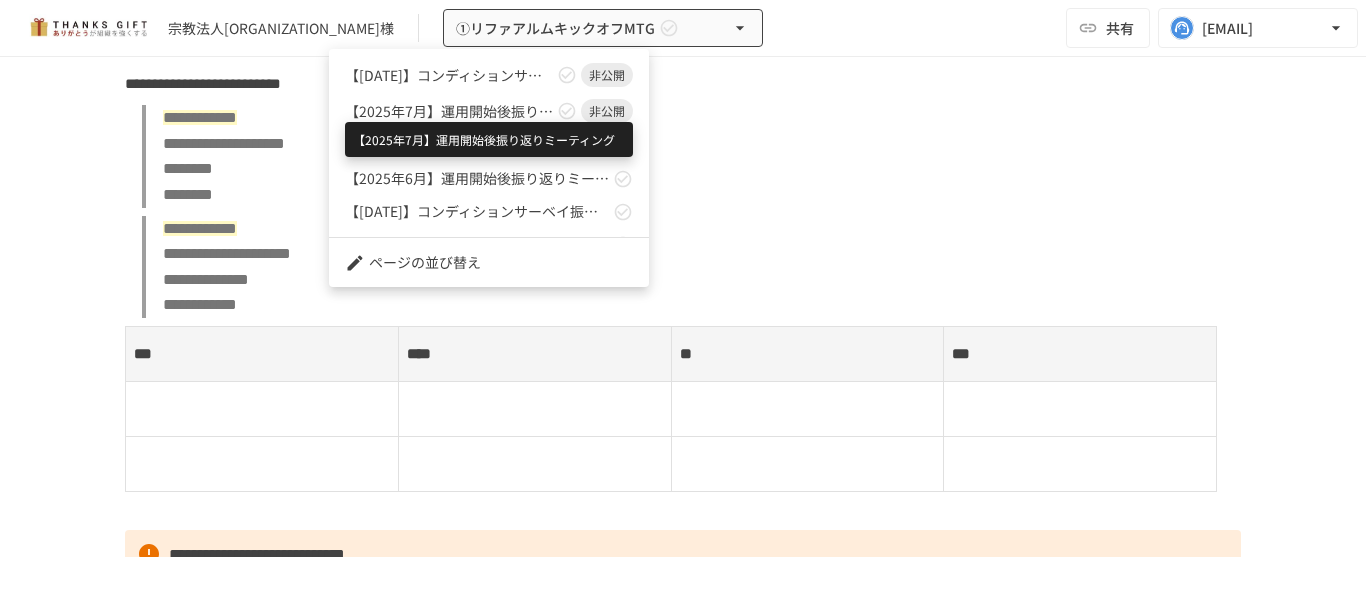 click on "【2025年7月】運用開始後振り返りミーティング" at bounding box center (449, 111) 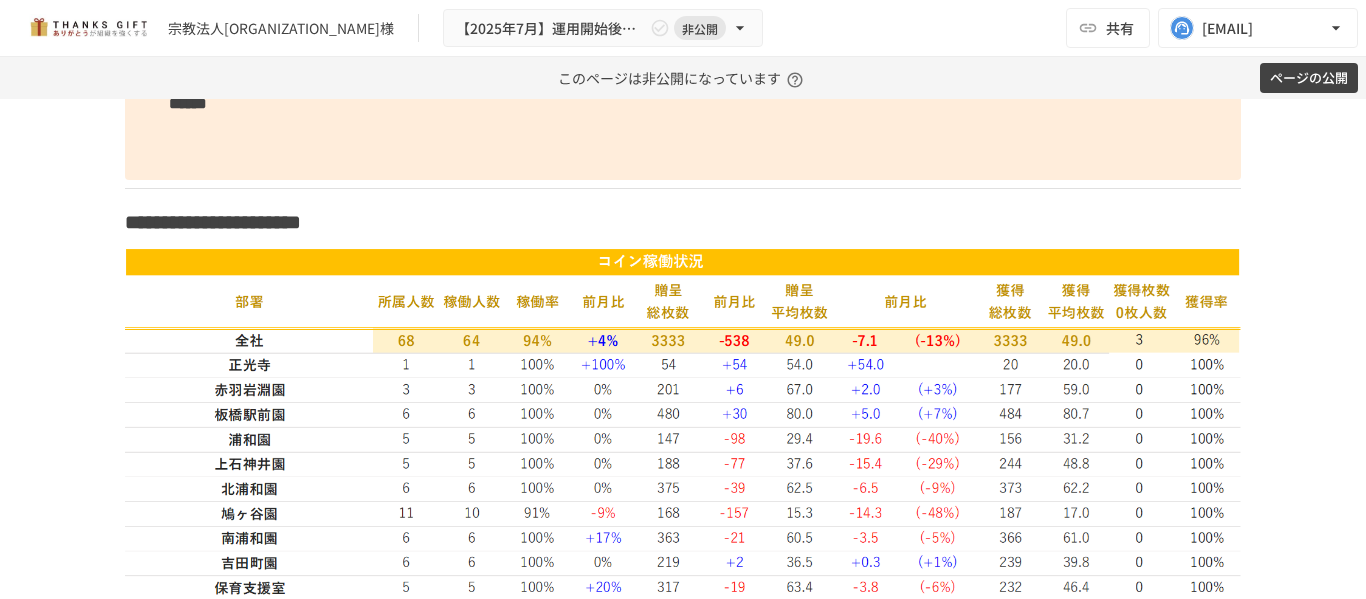 scroll, scrollTop: 6415, scrollLeft: 0, axis: vertical 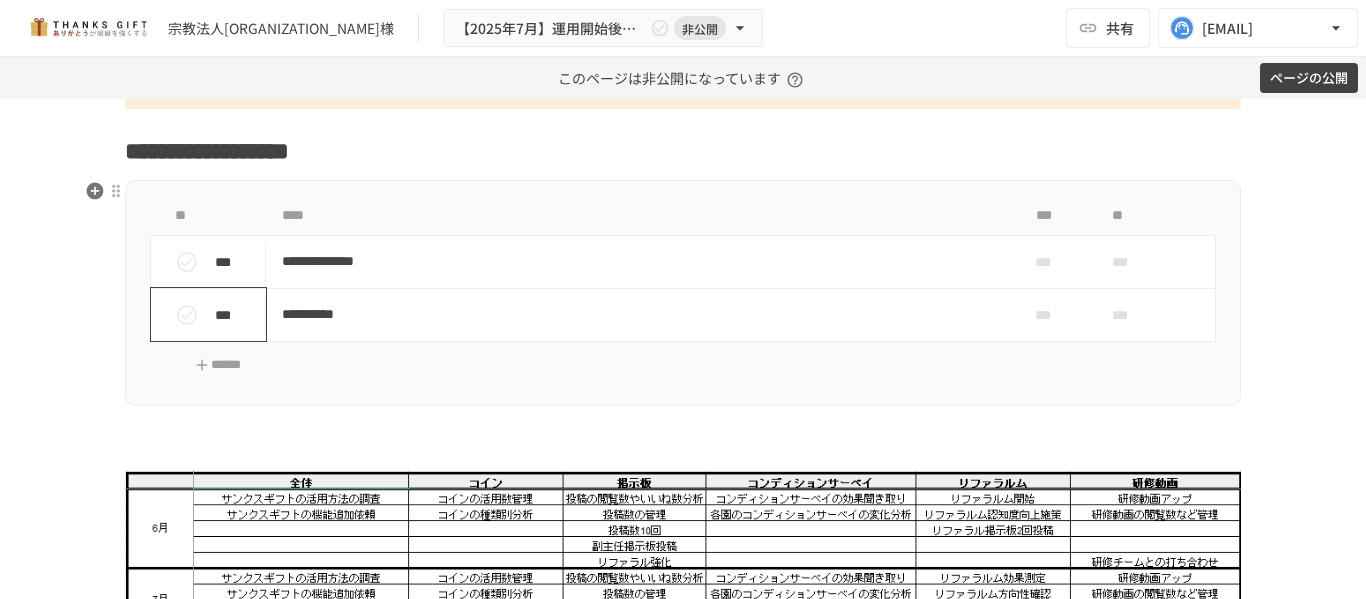 click on "***" at bounding box center [236, 315] 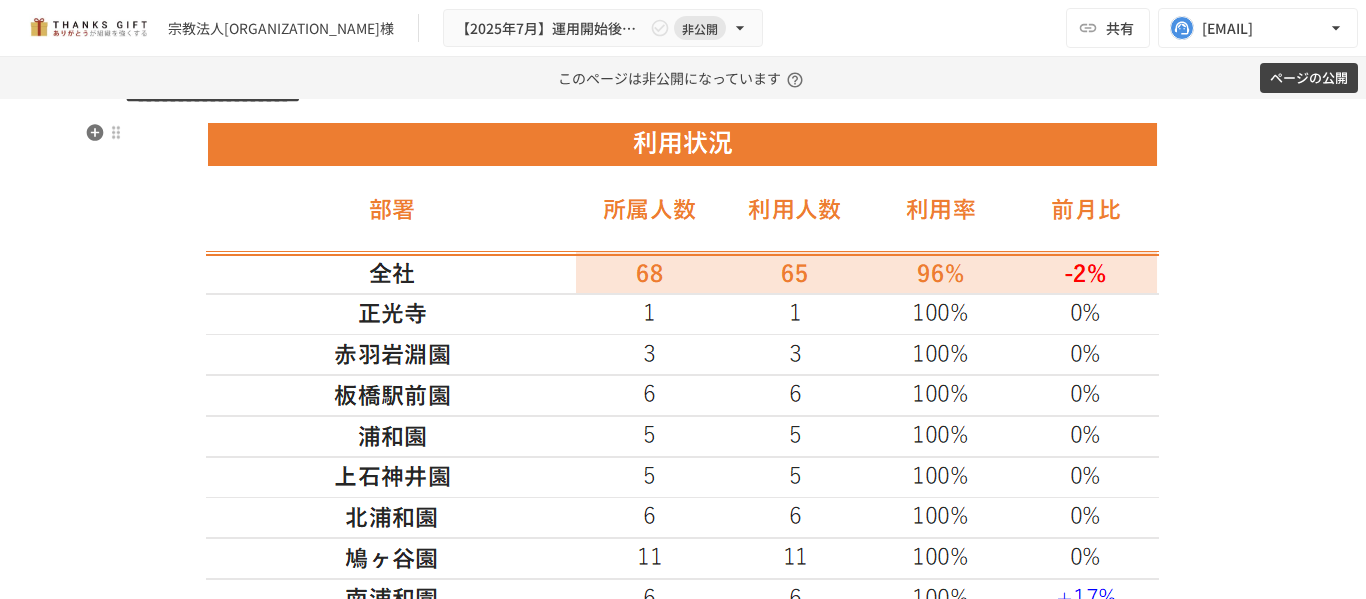 scroll, scrollTop: 2716, scrollLeft: 0, axis: vertical 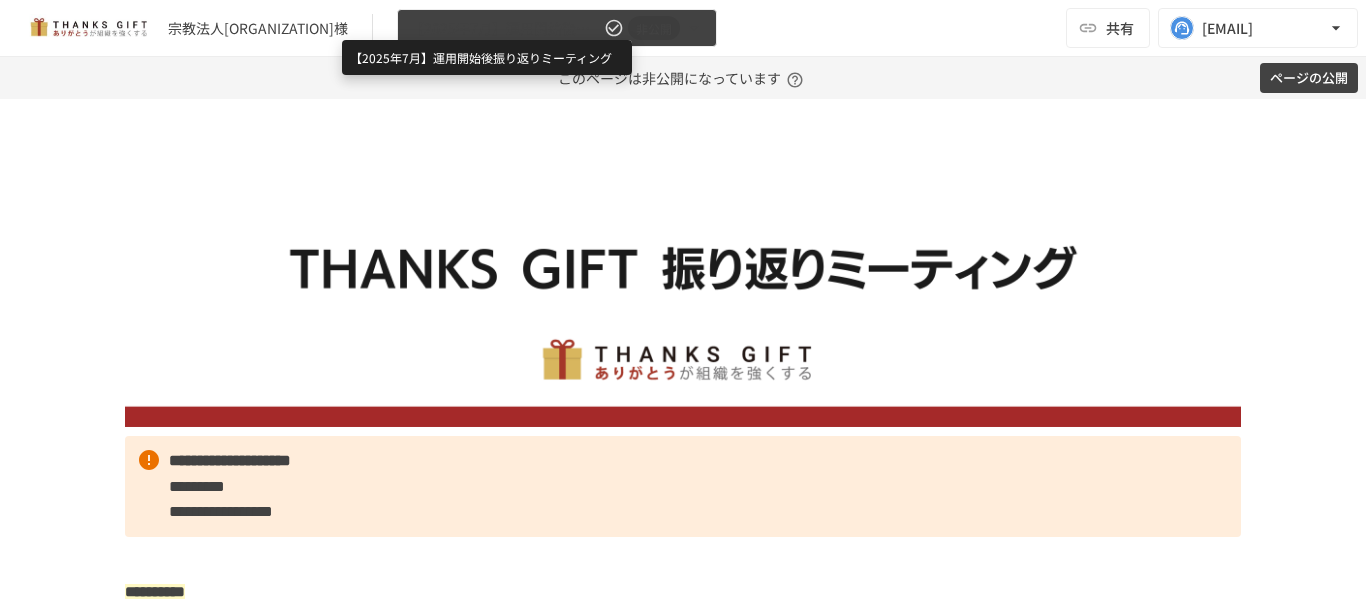 click on "【2025年7月】運用開始後振り返りミーティング" at bounding box center [505, 28] 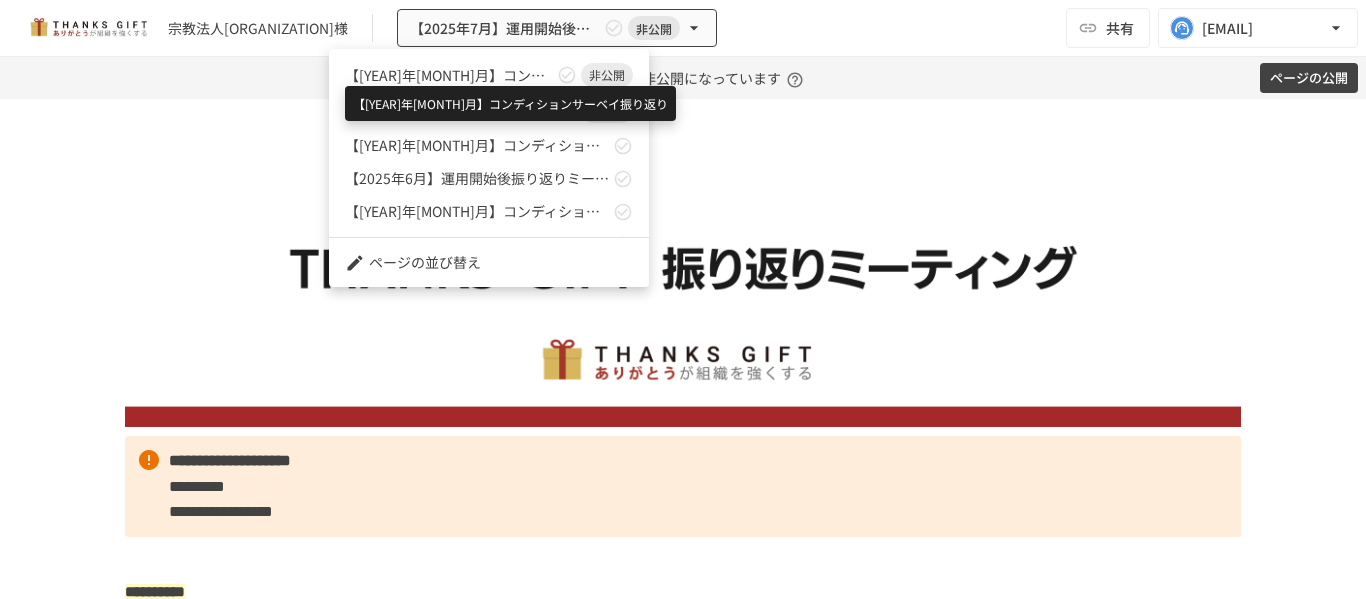 click on "【[DATE]】コンディションサーベイ振り返り" at bounding box center [449, 75] 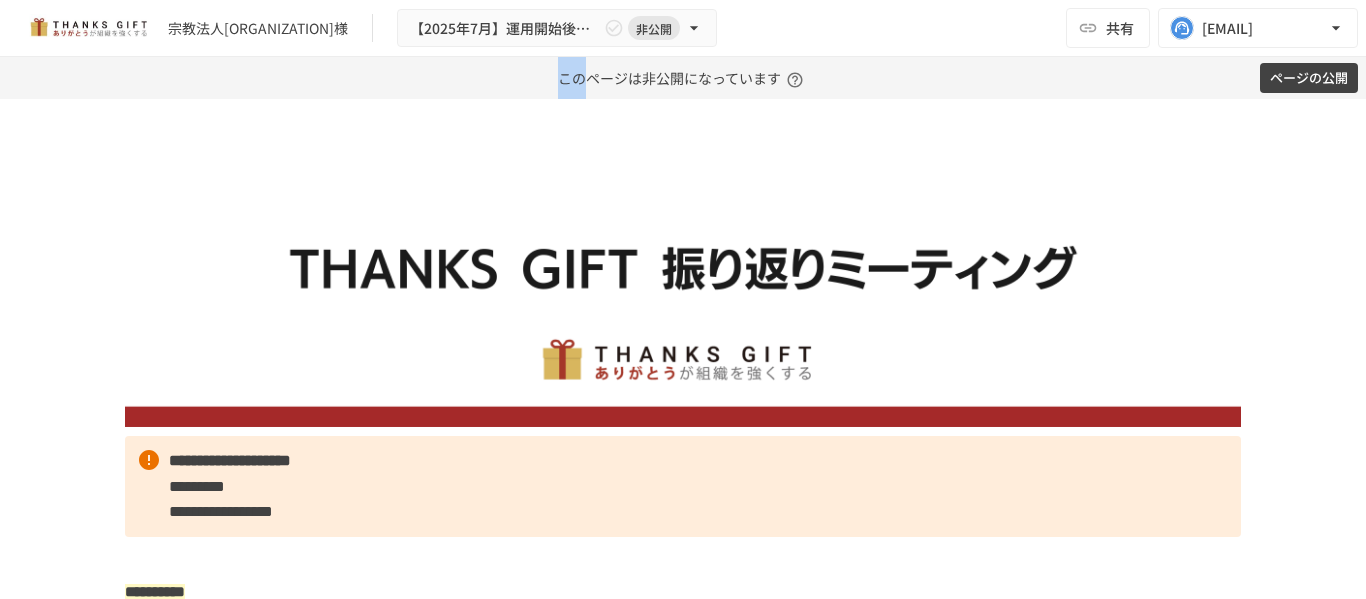 click on "このページは非公開になっています" at bounding box center (683, 78) 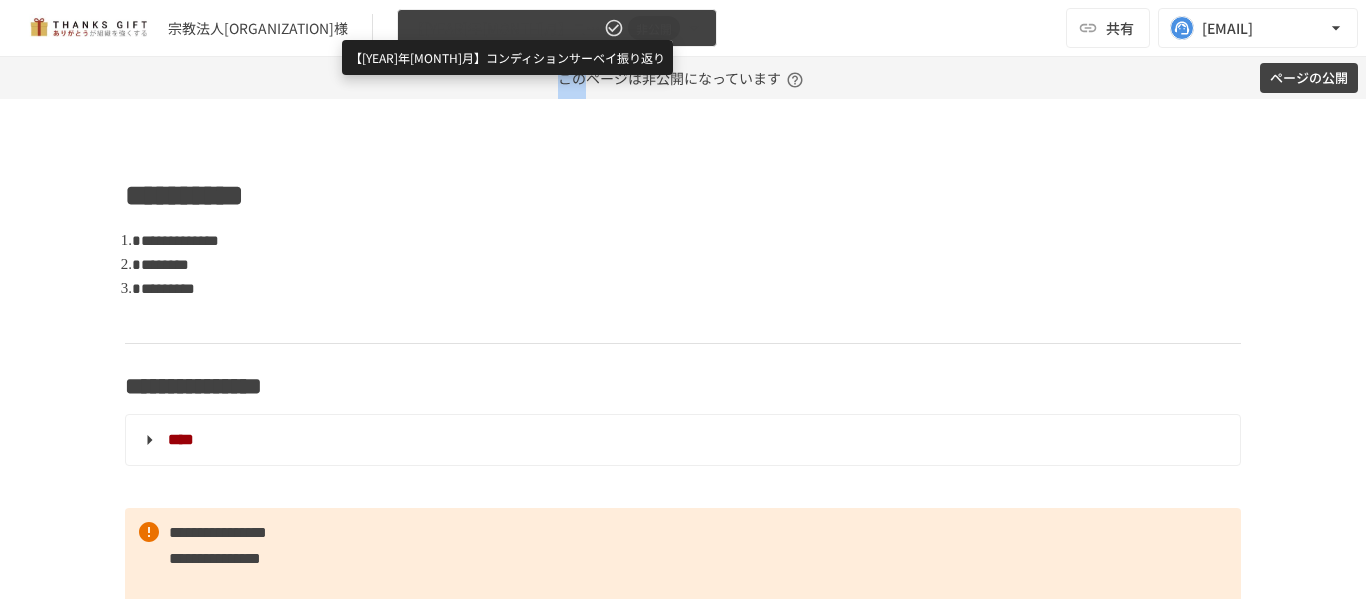click on "【[DATE]】コンディションサーベイ振り返り" at bounding box center [505, 28] 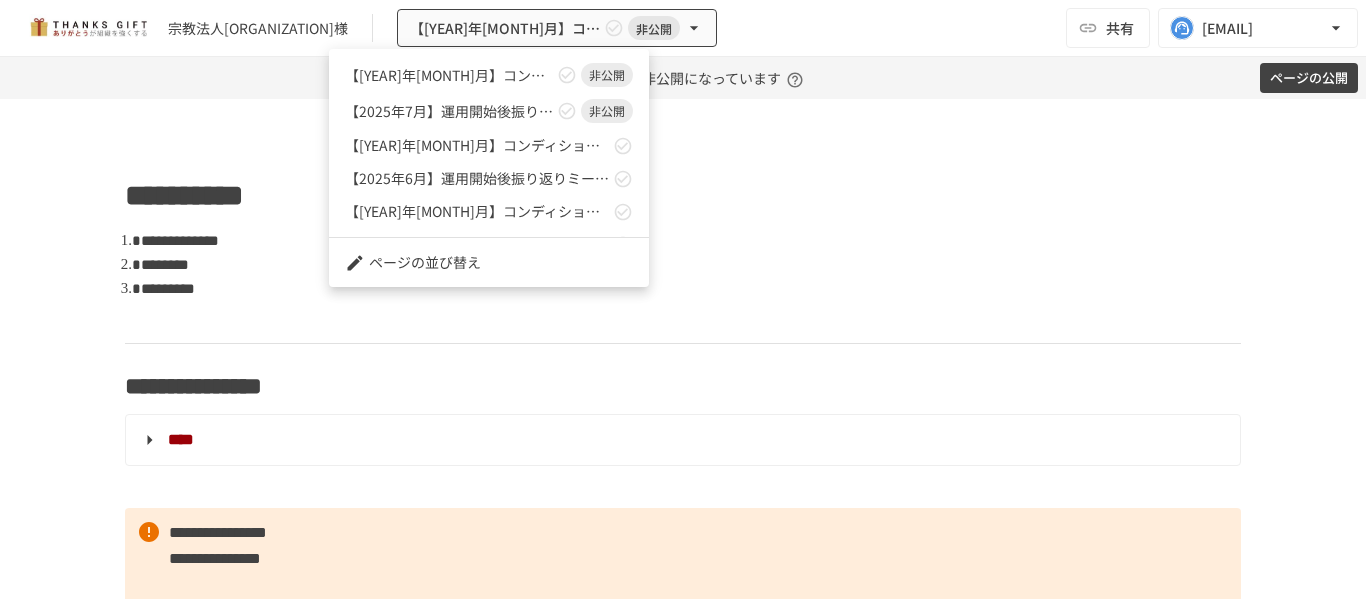 click at bounding box center [683, 299] 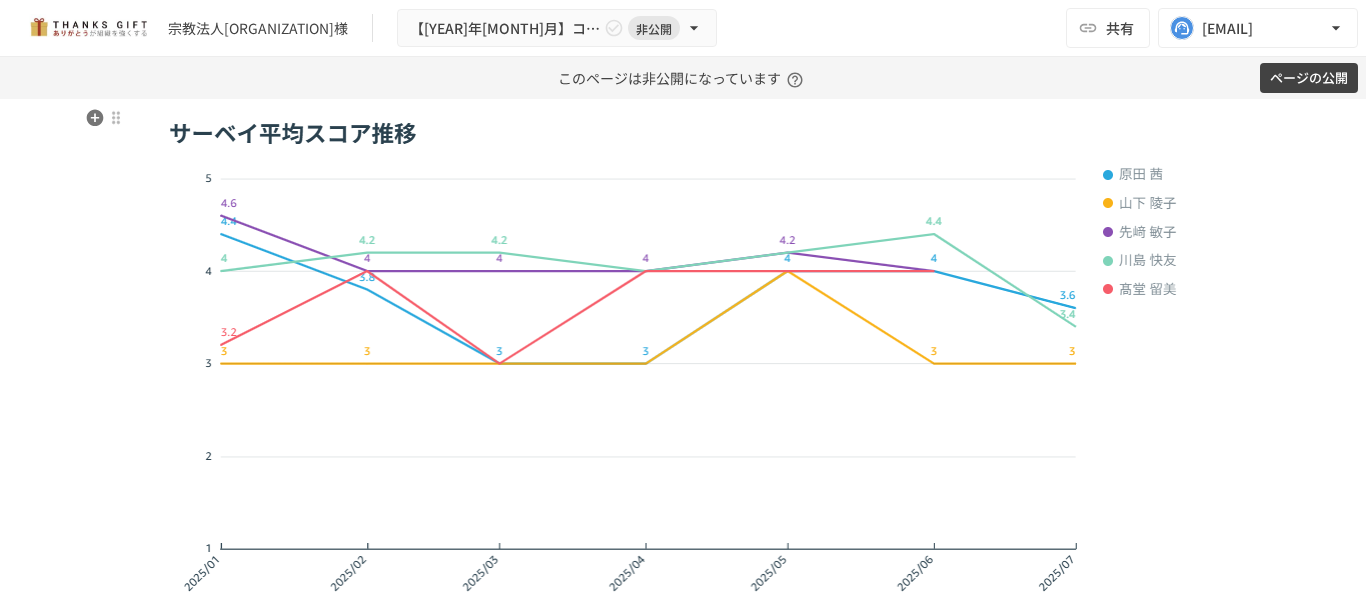 scroll, scrollTop: 3311, scrollLeft: 0, axis: vertical 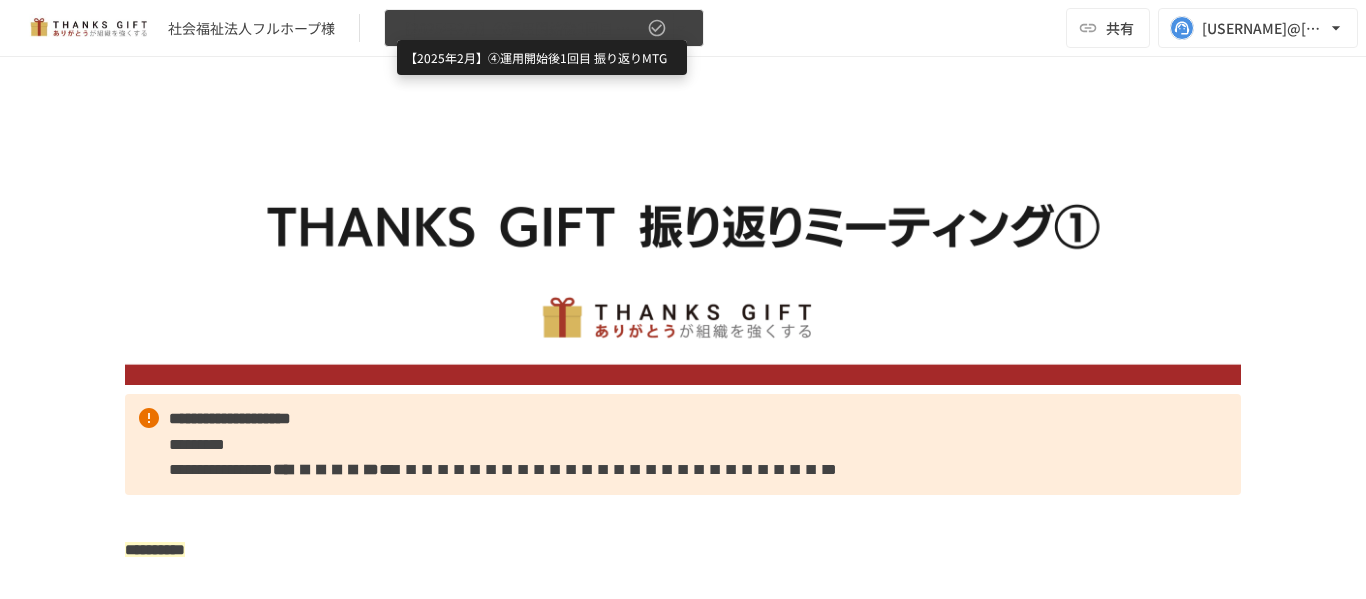 click on "【2025年2月】④運用開始後1回目 振り返りMTG" at bounding box center [520, 28] 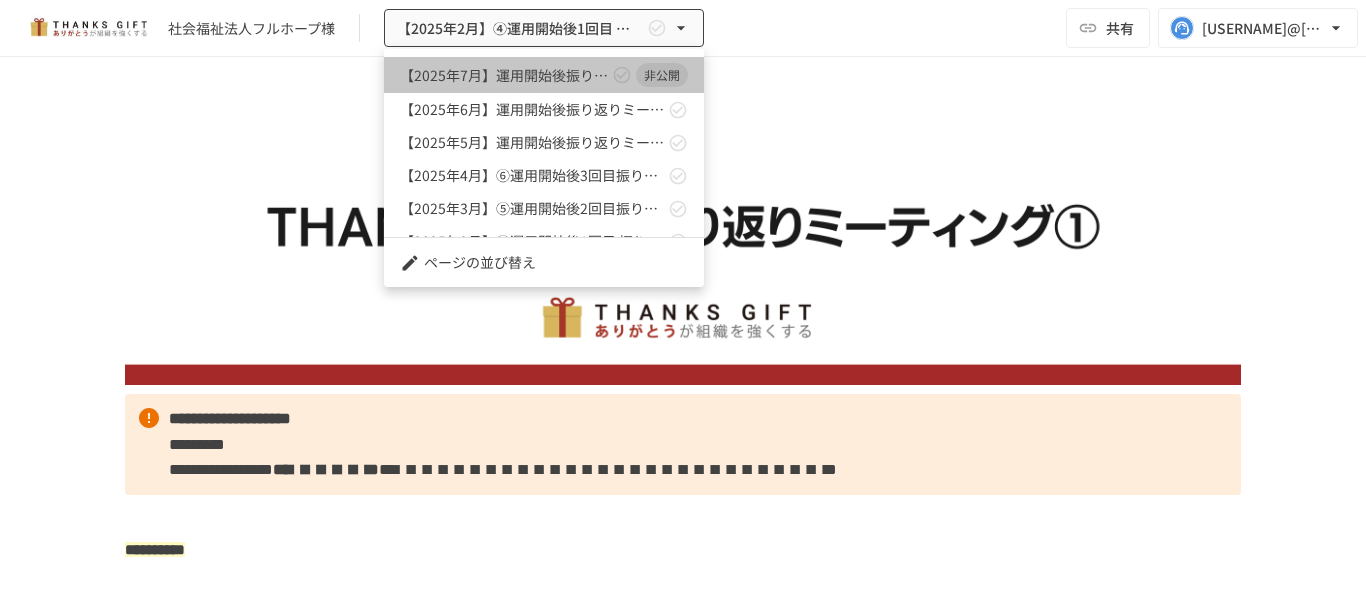click on "【2025年7月】運用開始後振り返りミーティング 非公開" at bounding box center (544, 75) 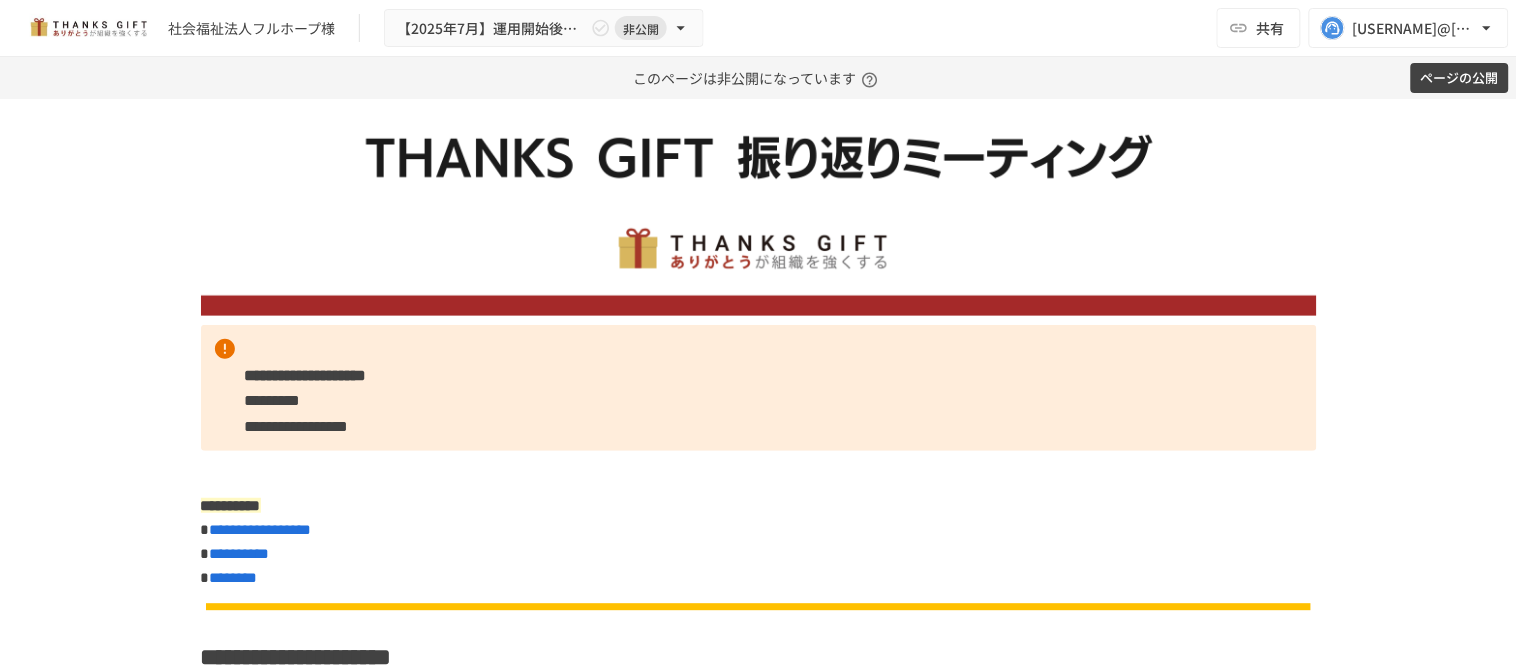 scroll, scrollTop: 222, scrollLeft: 0, axis: vertical 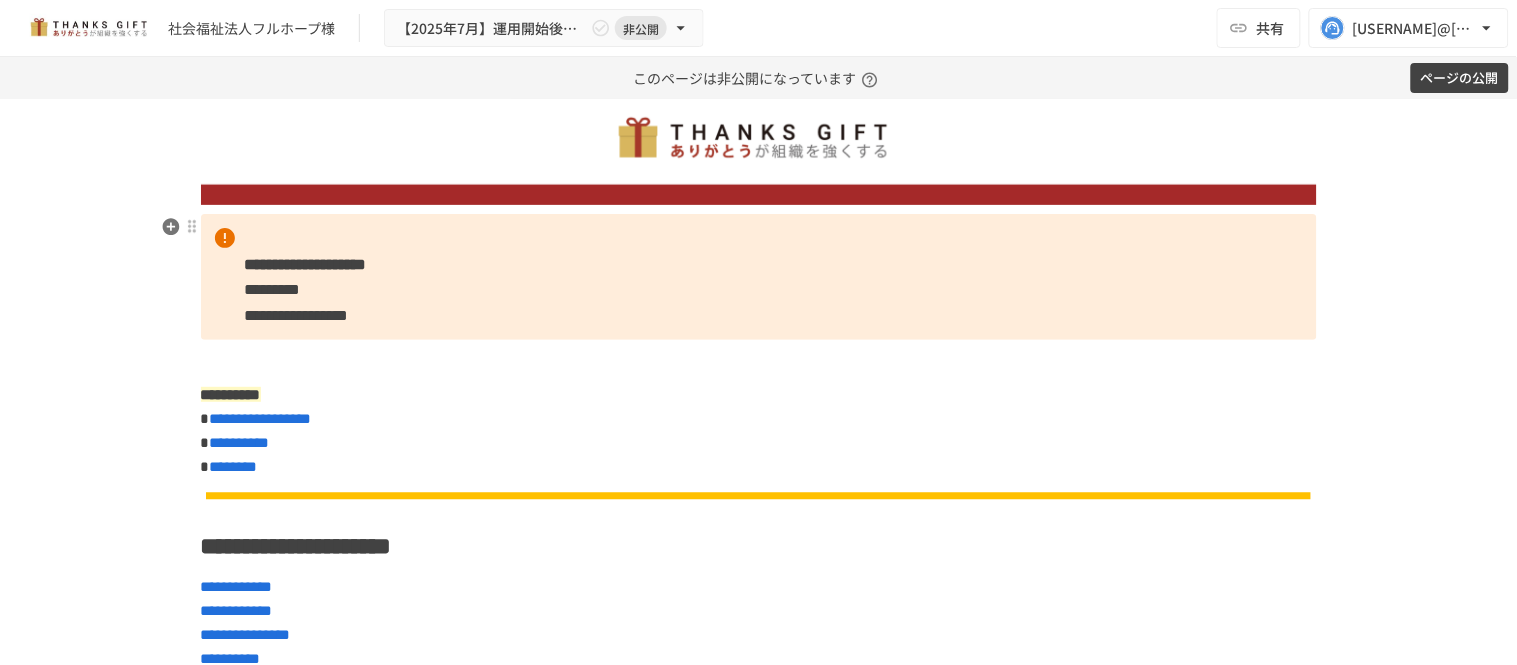 click on "**********" at bounding box center [306, 264] 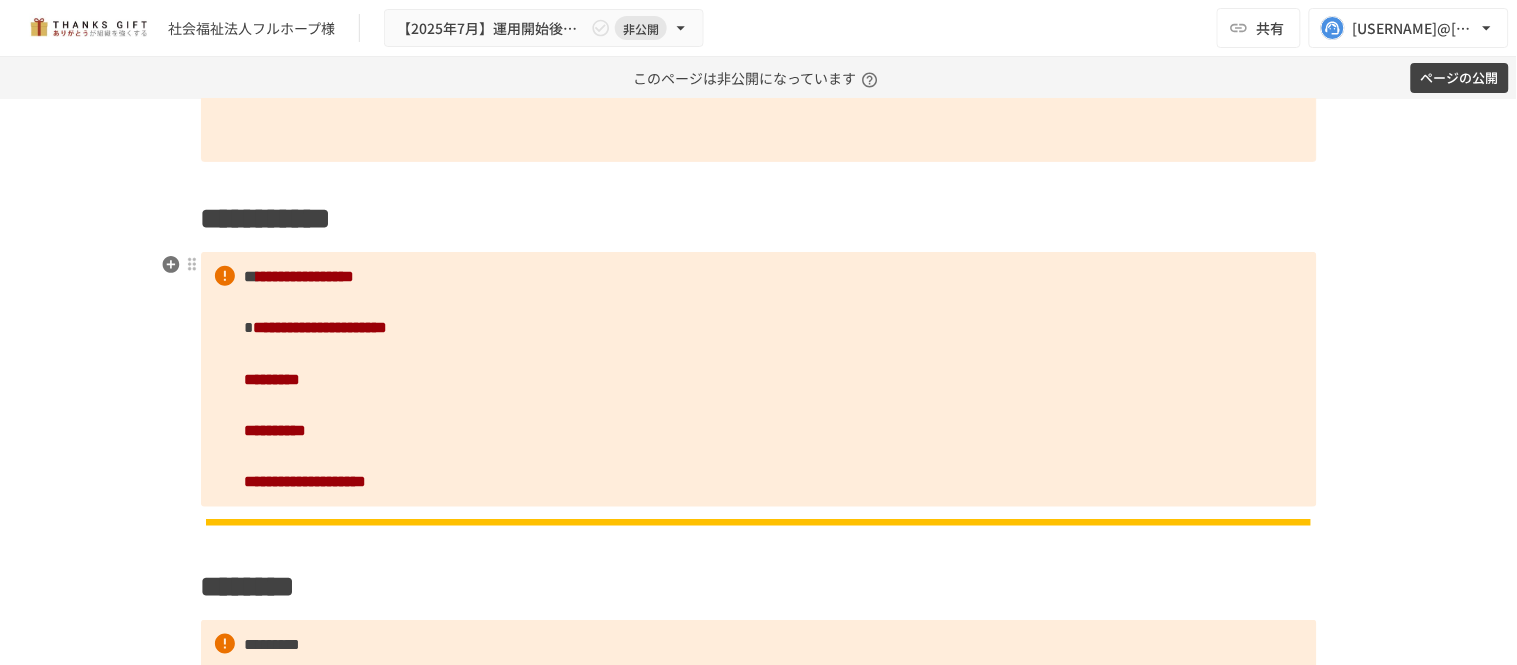 scroll, scrollTop: 2333, scrollLeft: 0, axis: vertical 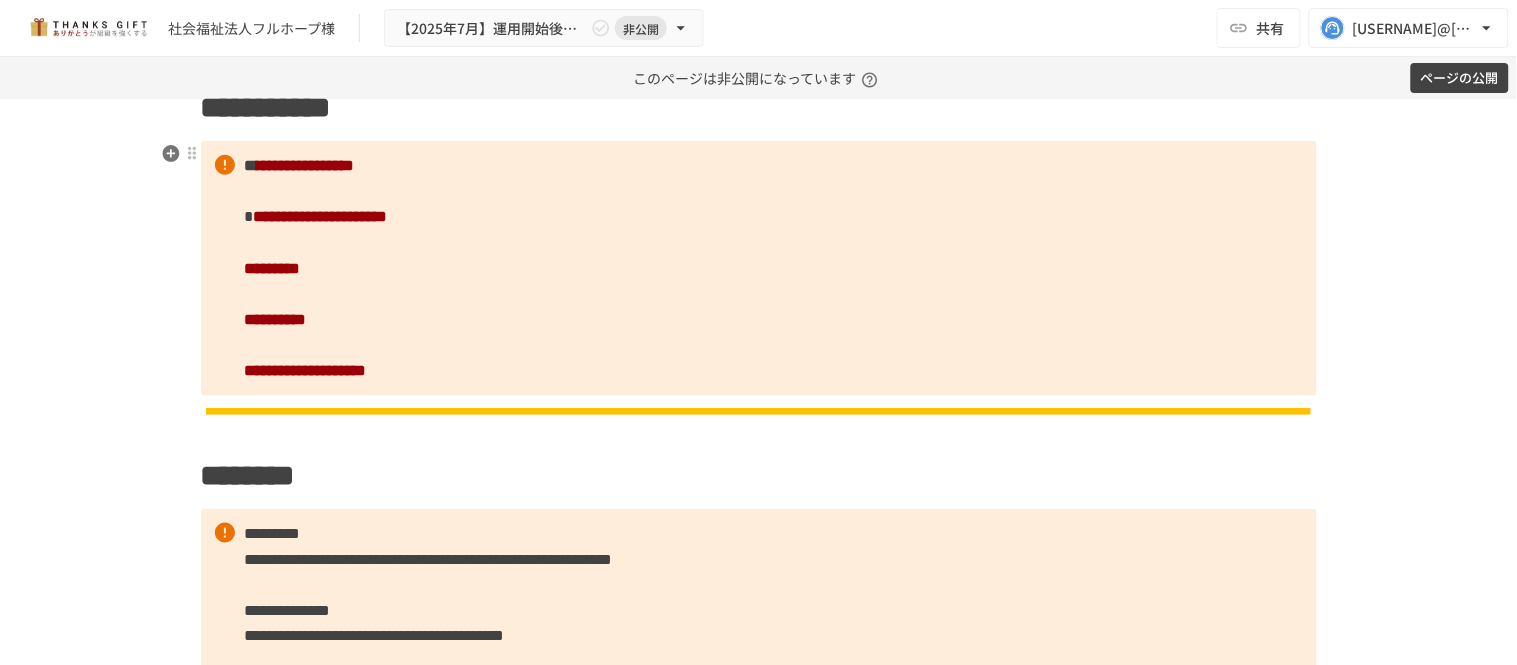 click on "**********" at bounding box center [759, 268] 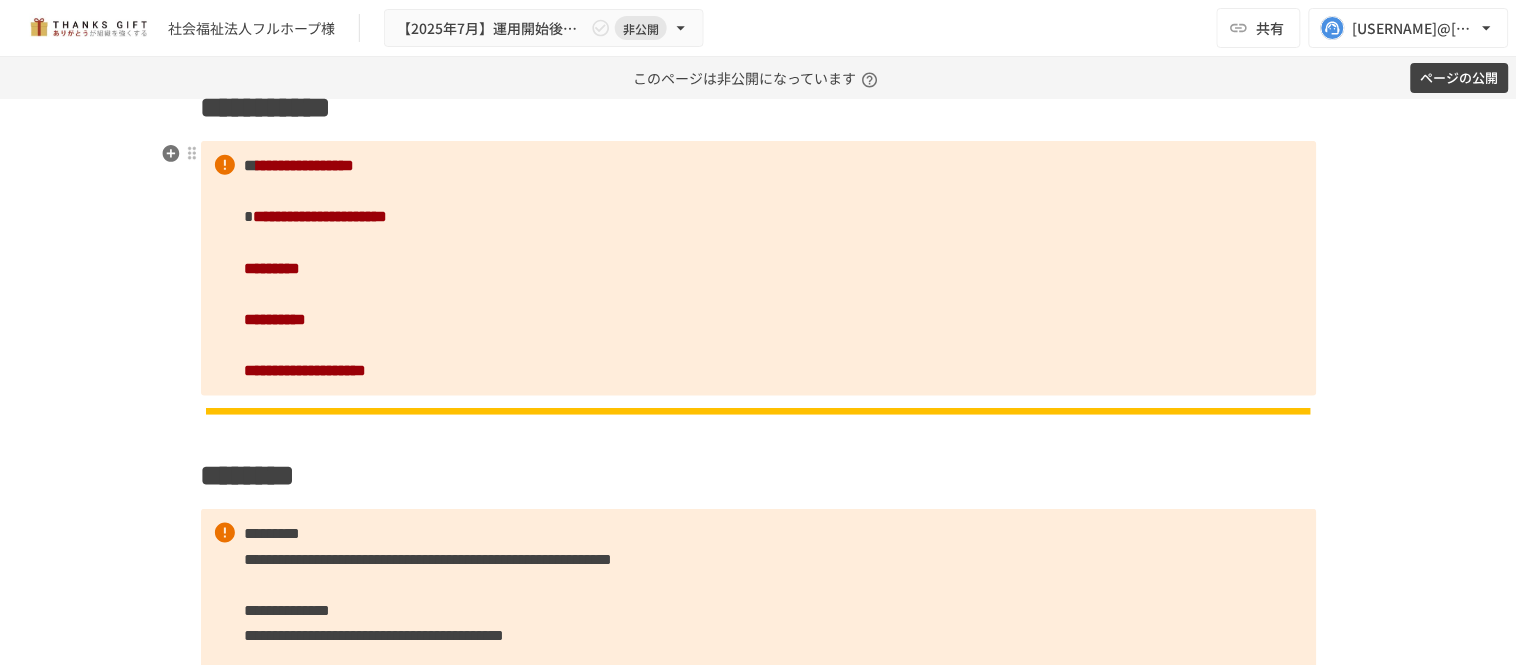 drag, startPoint x: 631, startPoint y: 285, endPoint x: 635, endPoint y: 295, distance: 10.770329 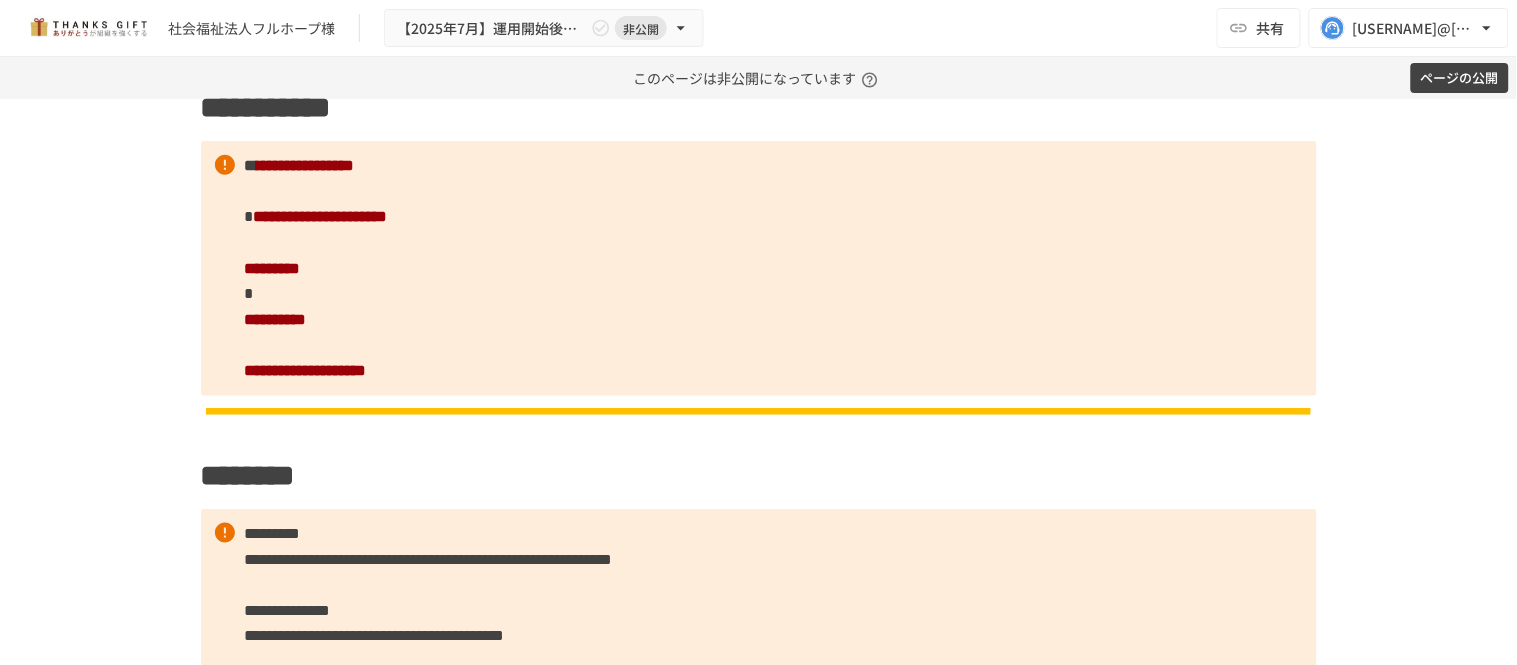 type 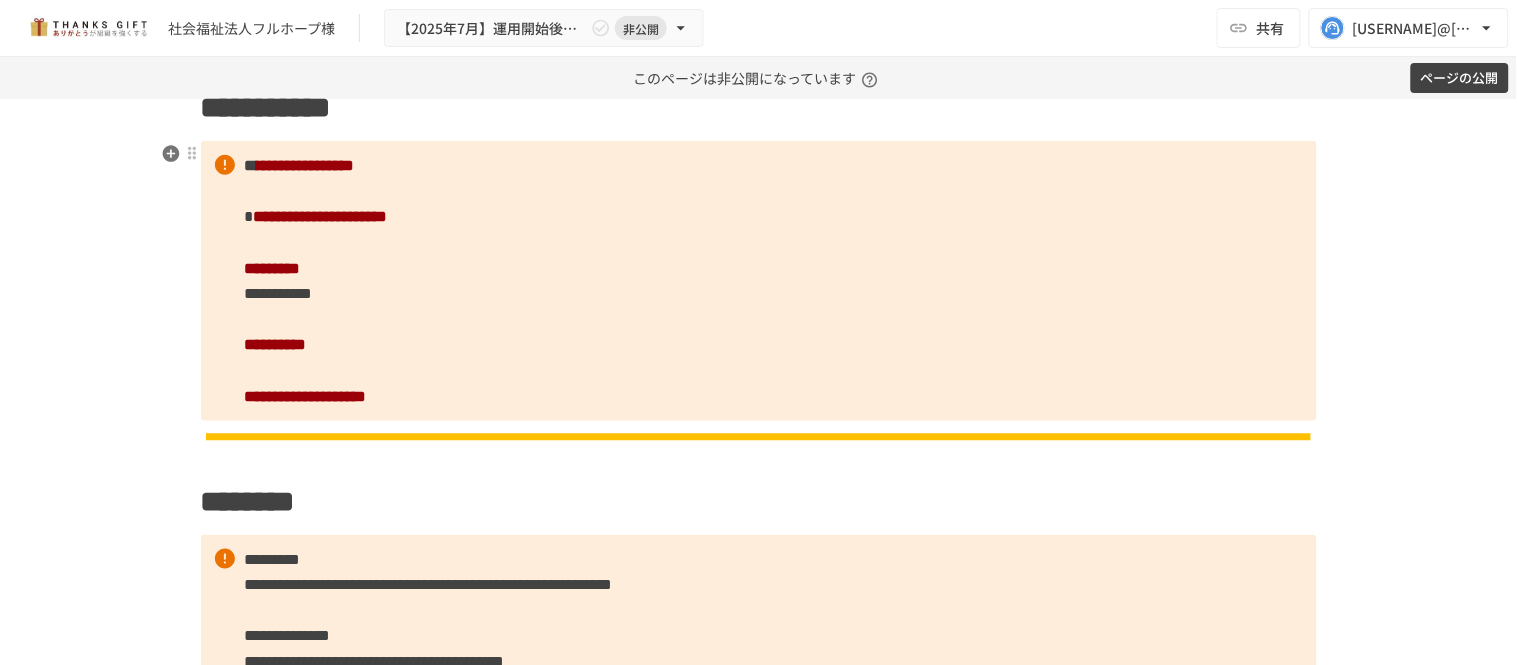 click on "**********" at bounding box center [759, 281] 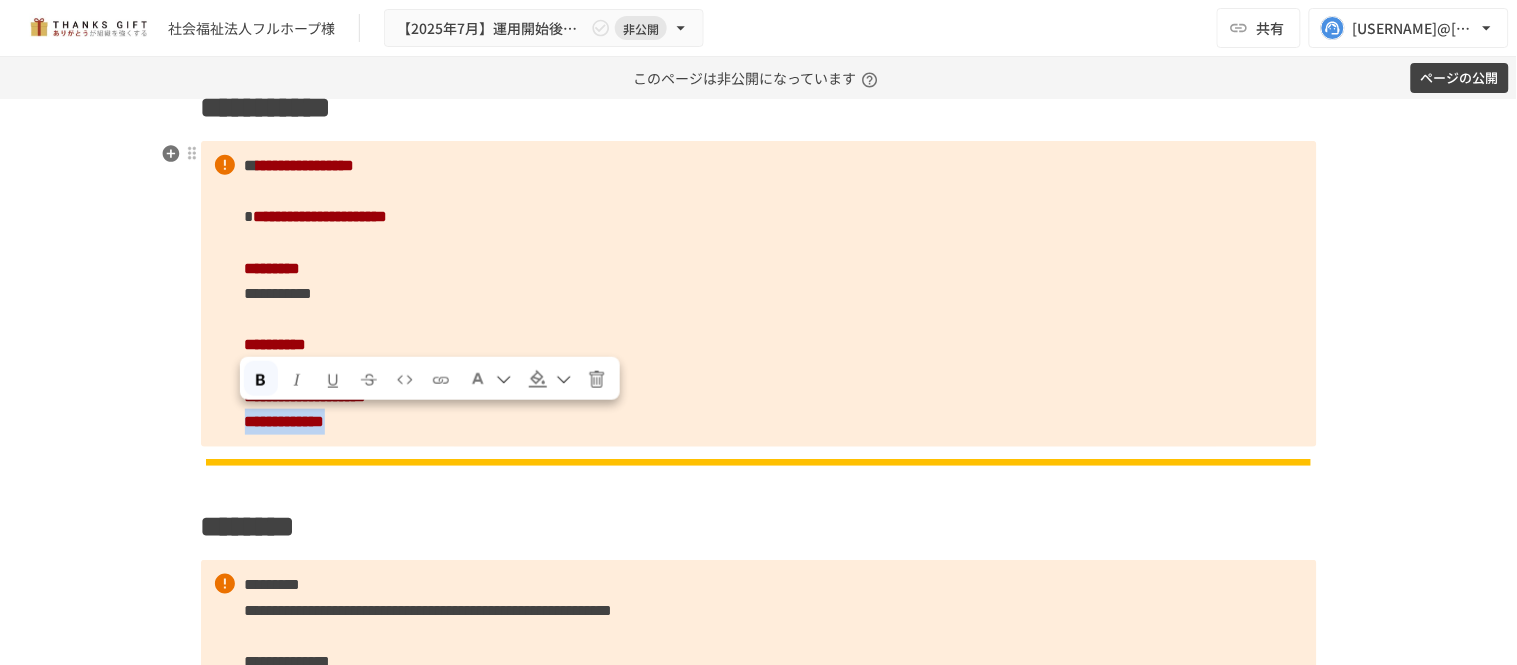 drag, startPoint x: 457, startPoint y: 425, endPoint x: 220, endPoint y: 433, distance: 237.13498 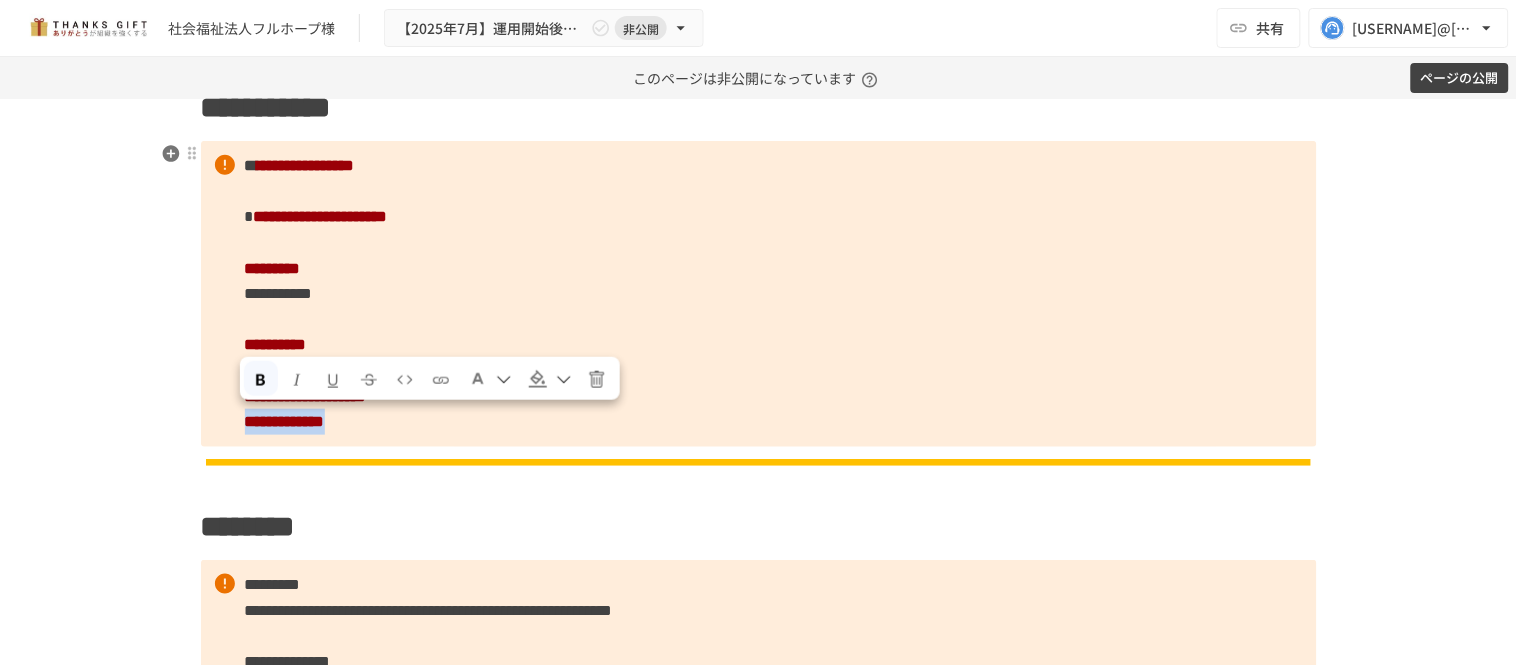 click at bounding box center (596, 380) 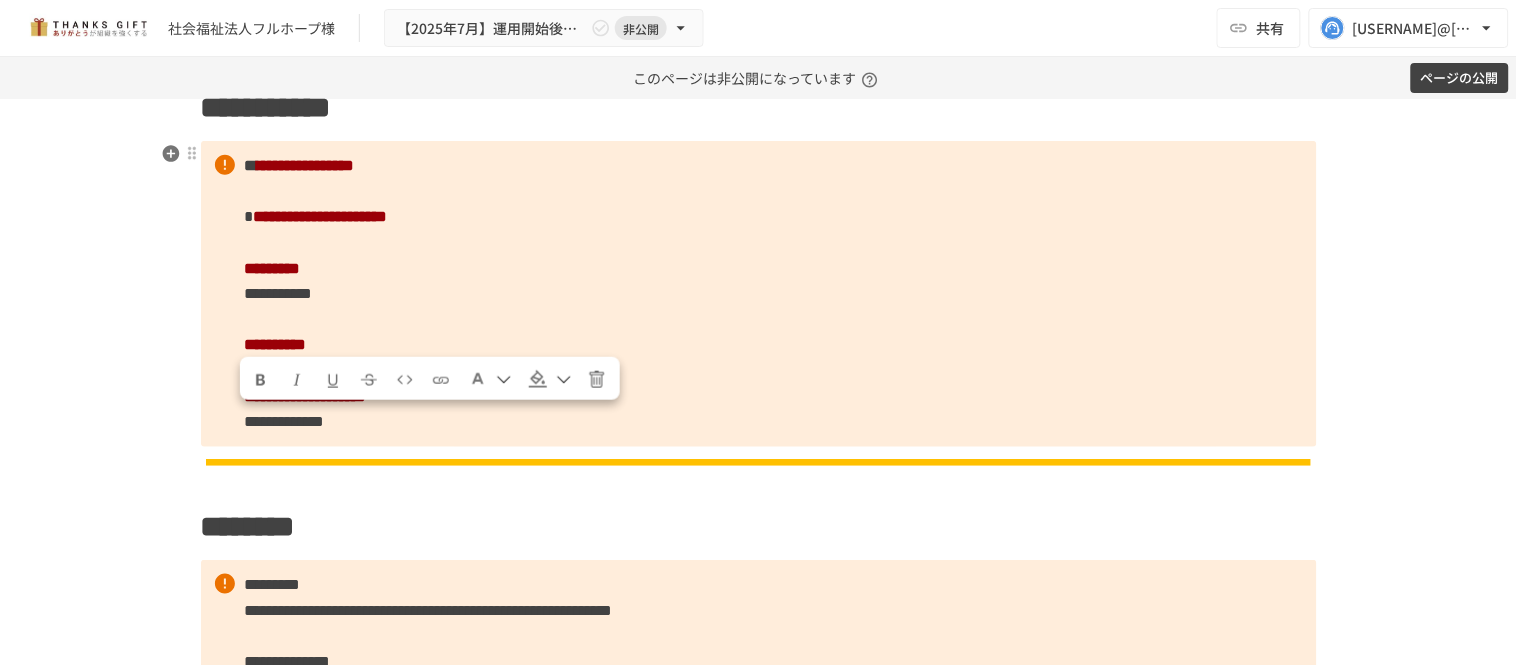 click on "**********" at bounding box center (759, 294) 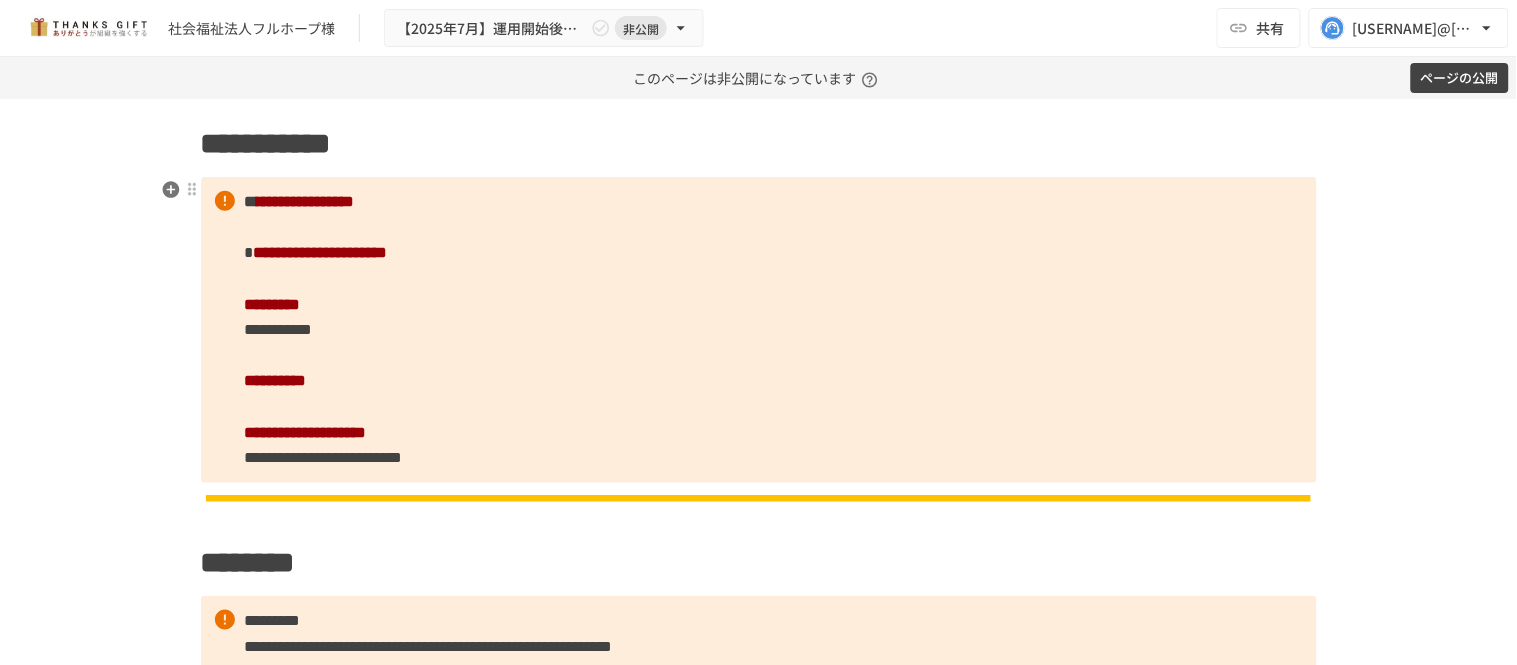 scroll, scrollTop: 2333, scrollLeft: 0, axis: vertical 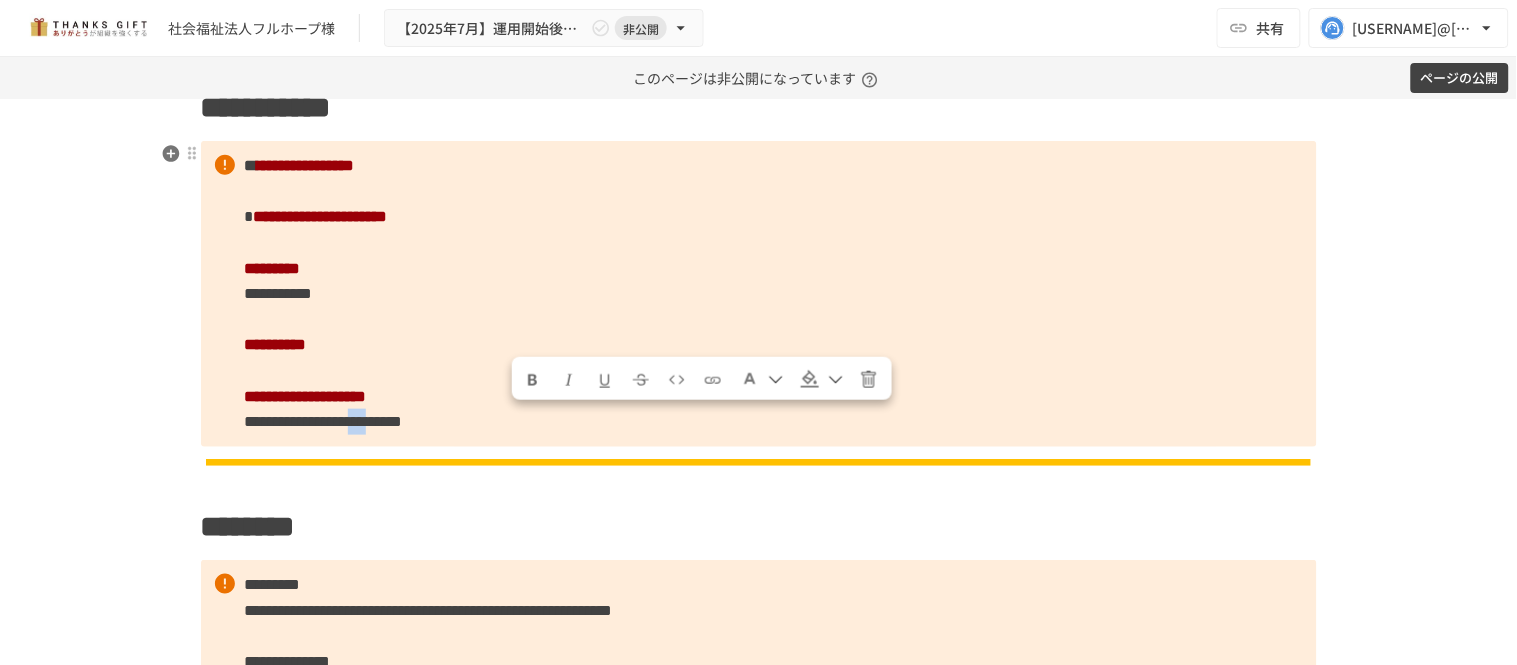 drag, startPoint x: 557, startPoint y: 430, endPoint x: 508, endPoint y: 431, distance: 49.010204 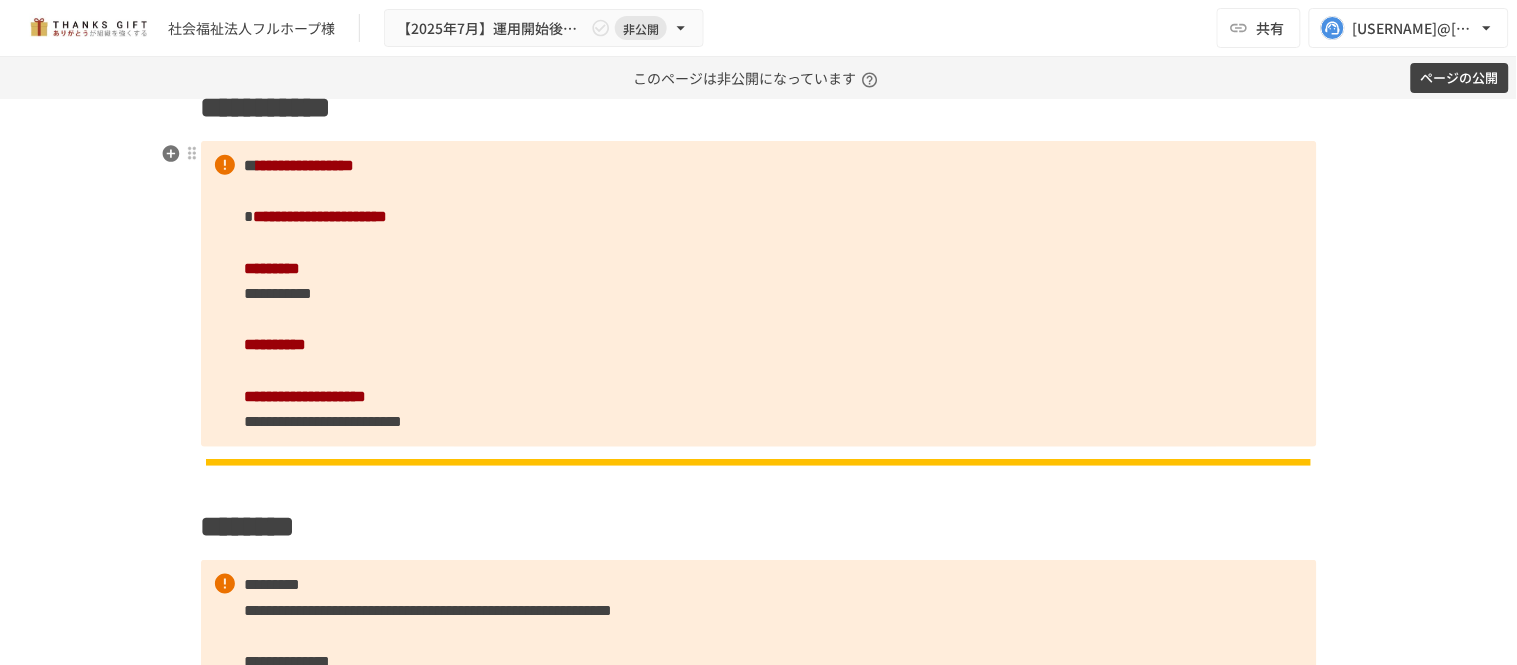click on "**********" at bounding box center [759, 294] 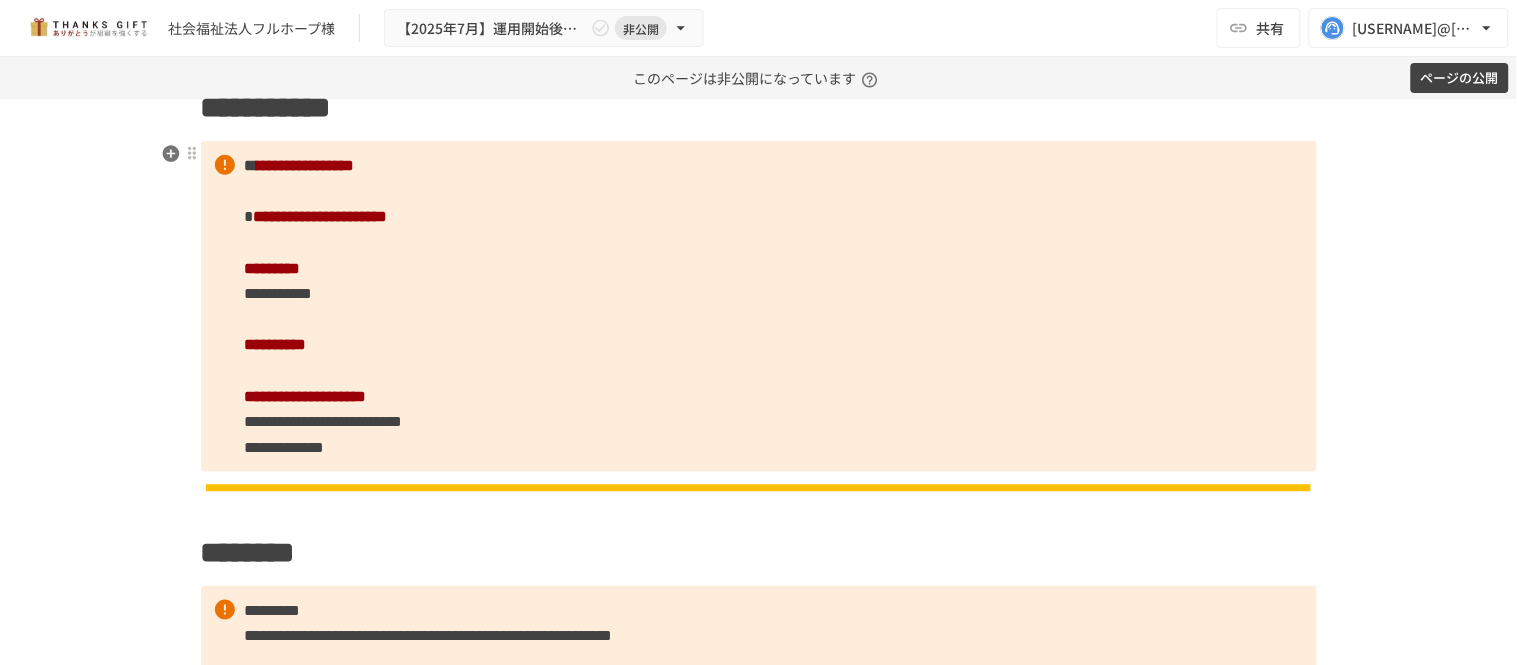 click on "**********" at bounding box center [759, 306] 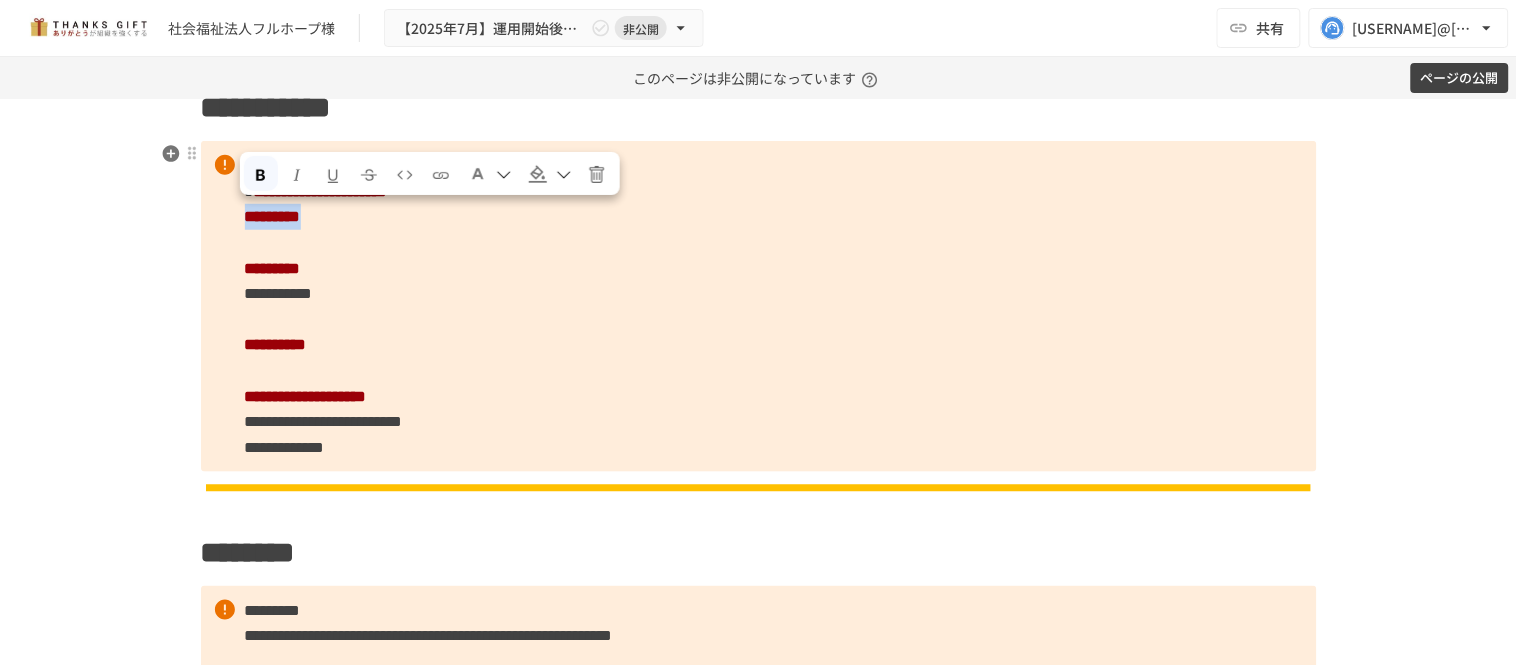drag, startPoint x: 380, startPoint y: 218, endPoint x: 182, endPoint y: 220, distance: 198.0101 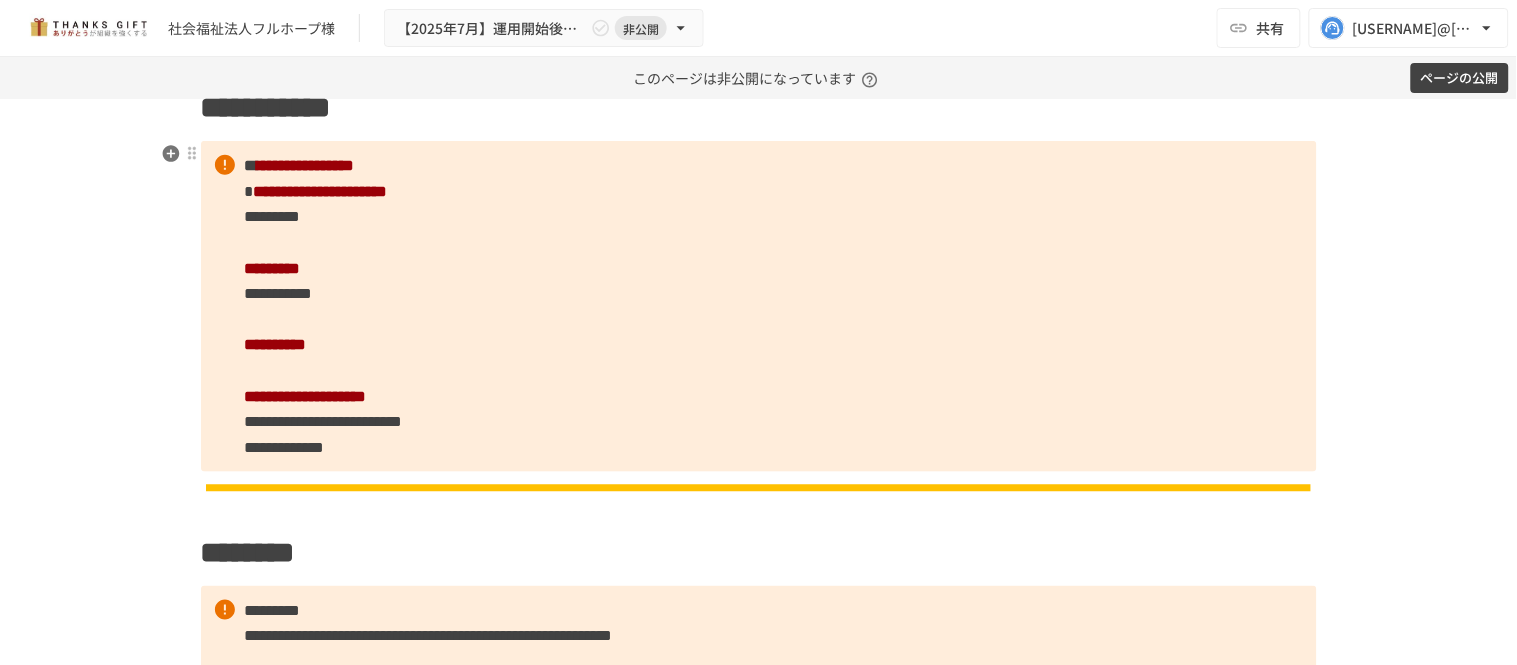 click on "**********" at bounding box center [759, 306] 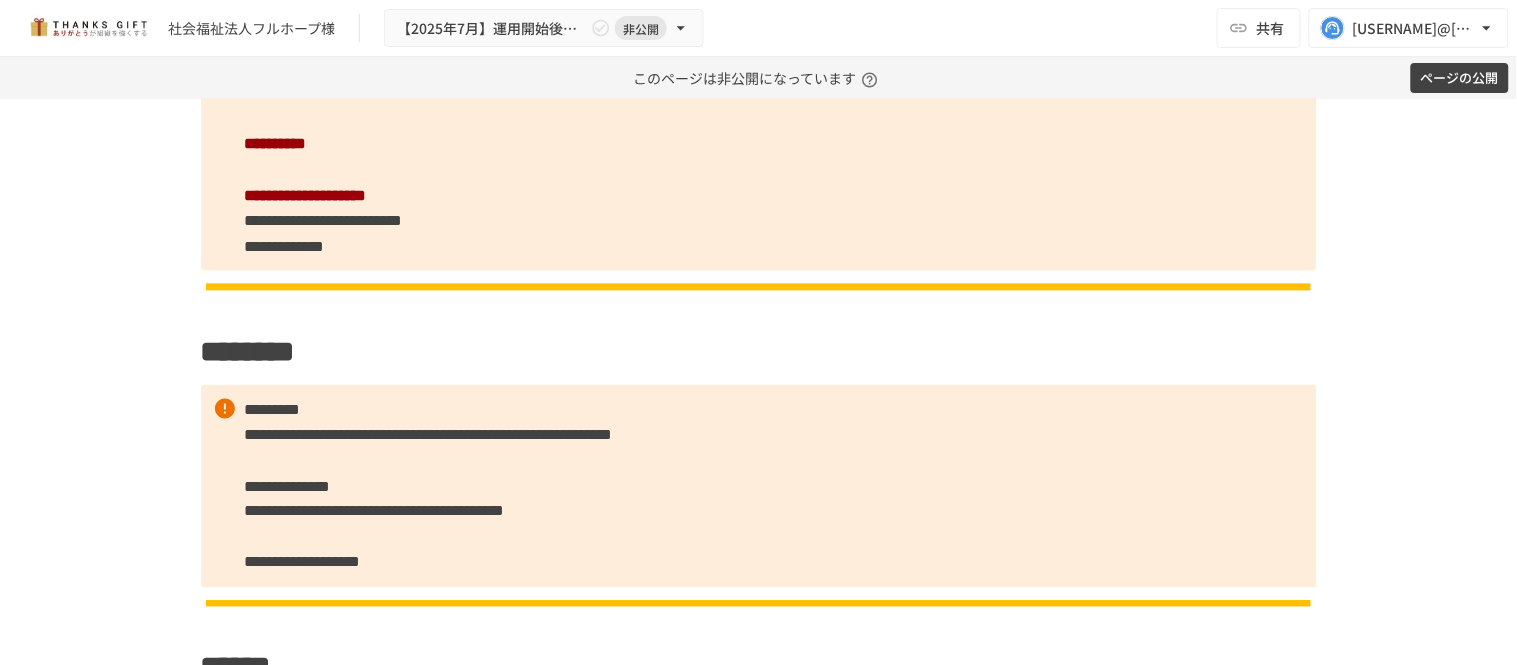 scroll, scrollTop: 2555, scrollLeft: 0, axis: vertical 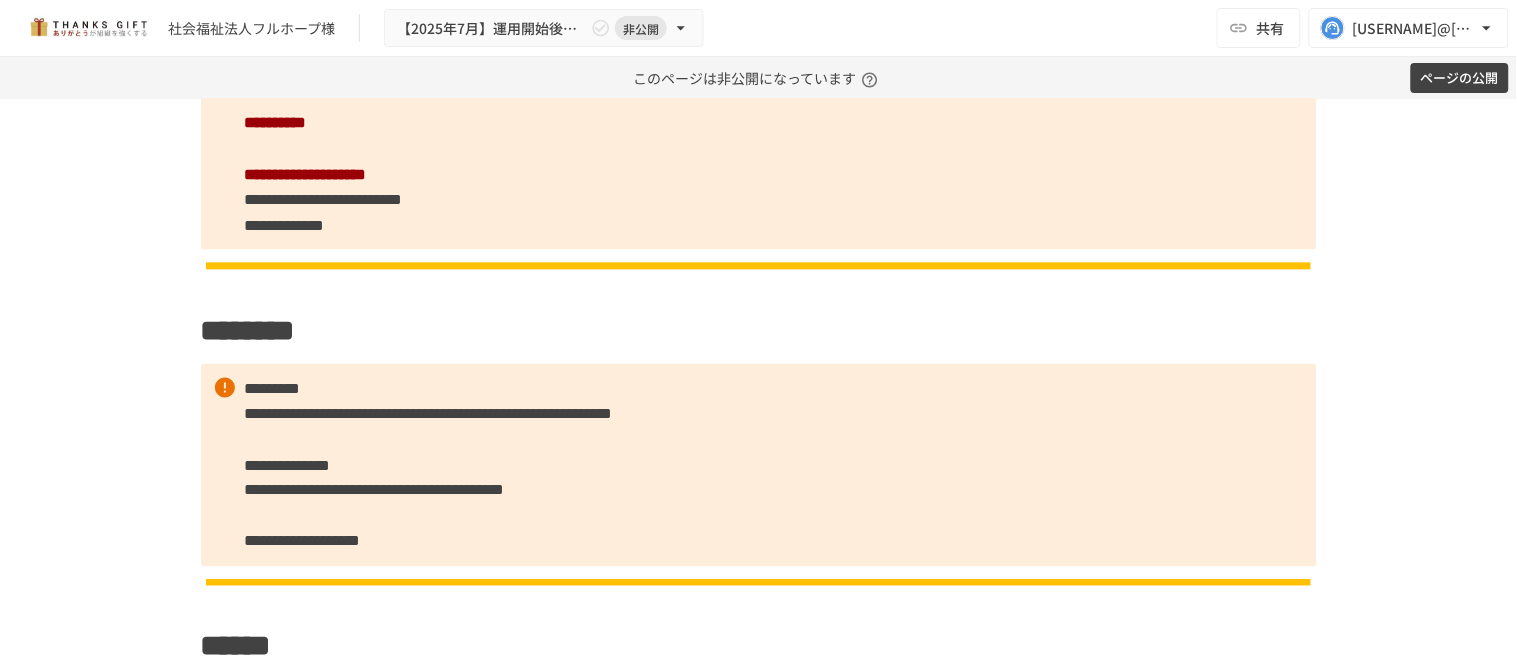 click on "**********" at bounding box center (759, 84) 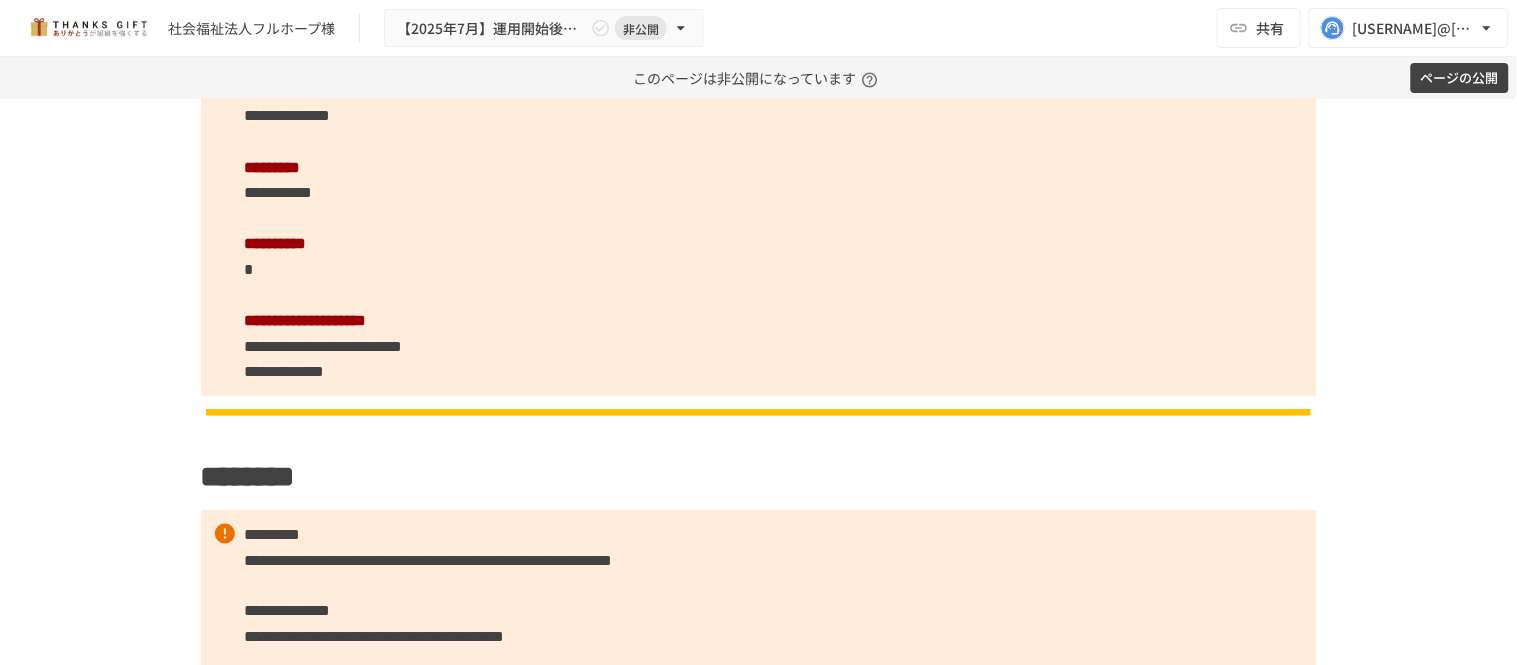 scroll, scrollTop: 2377, scrollLeft: 0, axis: vertical 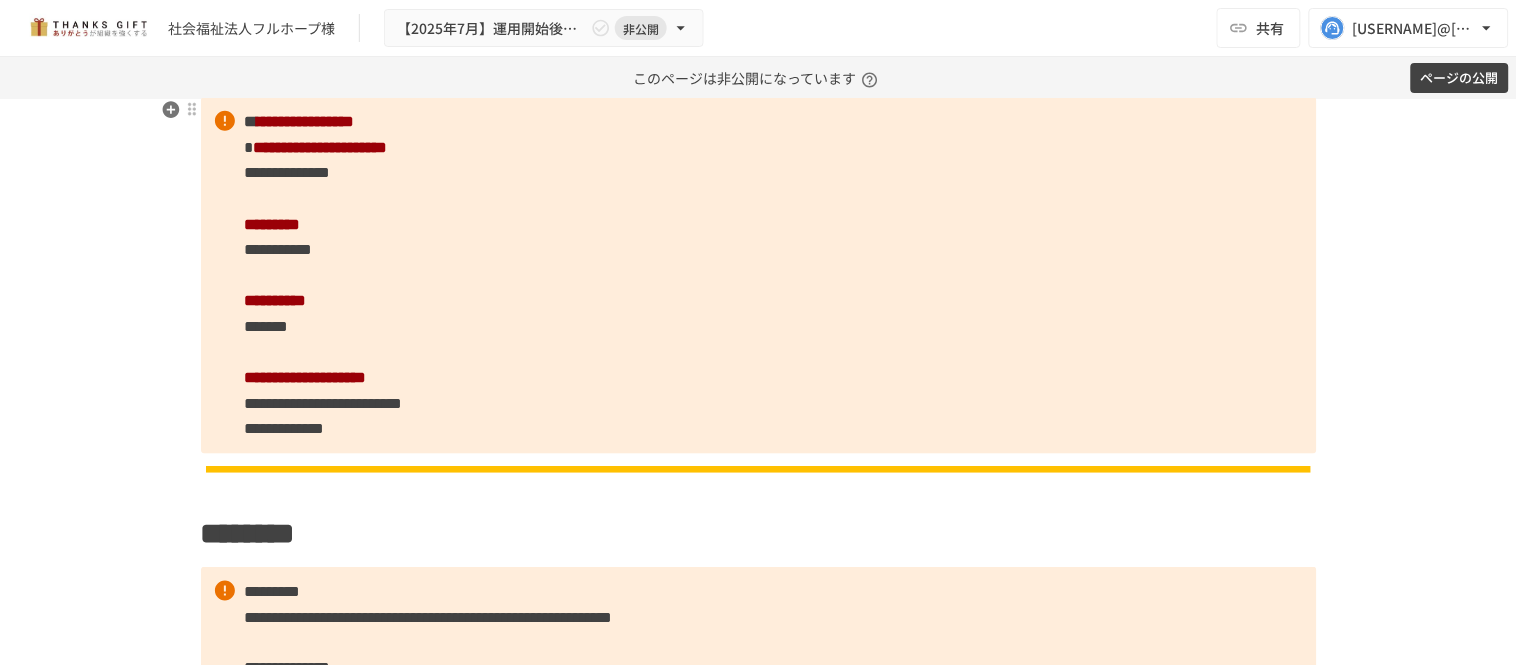 click on "**********" at bounding box center [759, 275] 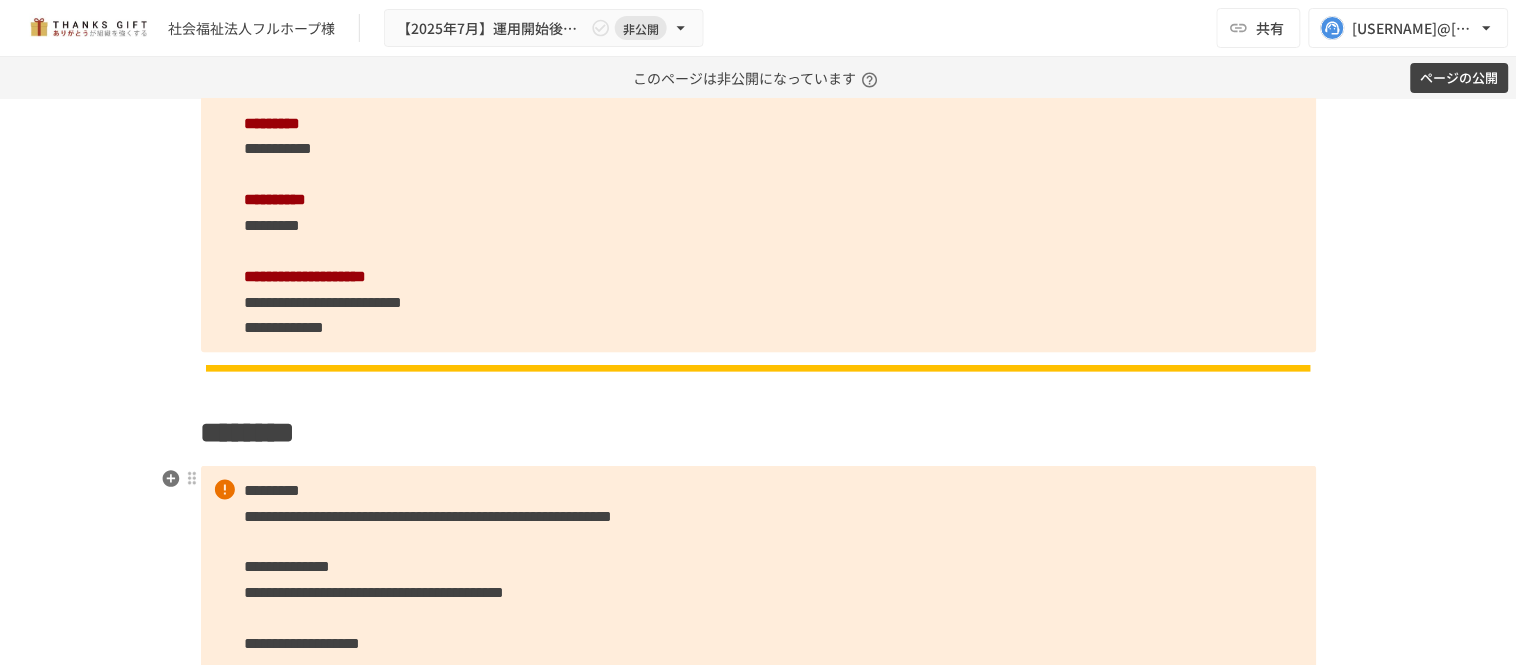 scroll, scrollTop: 2440, scrollLeft: 0, axis: vertical 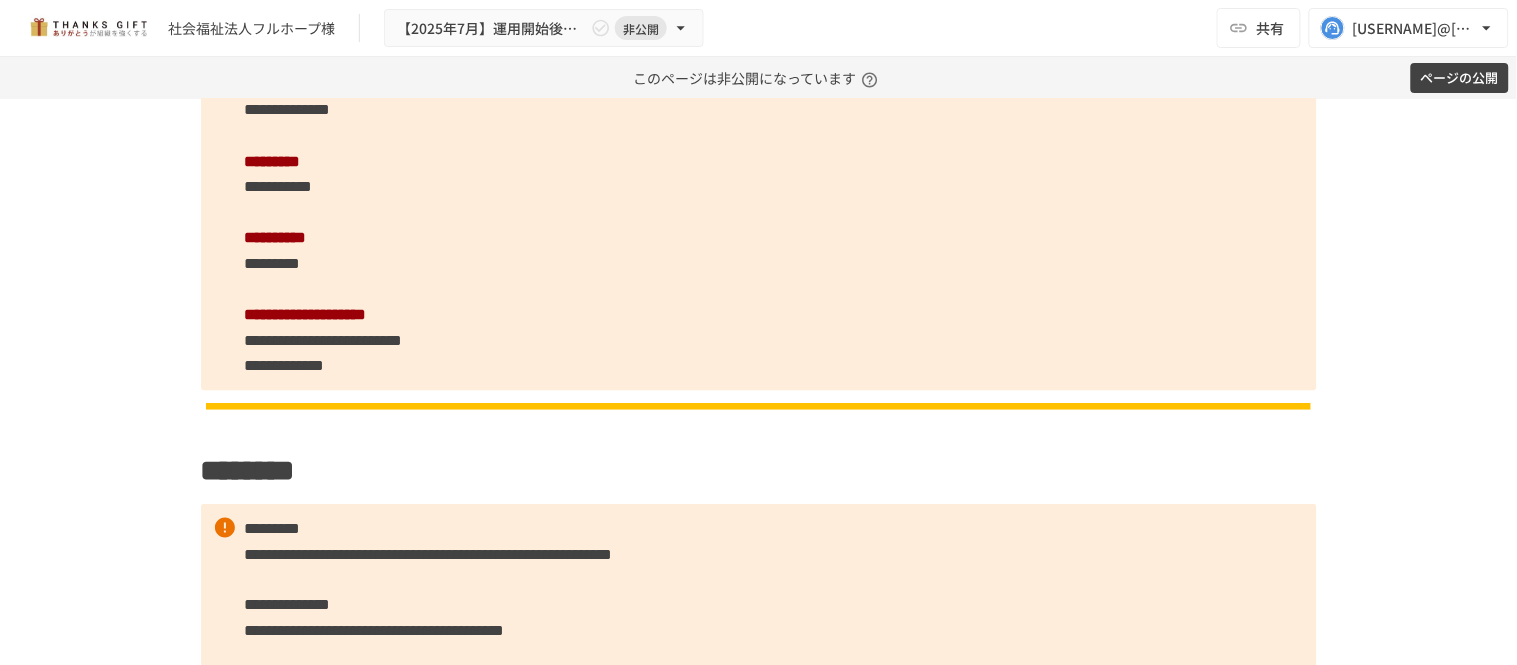 click on "**********" at bounding box center [759, 212] 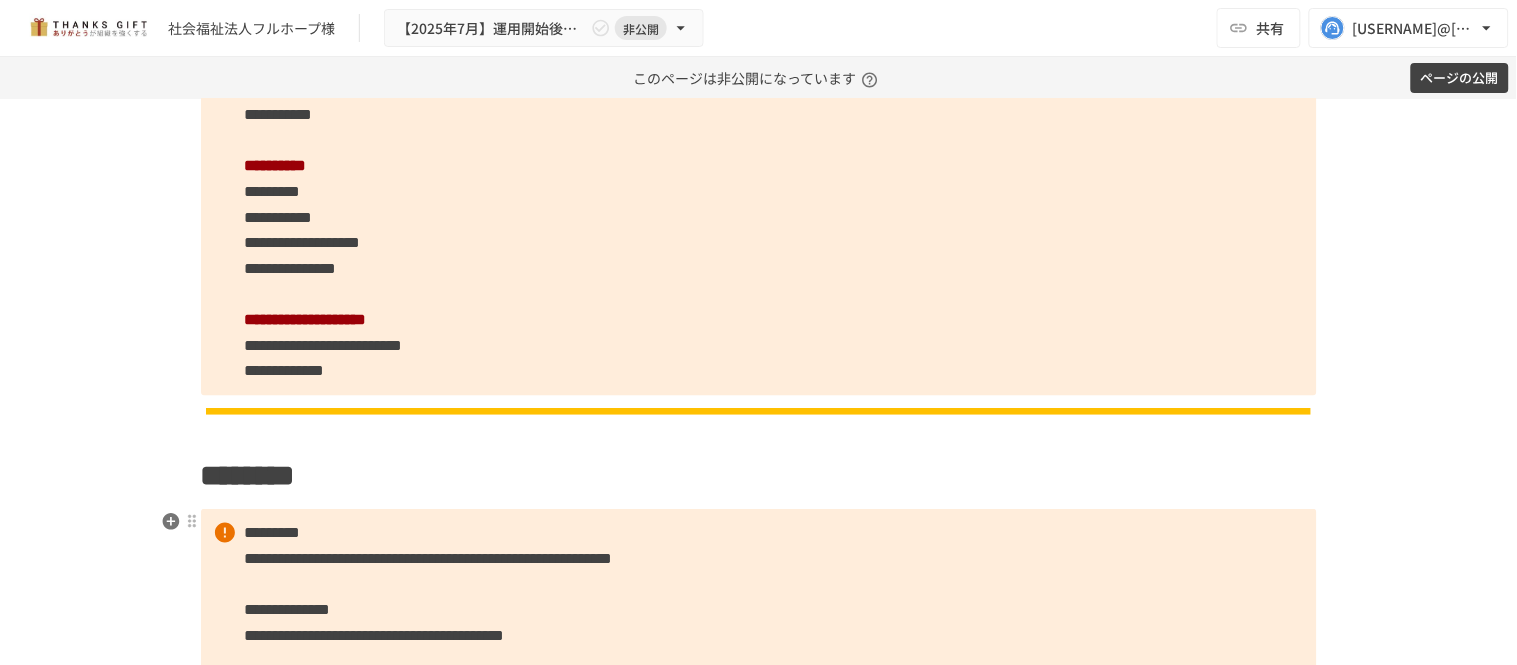 scroll, scrollTop: 2551, scrollLeft: 0, axis: vertical 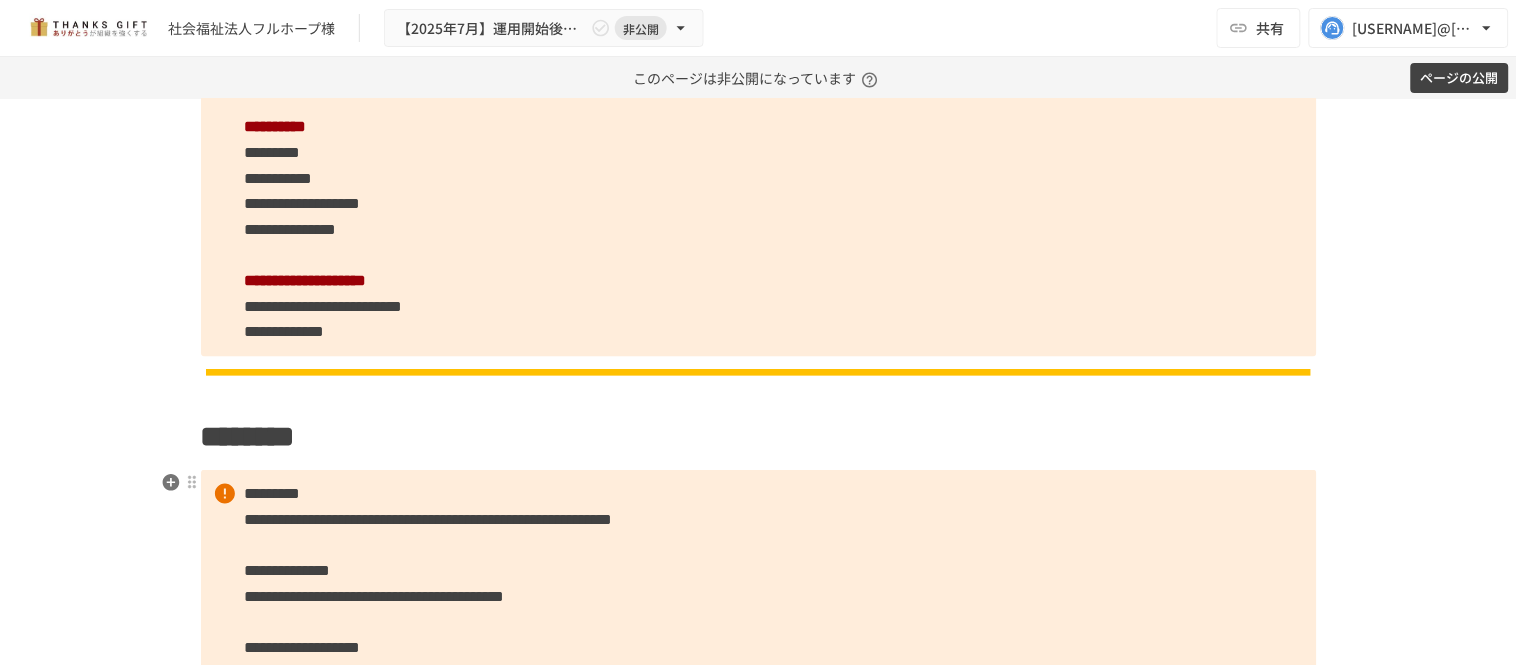 click on "**********" at bounding box center [759, 571] 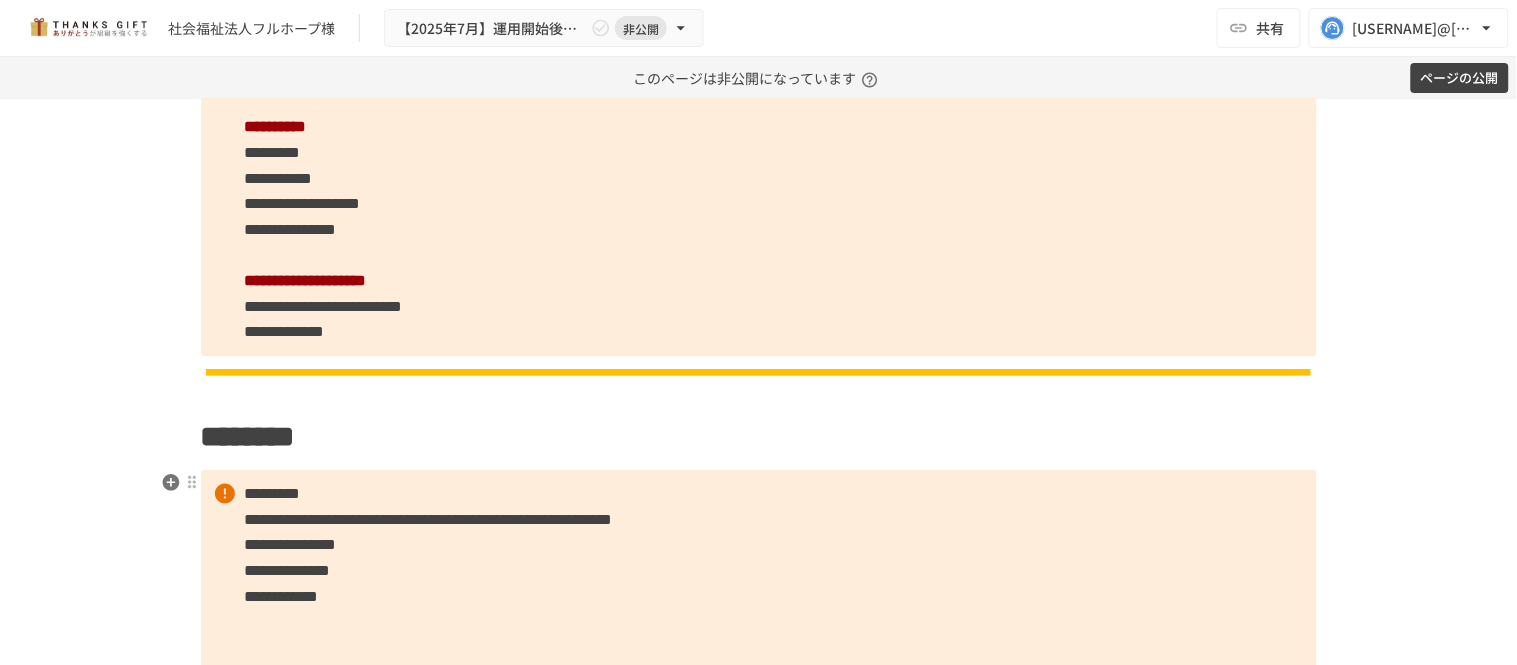 click on "**********" at bounding box center [759, 623] 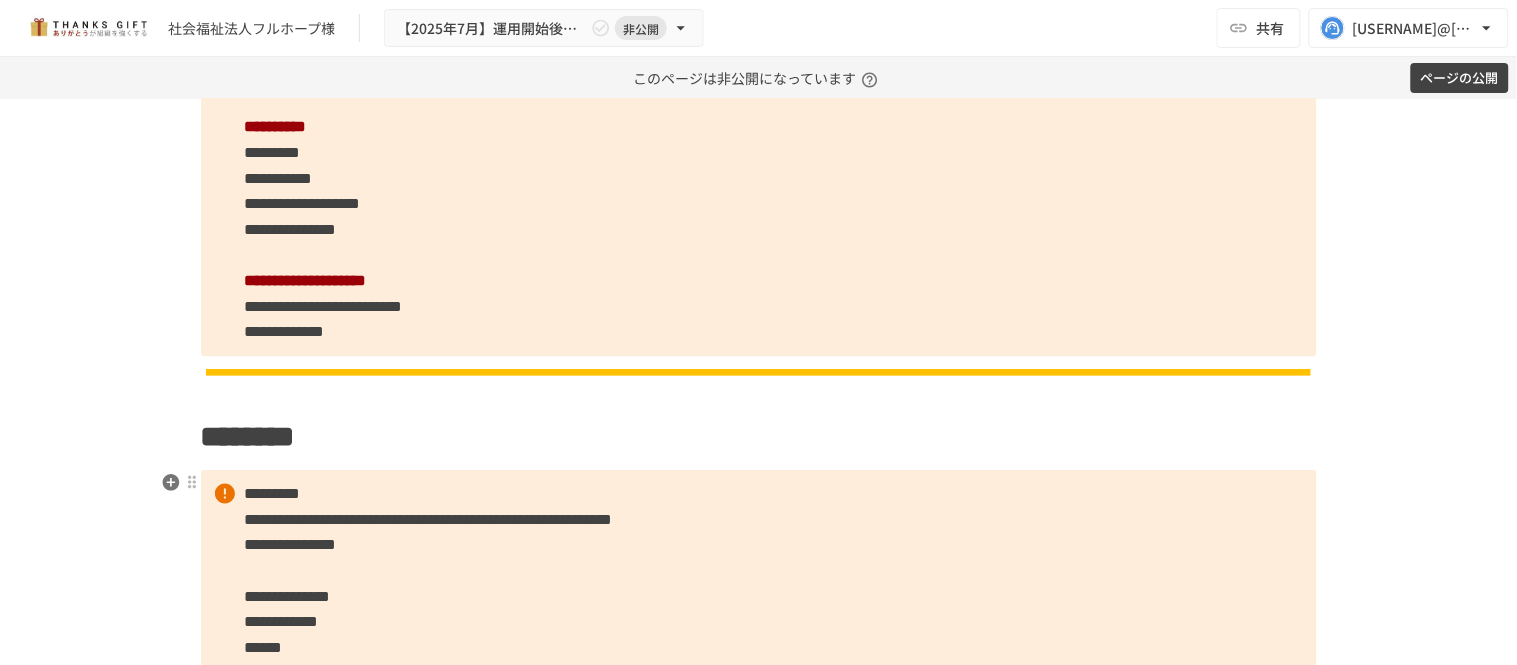 click on "**********" at bounding box center (288, 597) 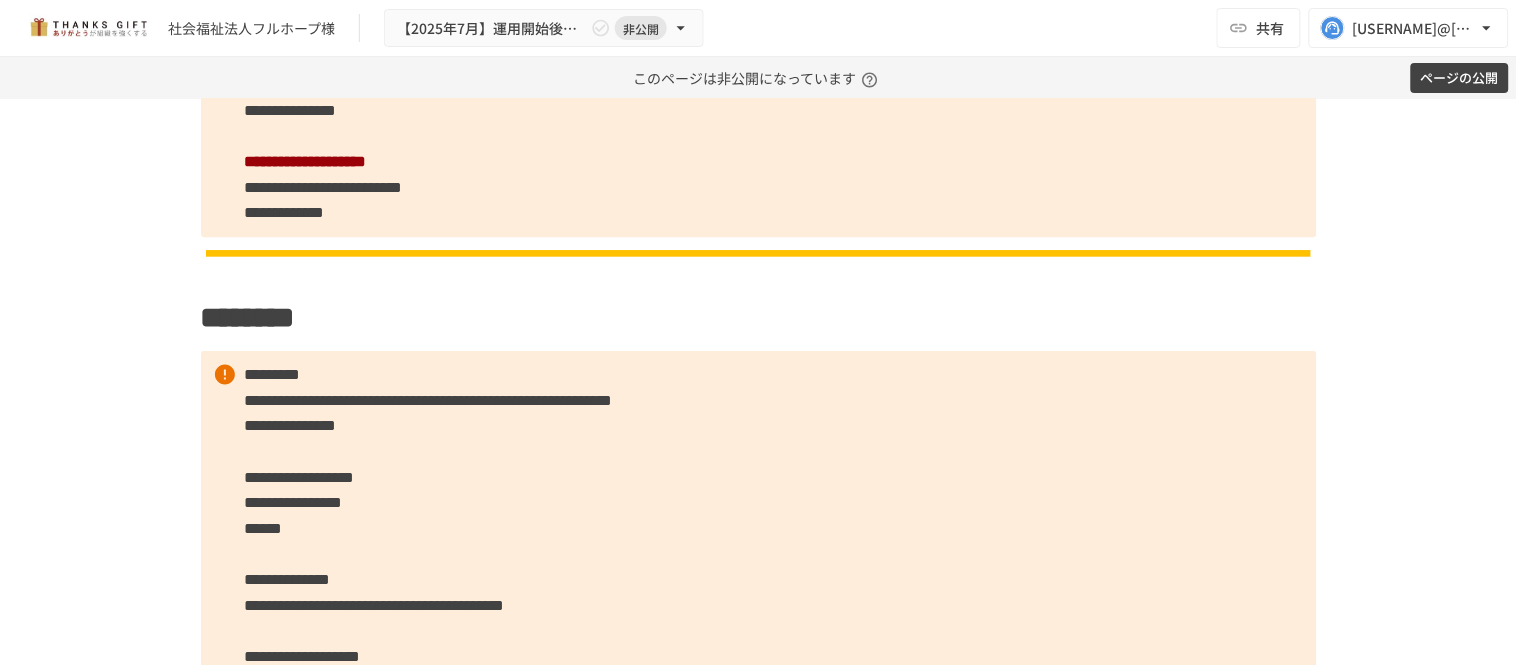 scroll, scrollTop: 2671, scrollLeft: 0, axis: vertical 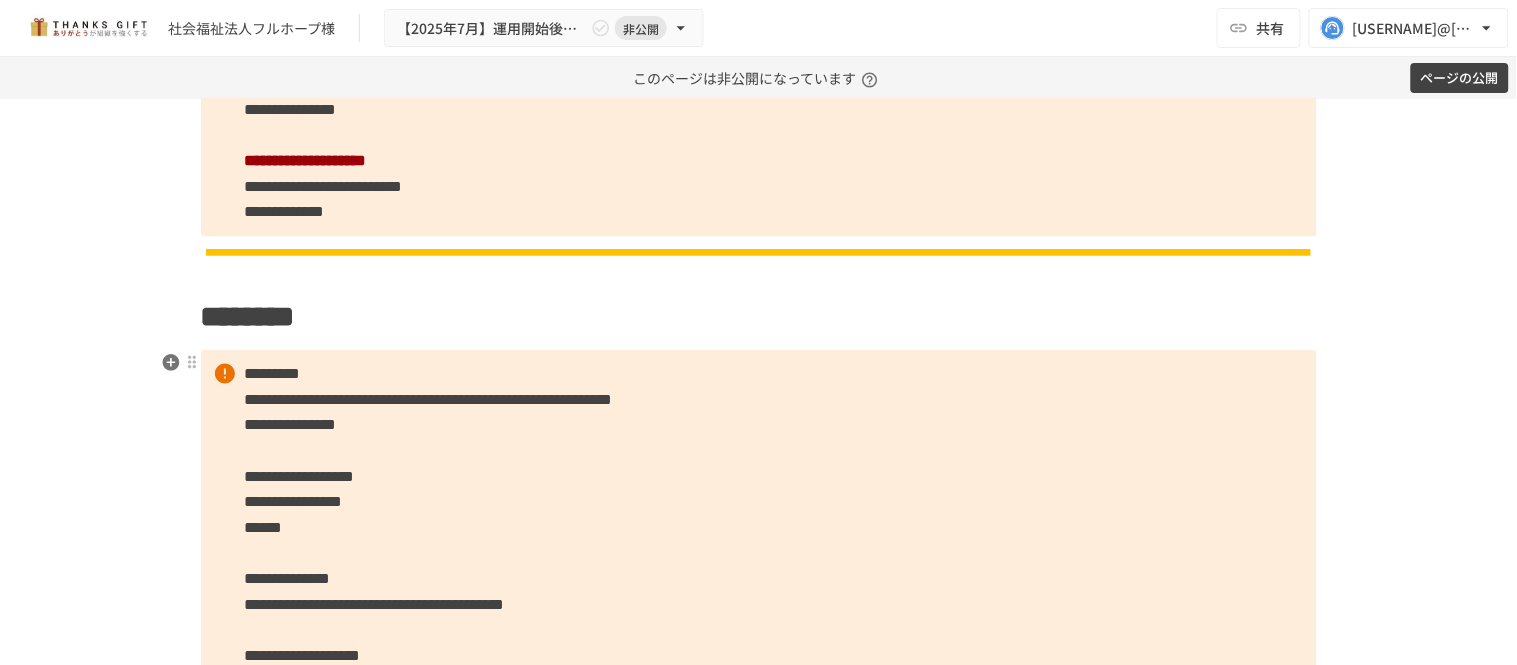 click on "**********" at bounding box center [759, 515] 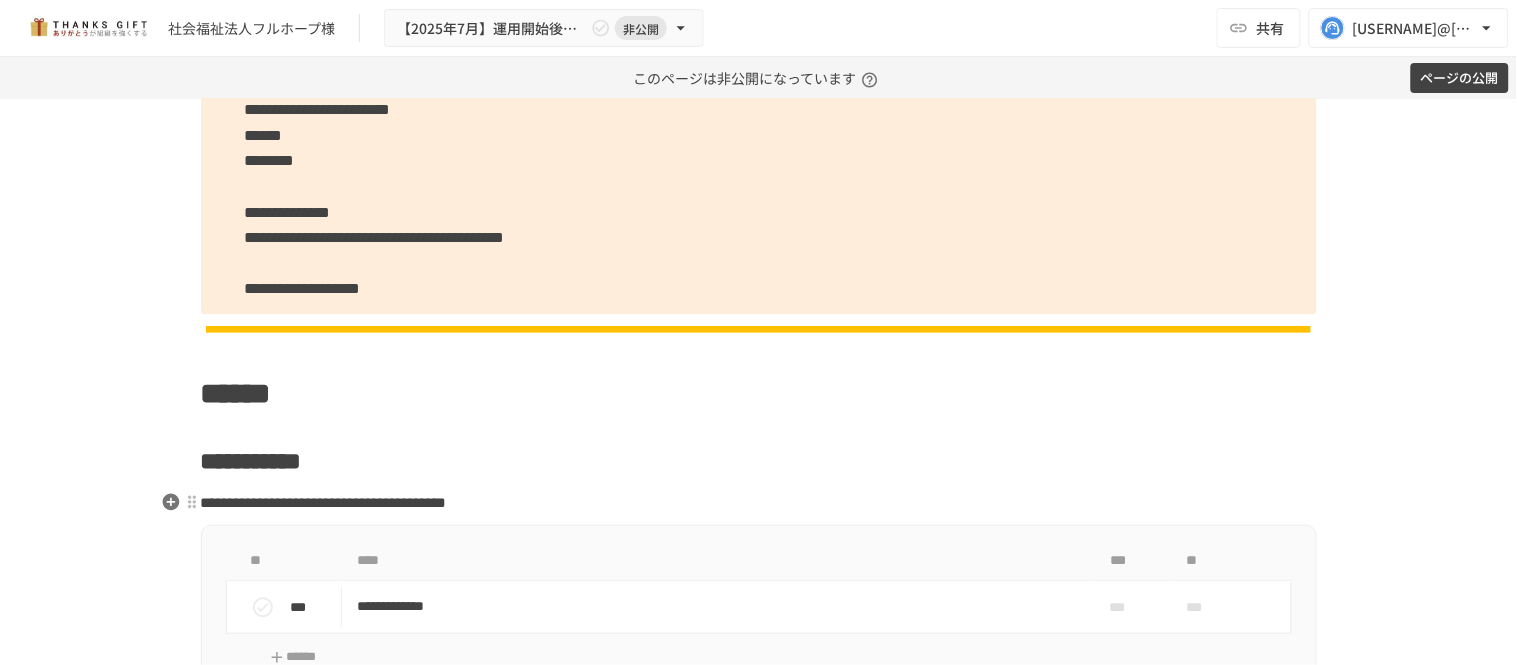 scroll, scrollTop: 3115, scrollLeft: 0, axis: vertical 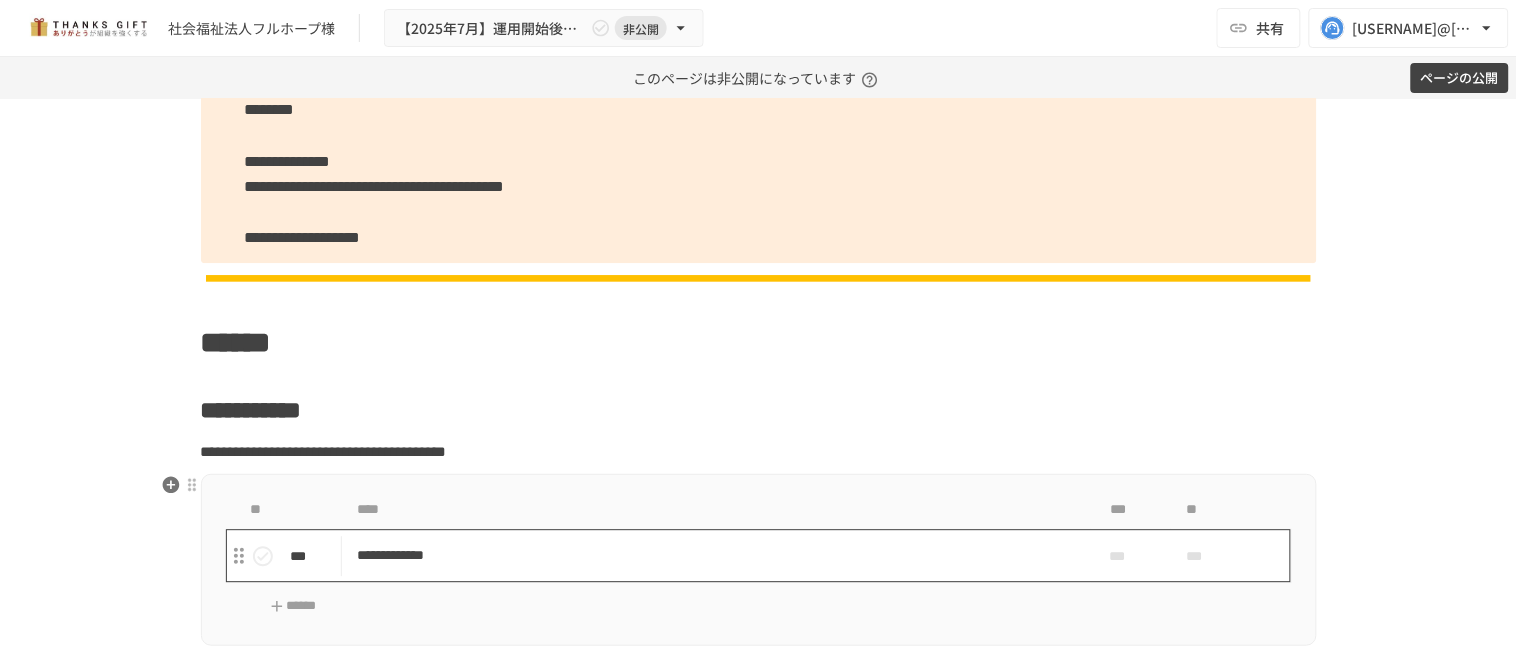 click on "**********" at bounding box center (716, 555) 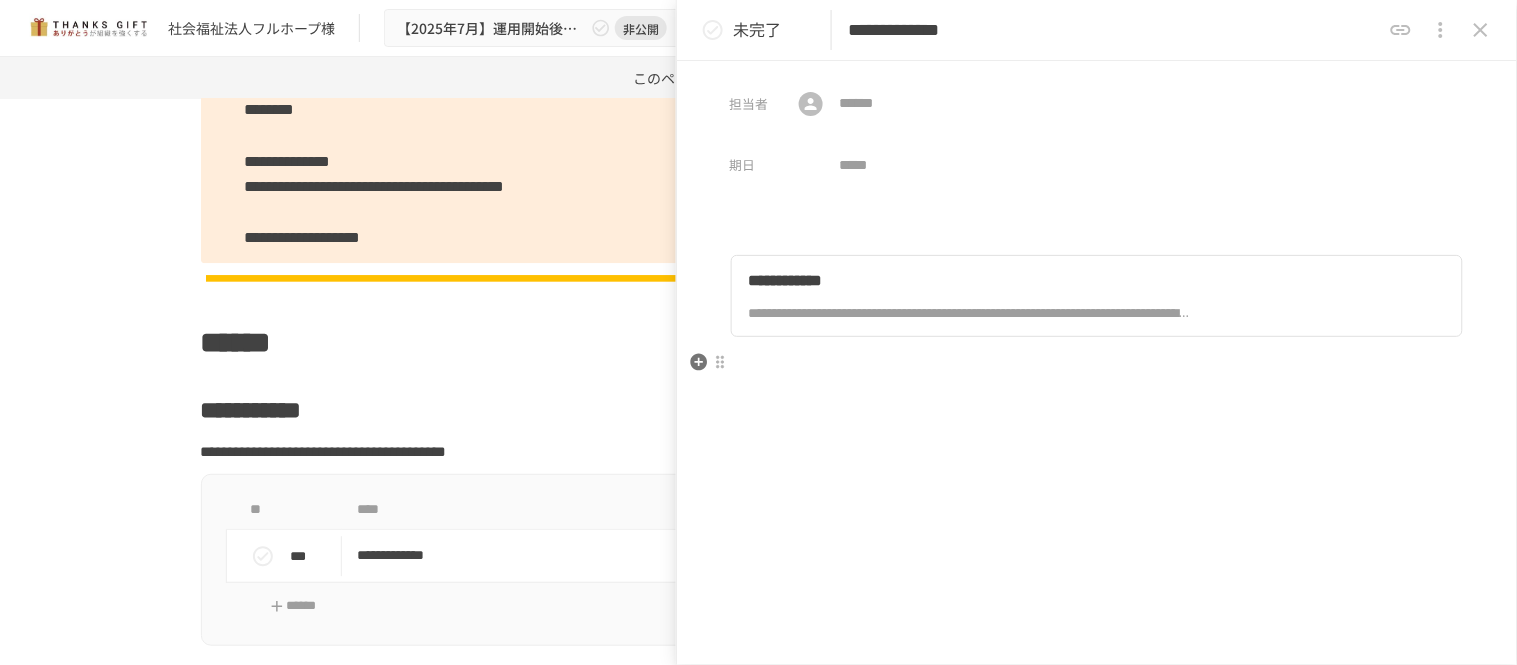 click at bounding box center [1097, 363] 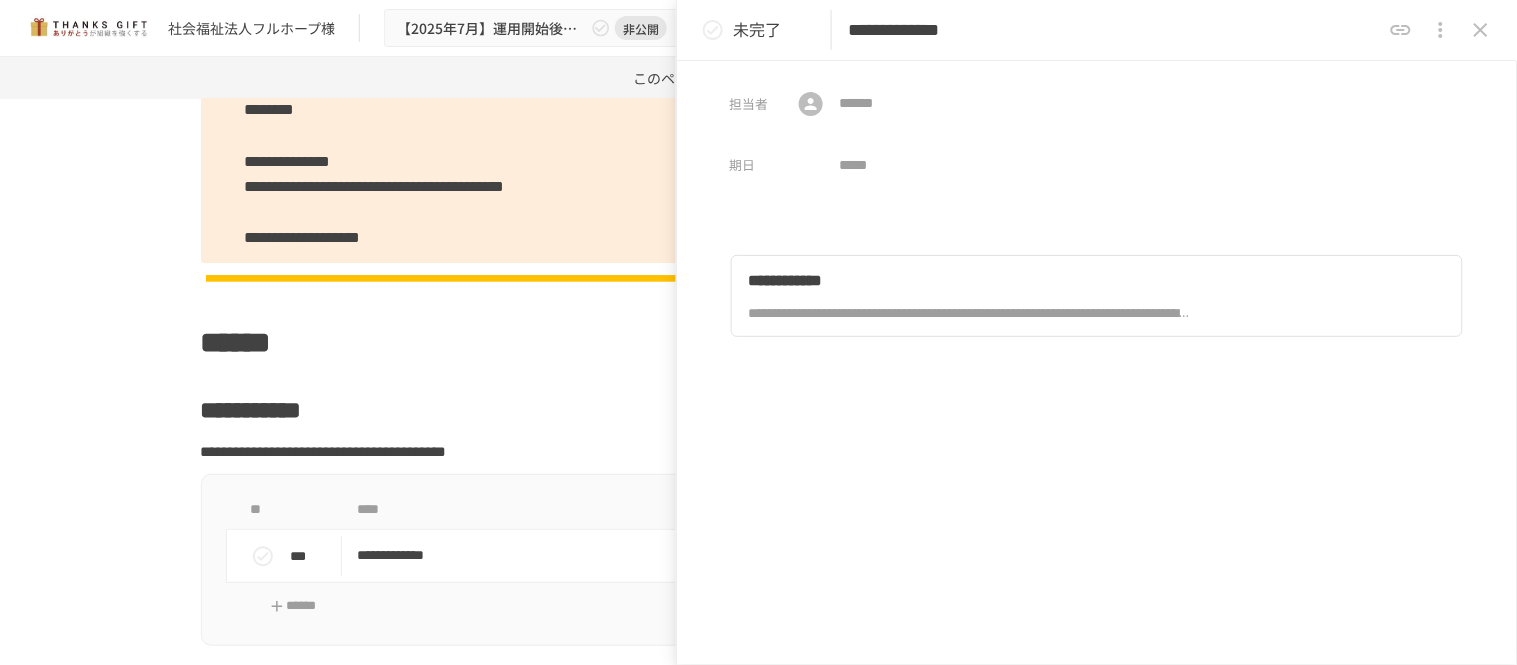 type 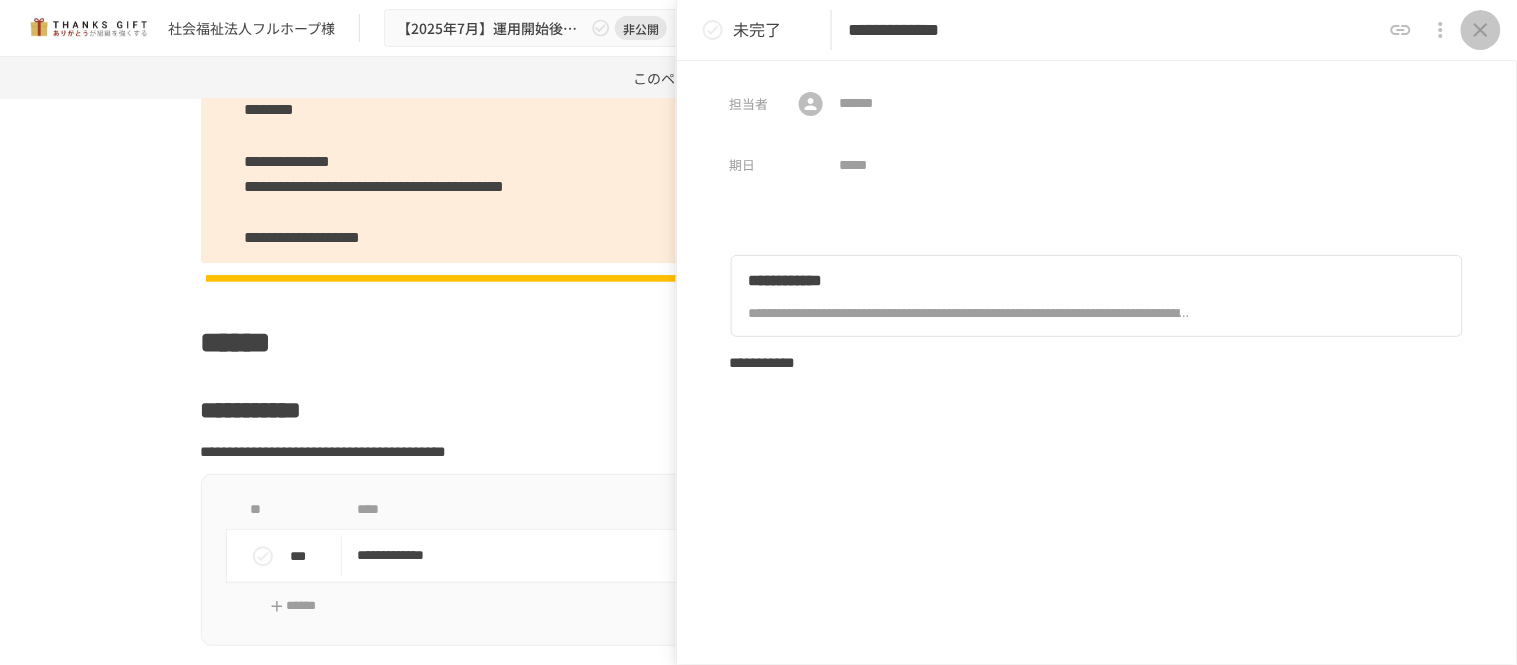 click 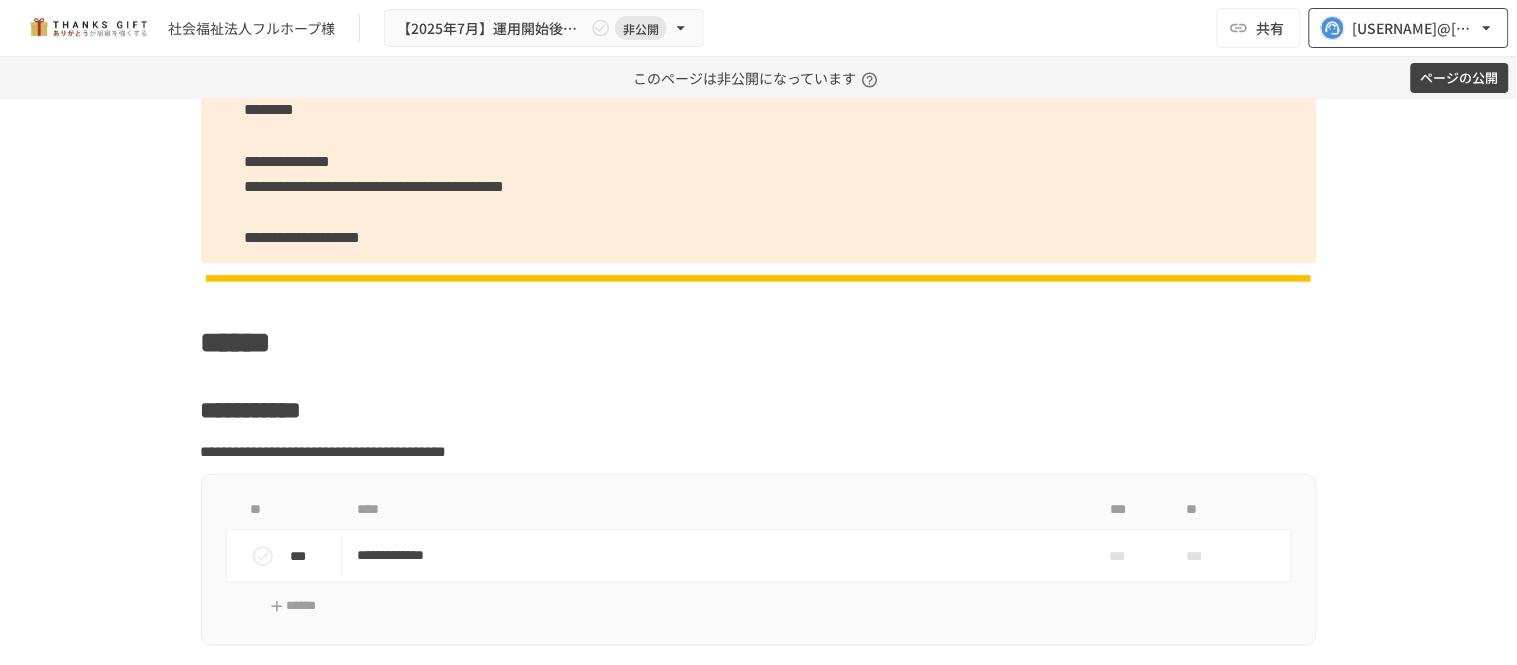 scroll, scrollTop: 3114, scrollLeft: 0, axis: vertical 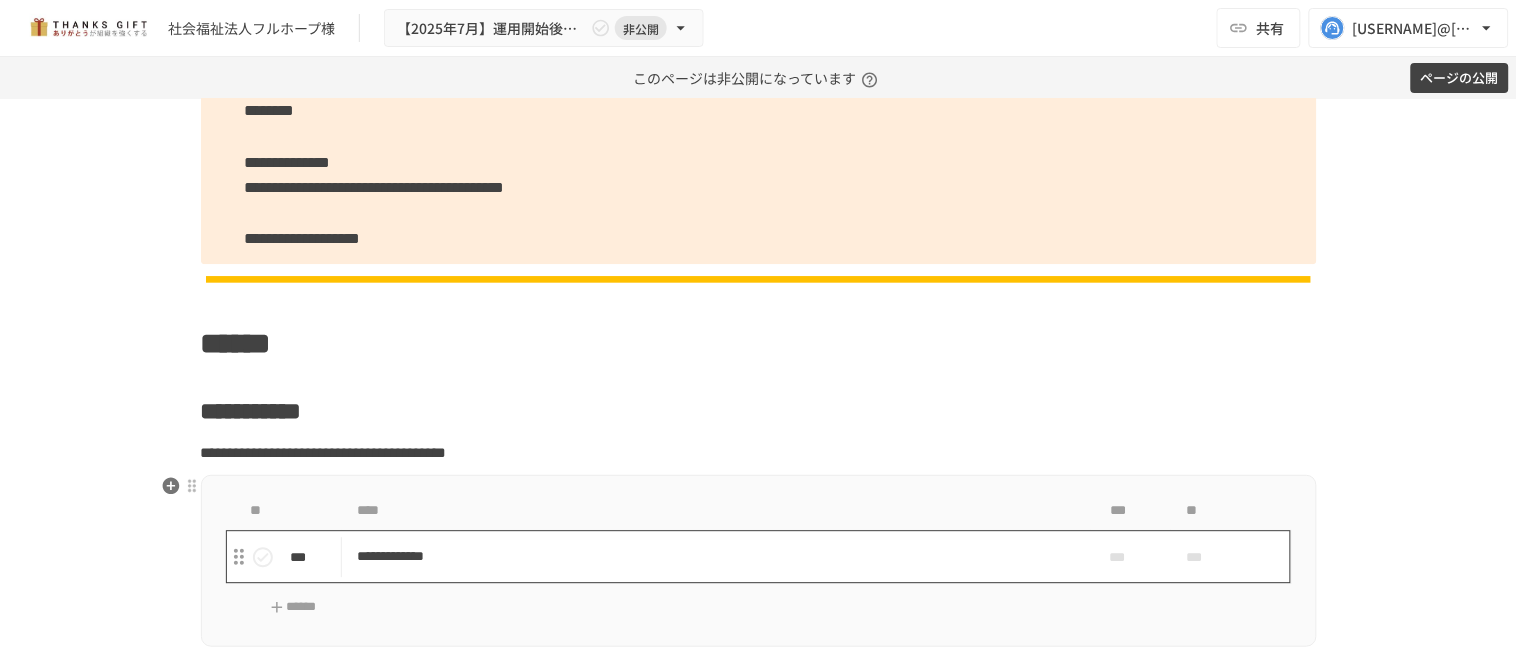 click on "**********" at bounding box center [716, 556] 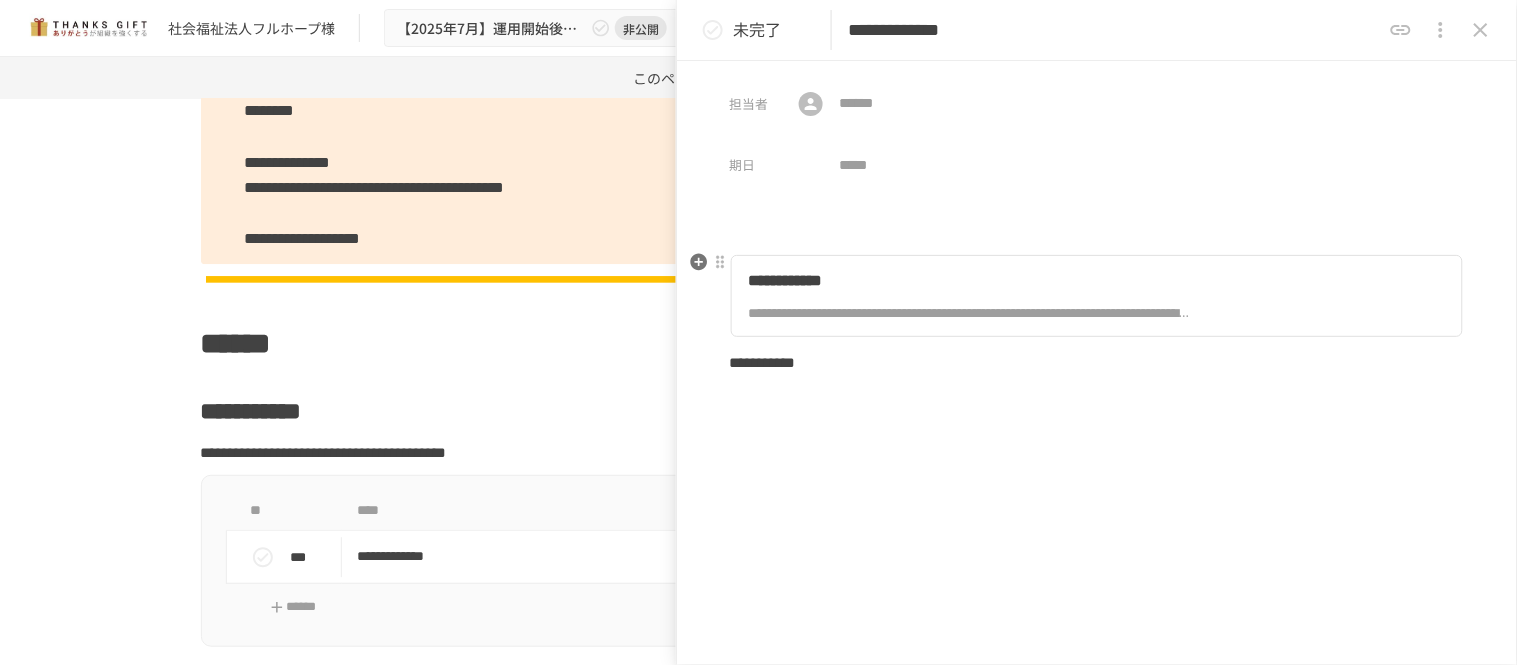 click on "**********" at bounding box center [969, 313] 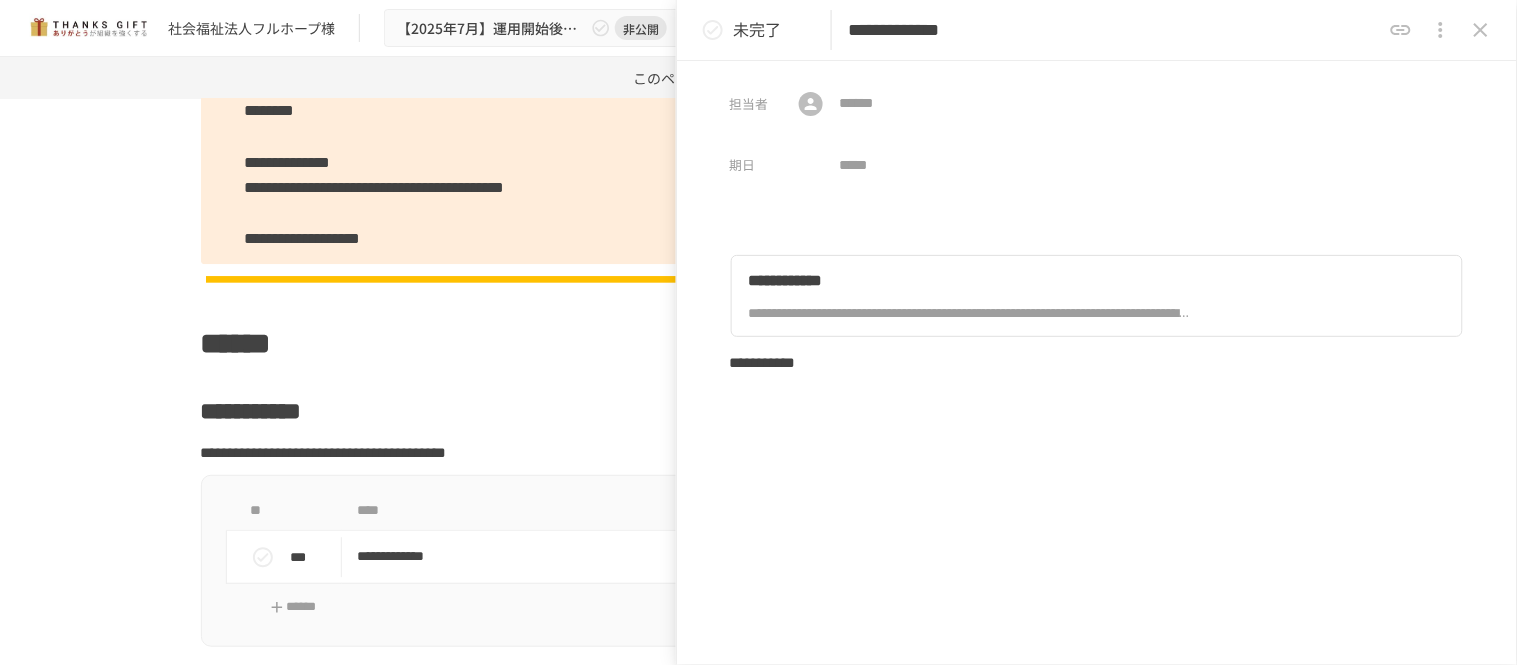 drag, startPoint x: 1486, startPoint y: 32, endPoint x: 1437, endPoint y: 27, distance: 49.25444 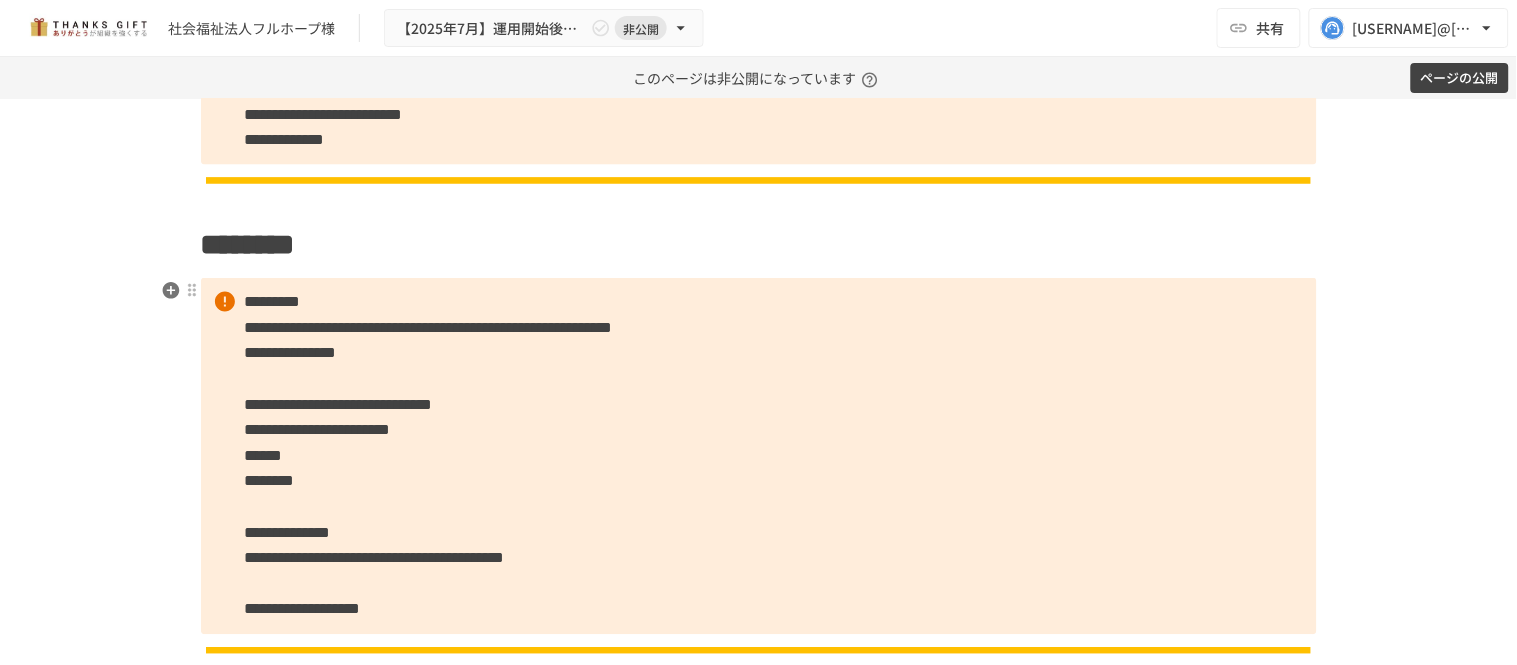scroll, scrollTop: 2781, scrollLeft: 0, axis: vertical 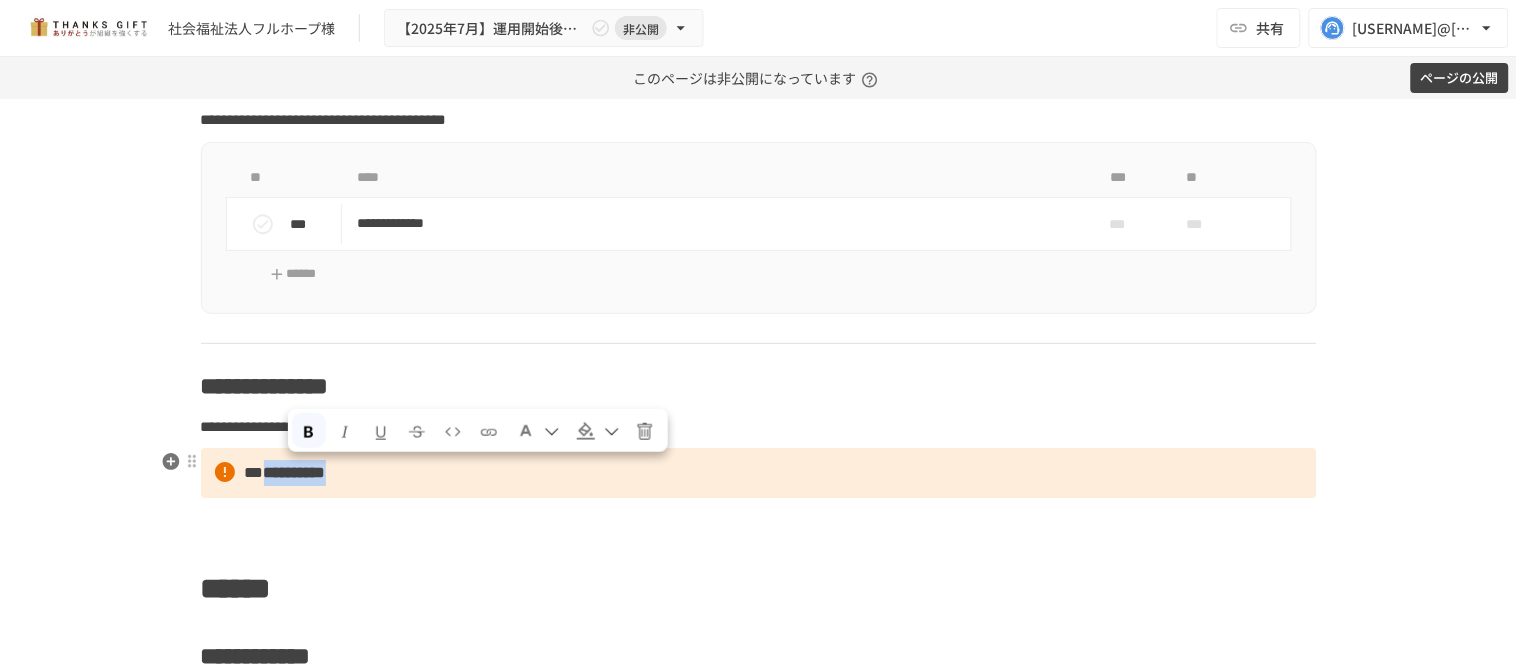 drag, startPoint x: 404, startPoint y: 477, endPoint x: 285, endPoint y: 467, distance: 119.419426 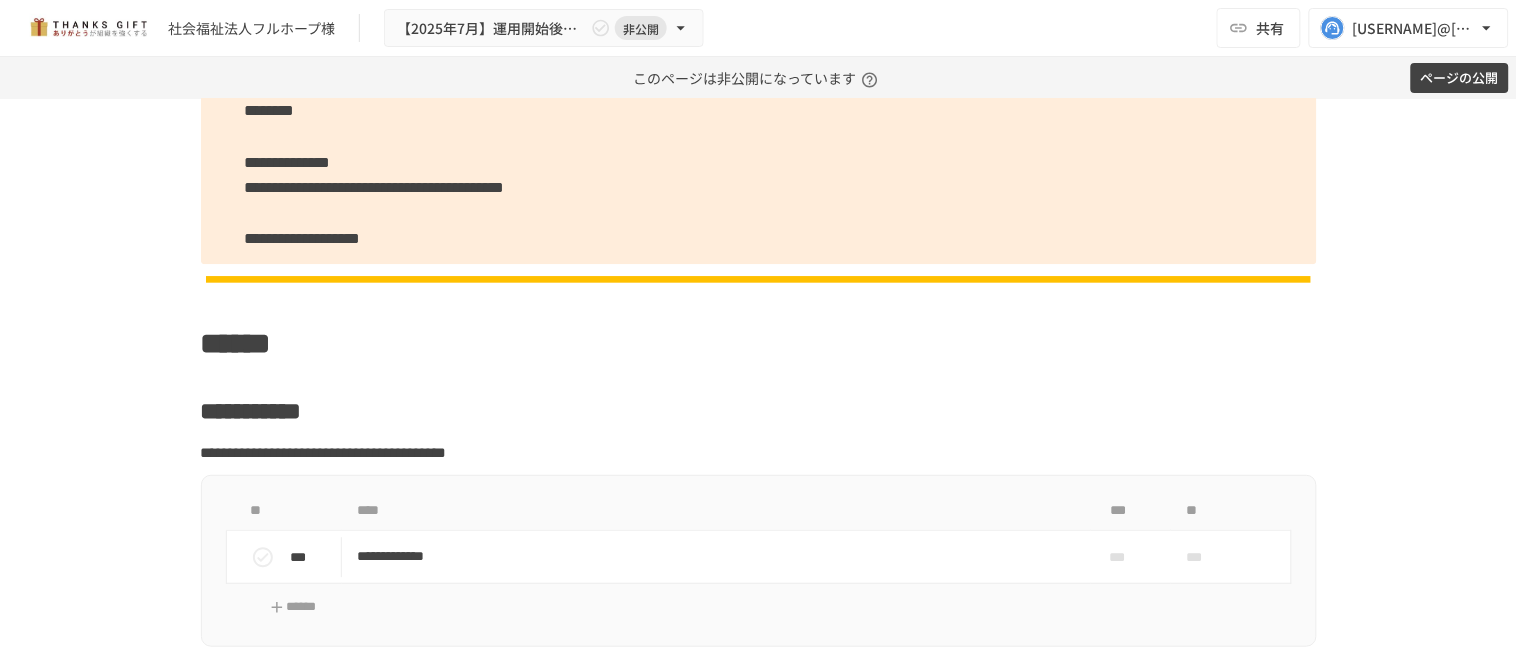 scroll, scrollTop: 3333, scrollLeft: 0, axis: vertical 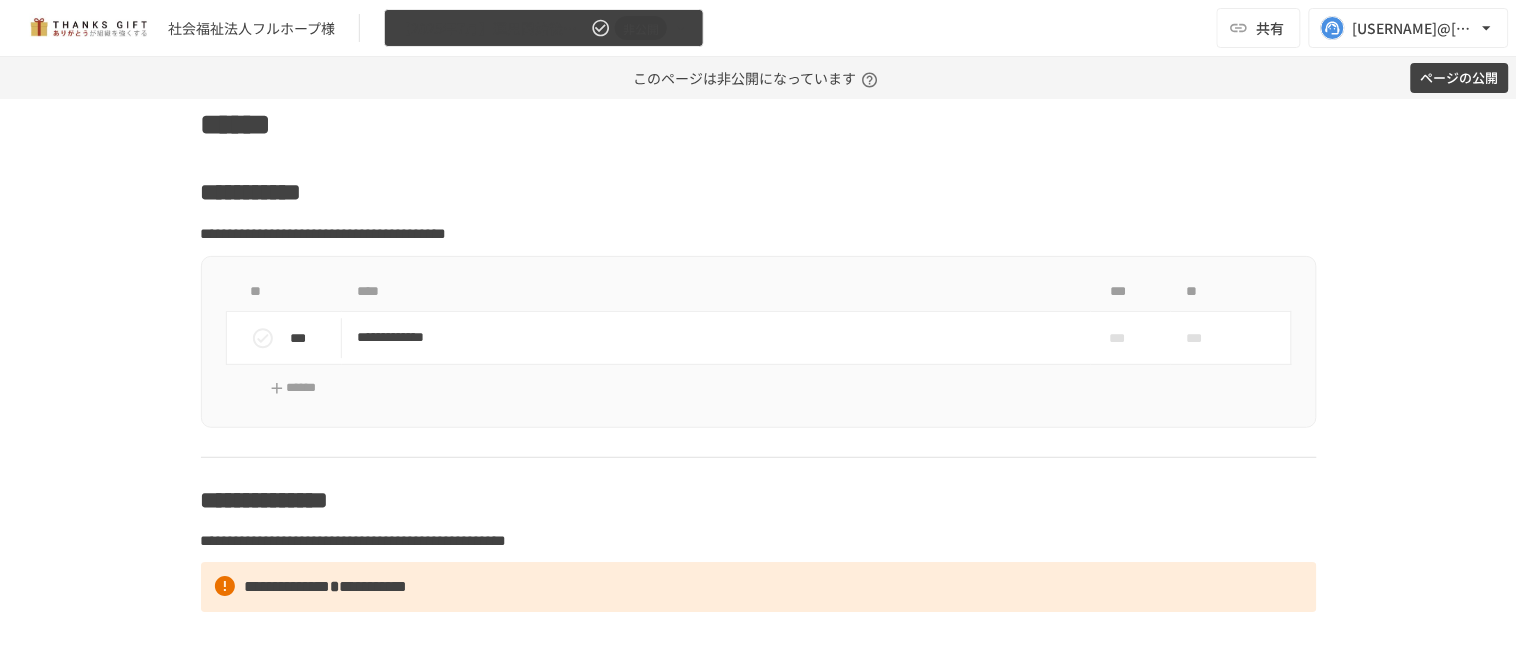 click on "【2025年7月】運用開始後振り返りミーティング 非公開" at bounding box center (544, 28) 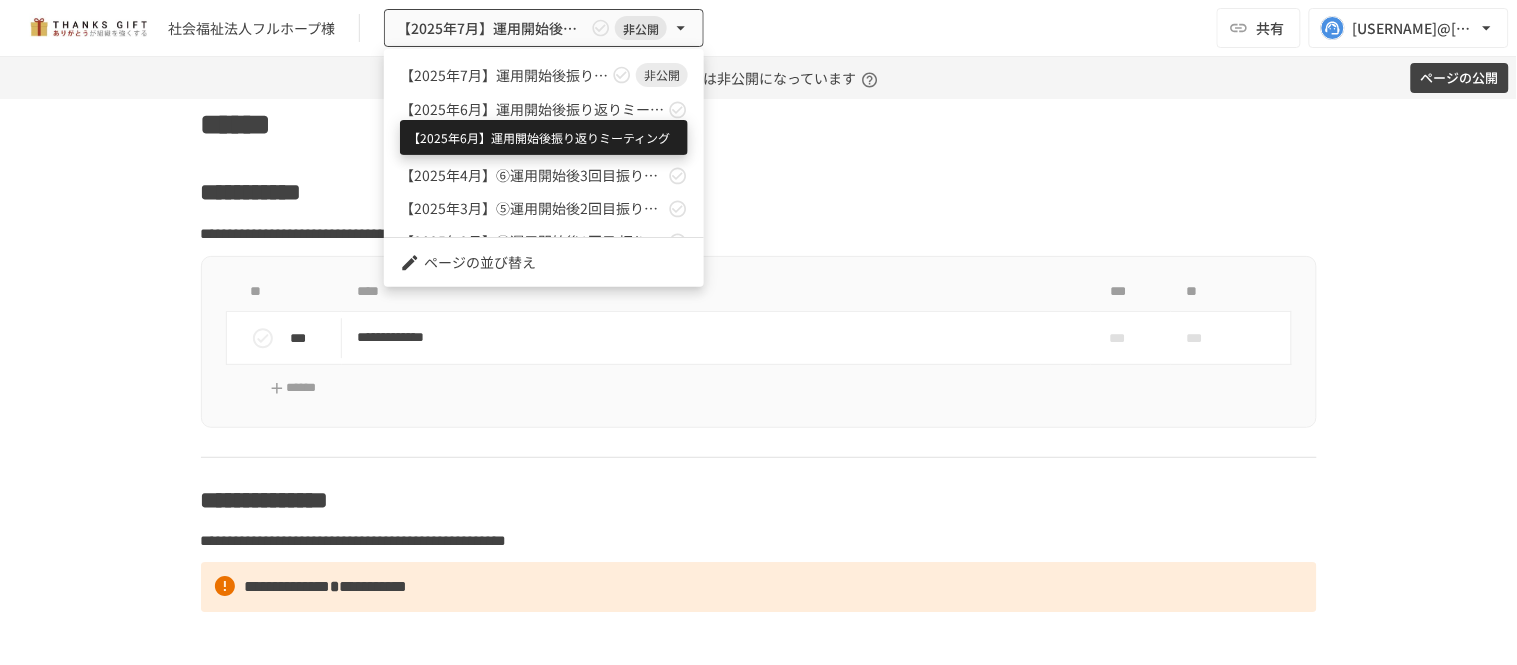 click on "【2025年6月】運用開始後振り返りミーティング" at bounding box center (532, 109) 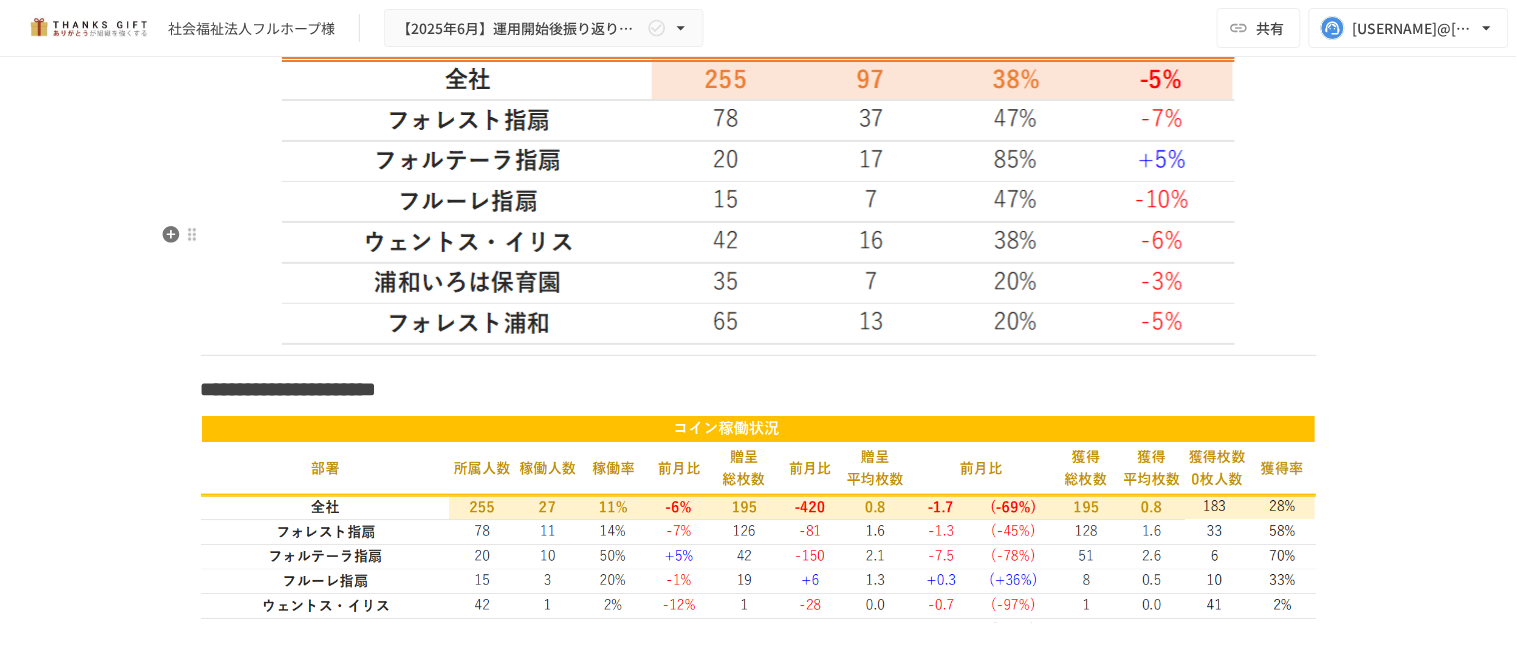 scroll, scrollTop: 3694, scrollLeft: 0, axis: vertical 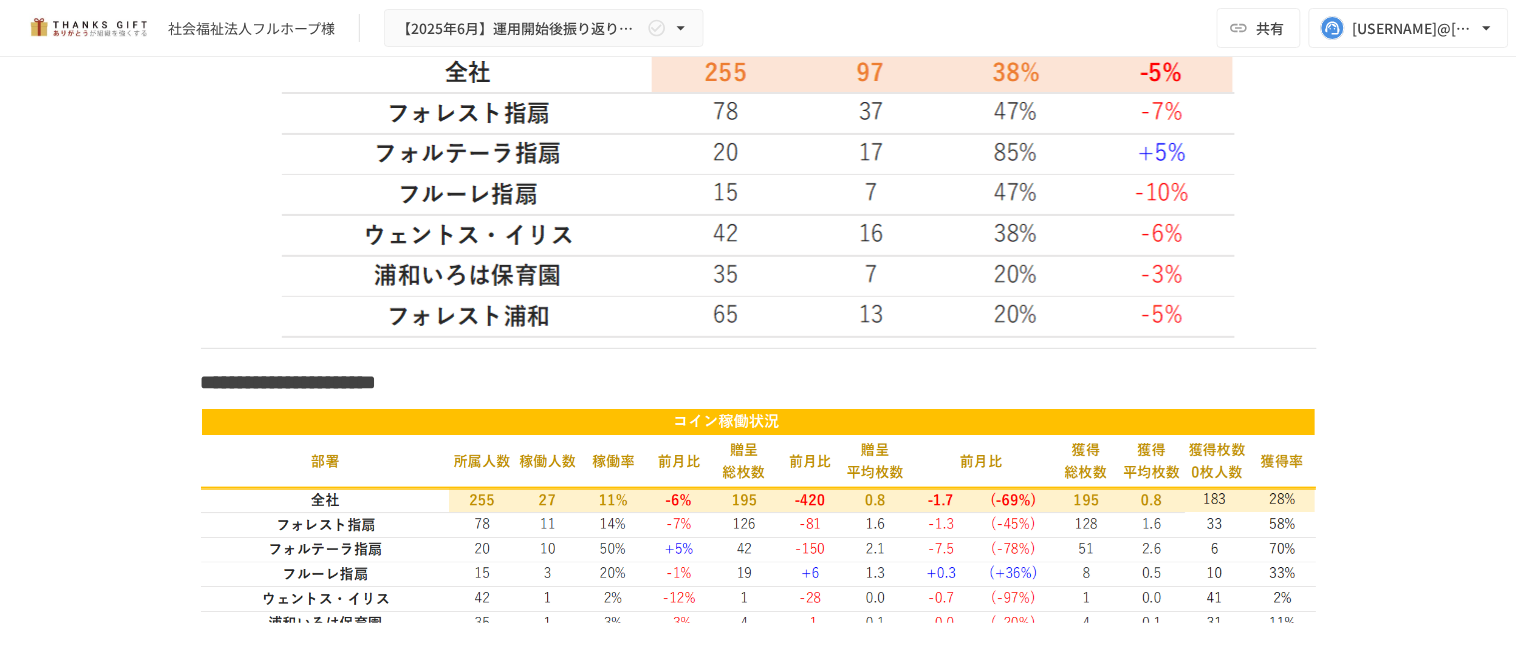 type 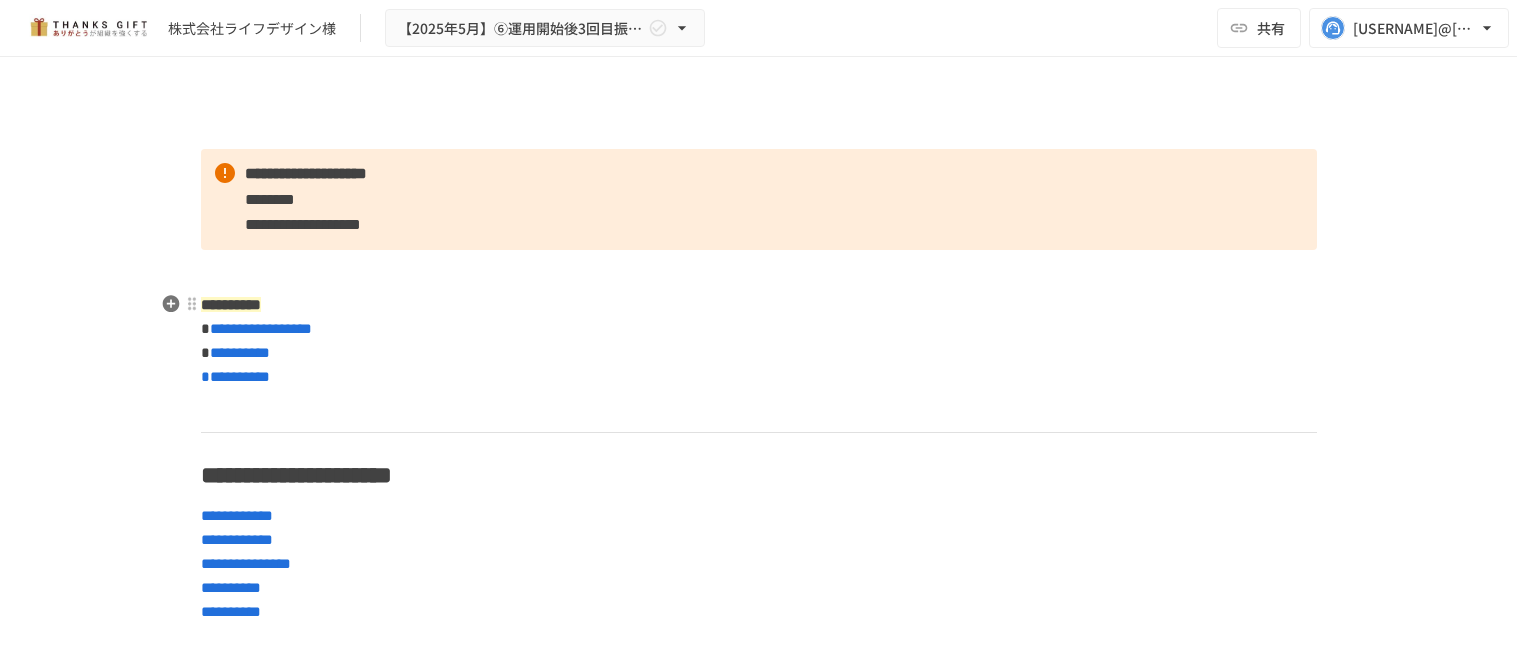 scroll, scrollTop: 0, scrollLeft: 0, axis: both 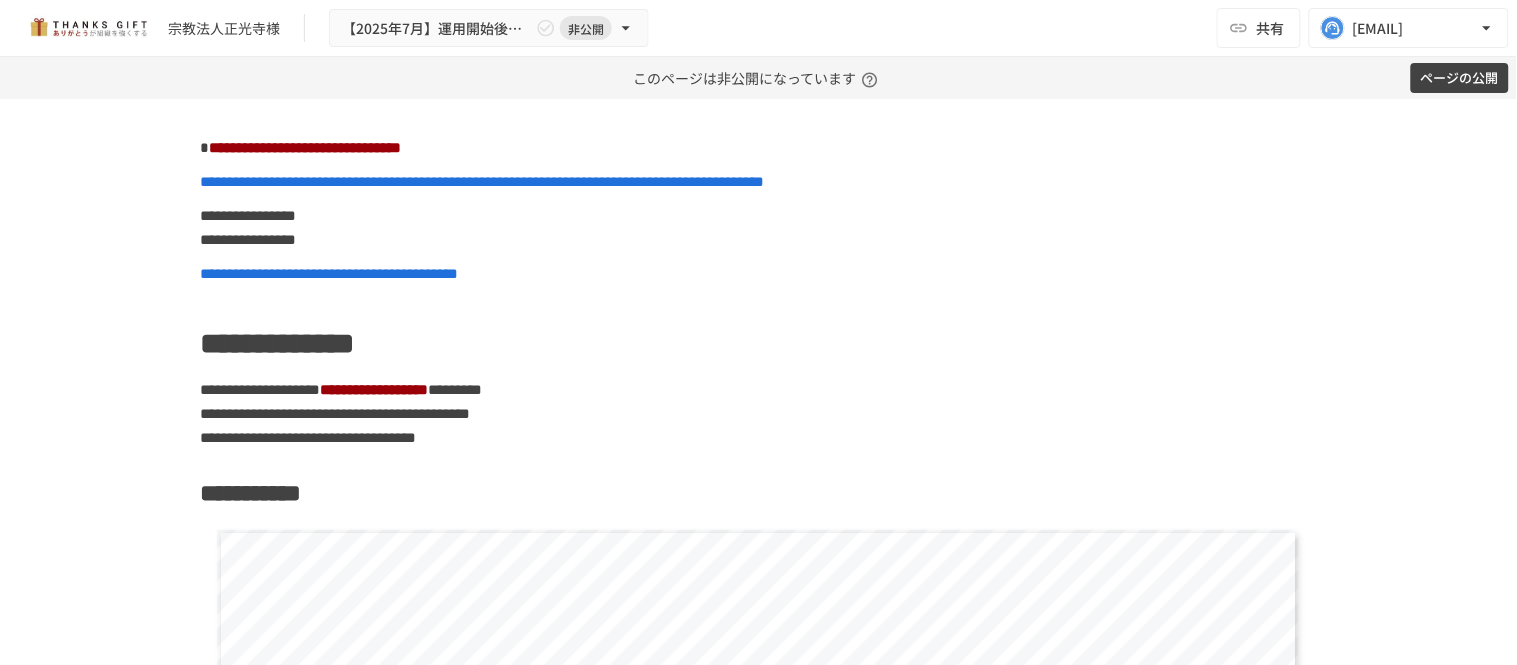 click on "**********" at bounding box center (758, 332) 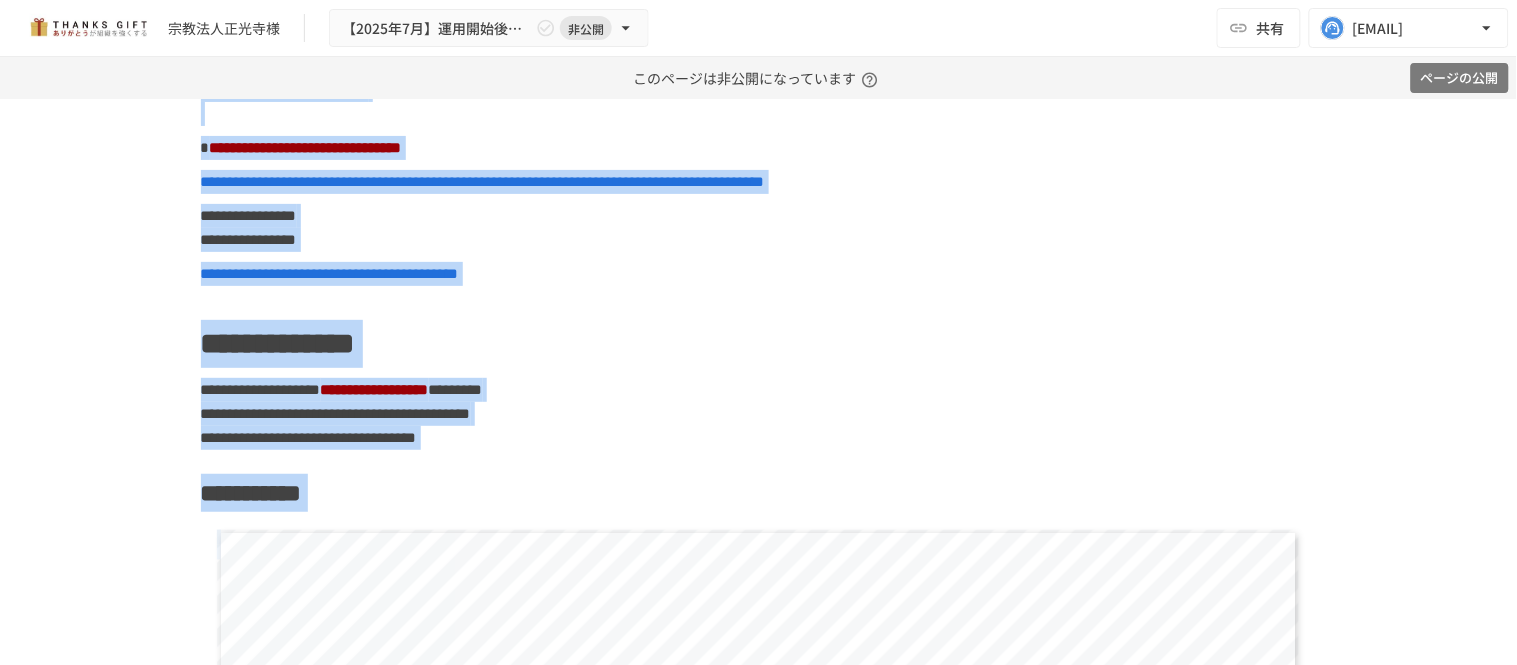 click on "ページの公開" at bounding box center (1460, 78) 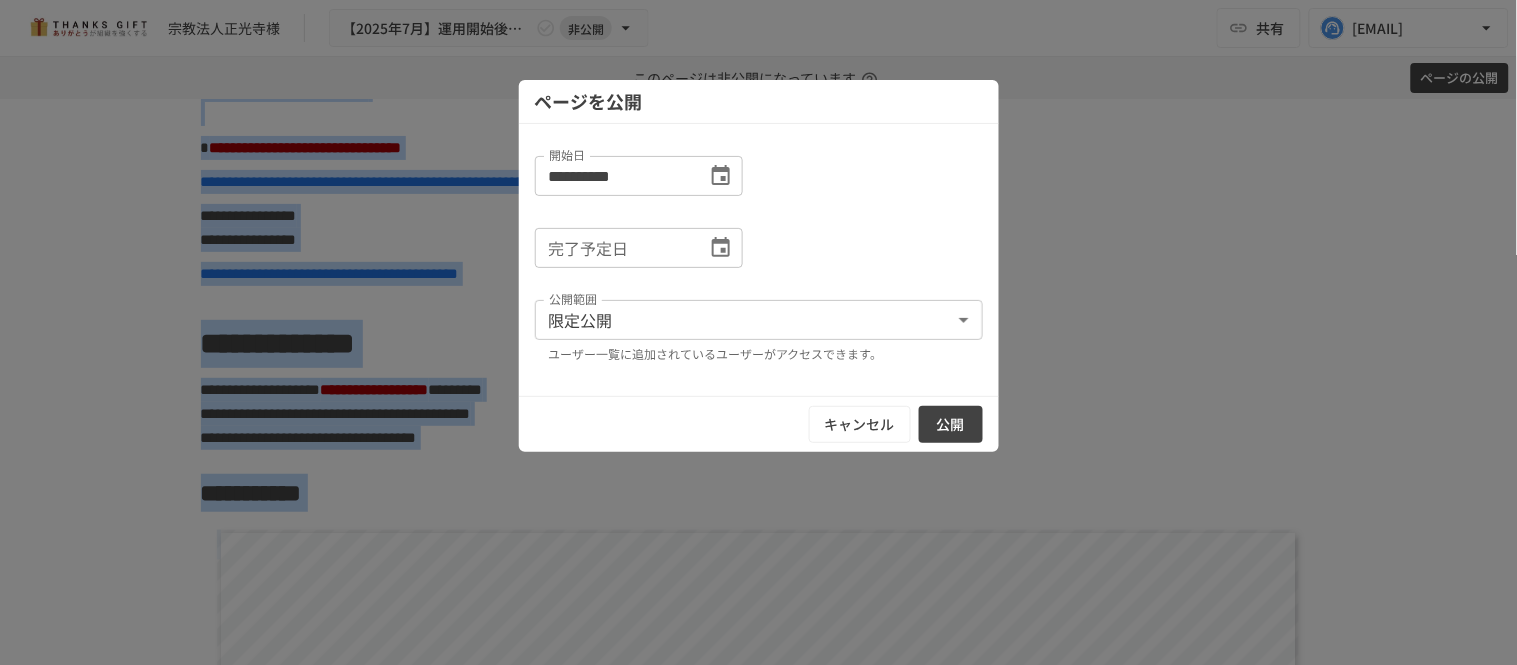 click on "公開" at bounding box center [951, 424] 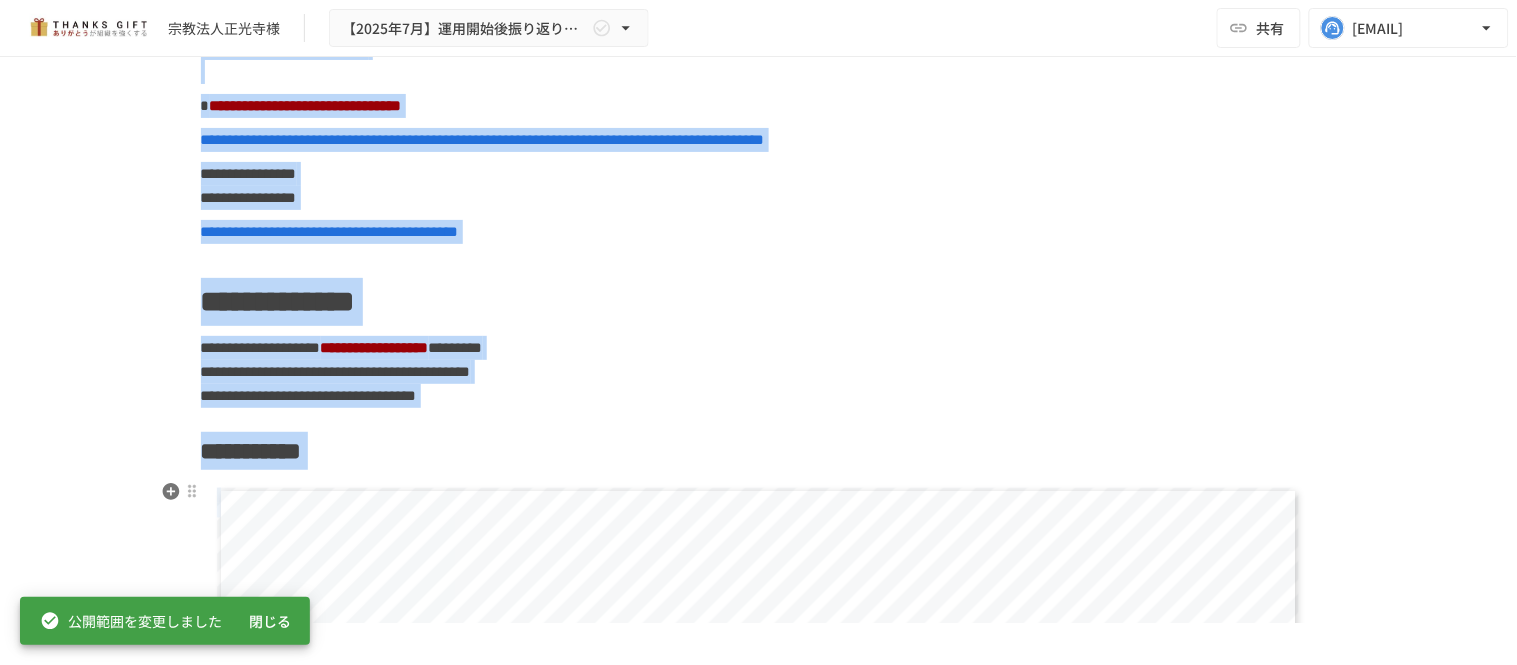 click on "**********" at bounding box center [759, -3437] 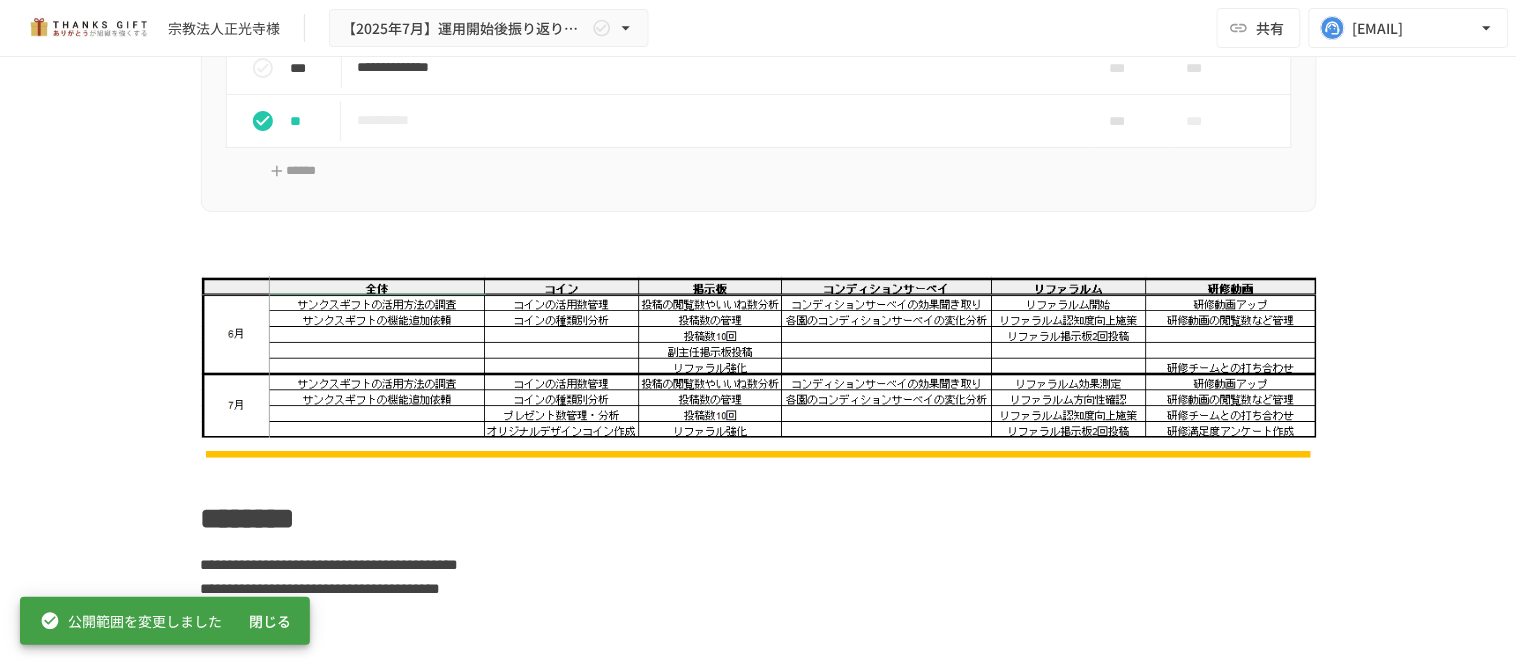 scroll, scrollTop: 0, scrollLeft: 0, axis: both 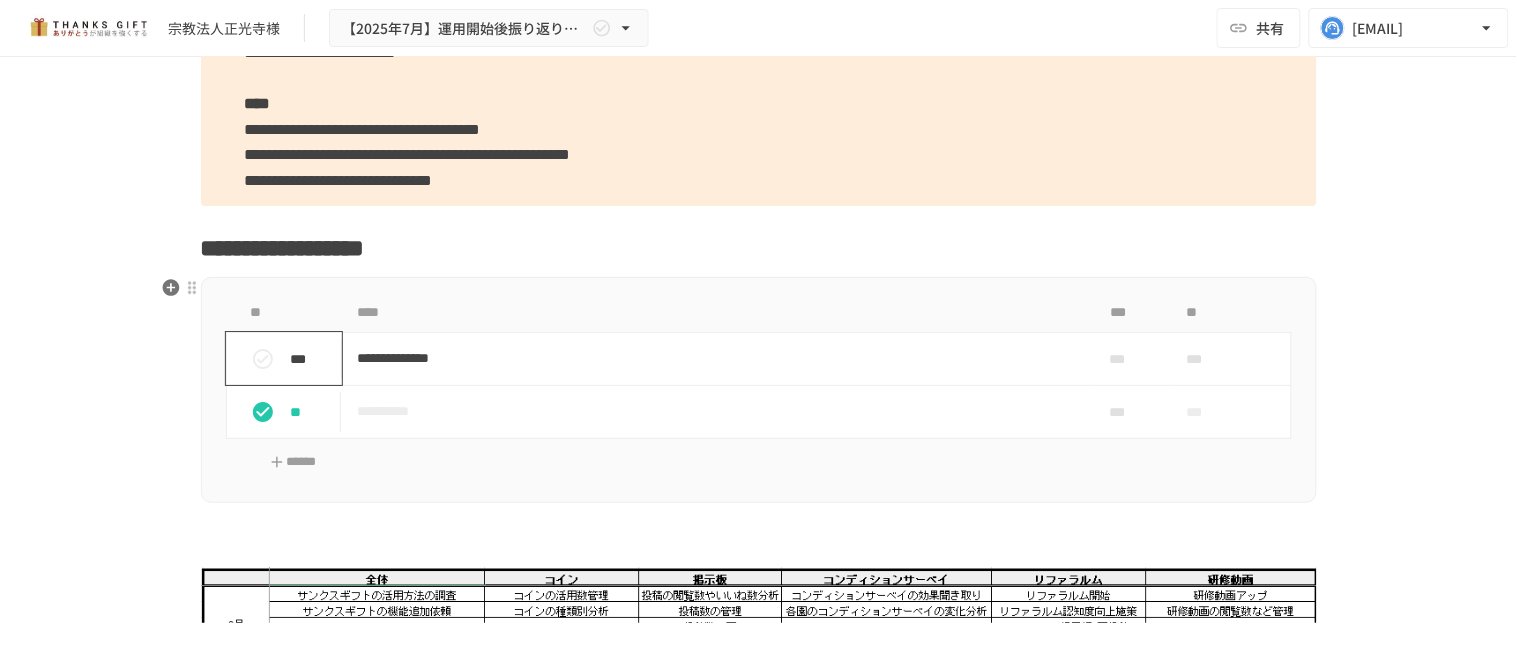 click 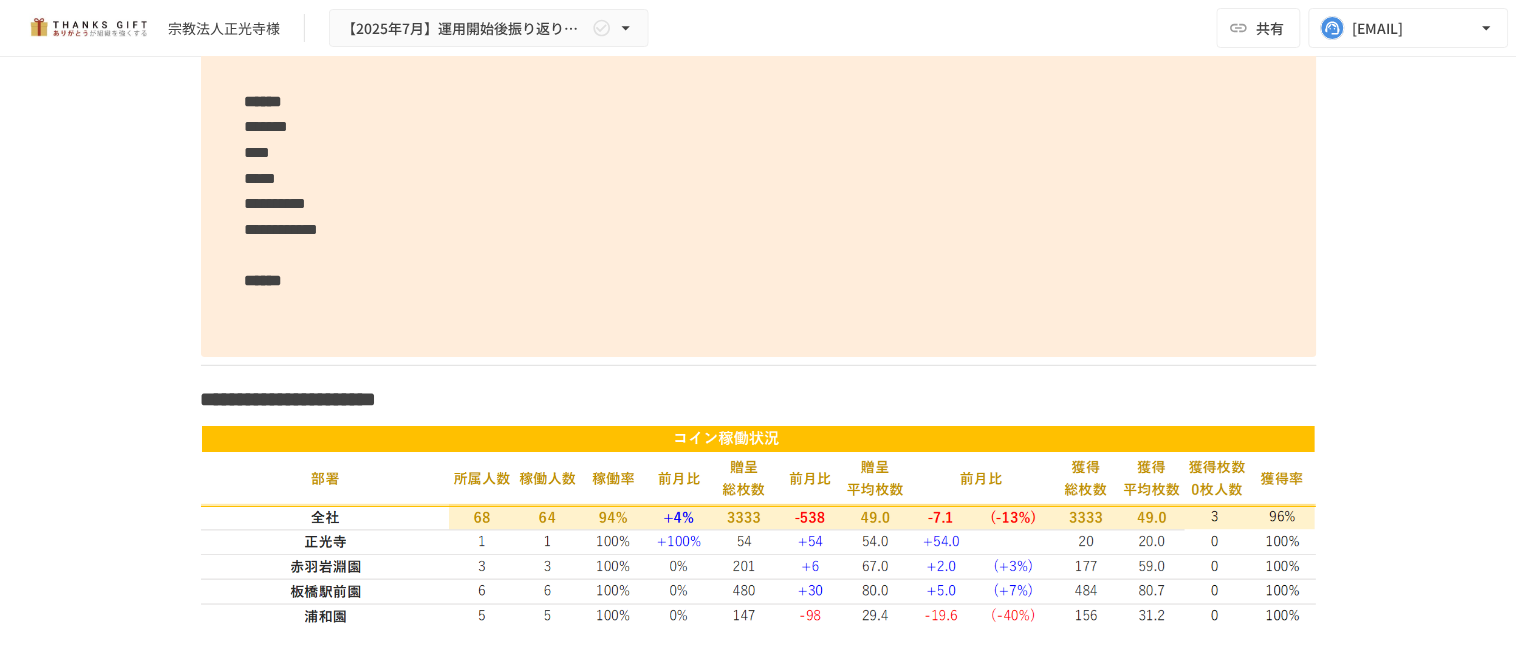 scroll, scrollTop: 3444, scrollLeft: 0, axis: vertical 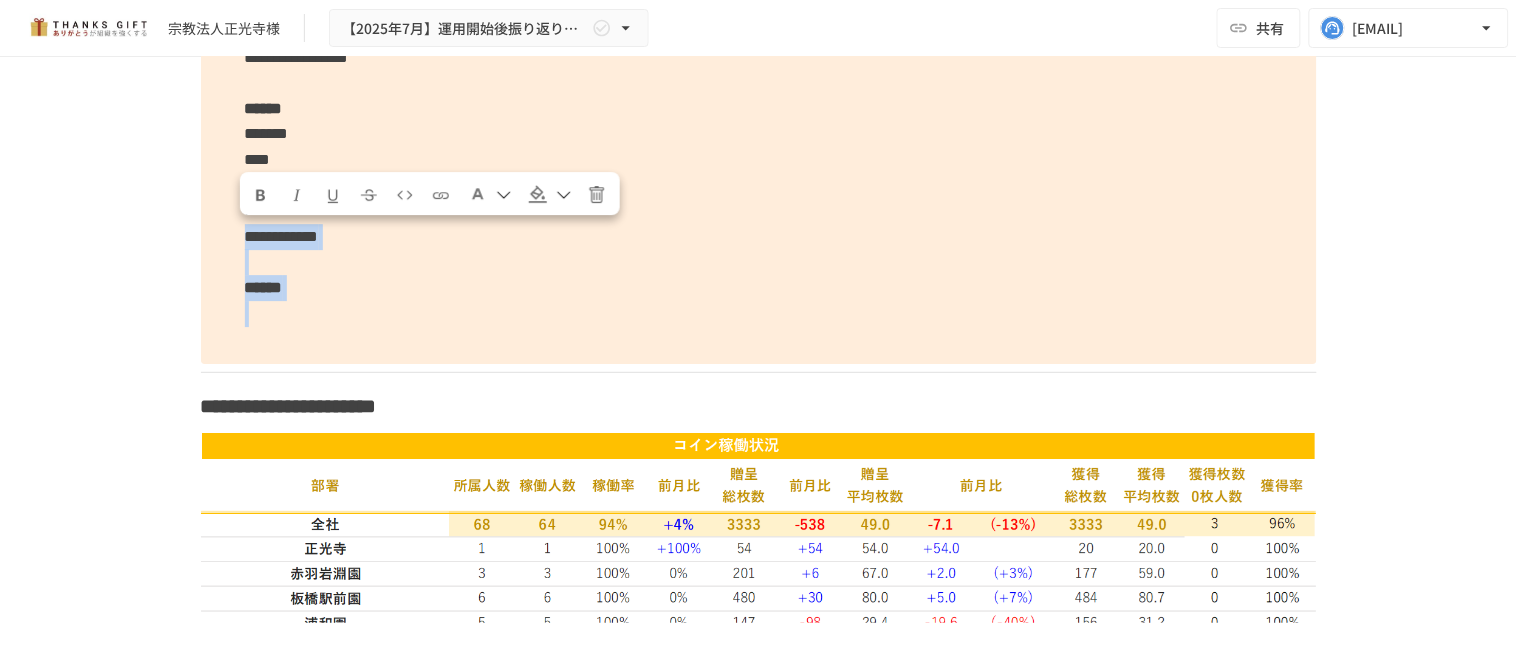 drag, startPoint x: 227, startPoint y: 318, endPoint x: 230, endPoint y: 248, distance: 70.064255 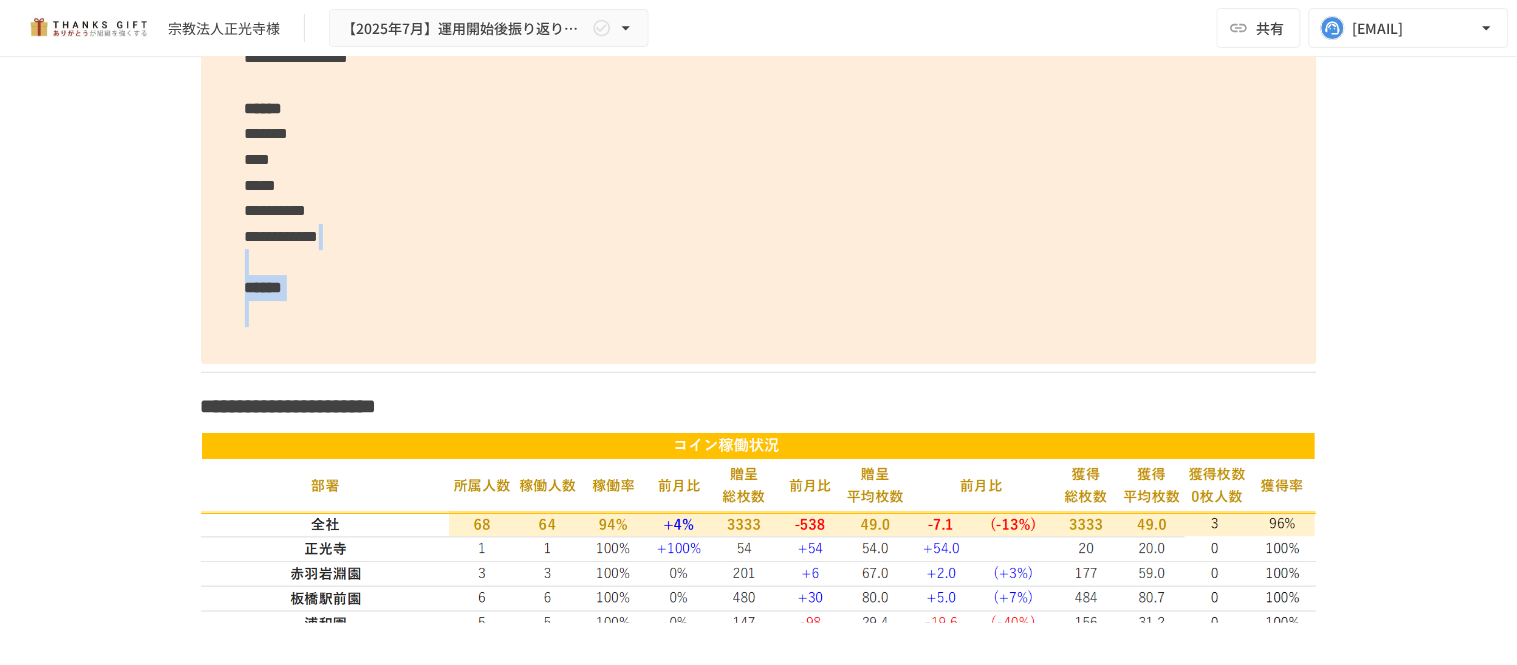 drag, startPoint x: 225, startPoint y: 267, endPoint x: 264, endPoint y: 348, distance: 89.89995 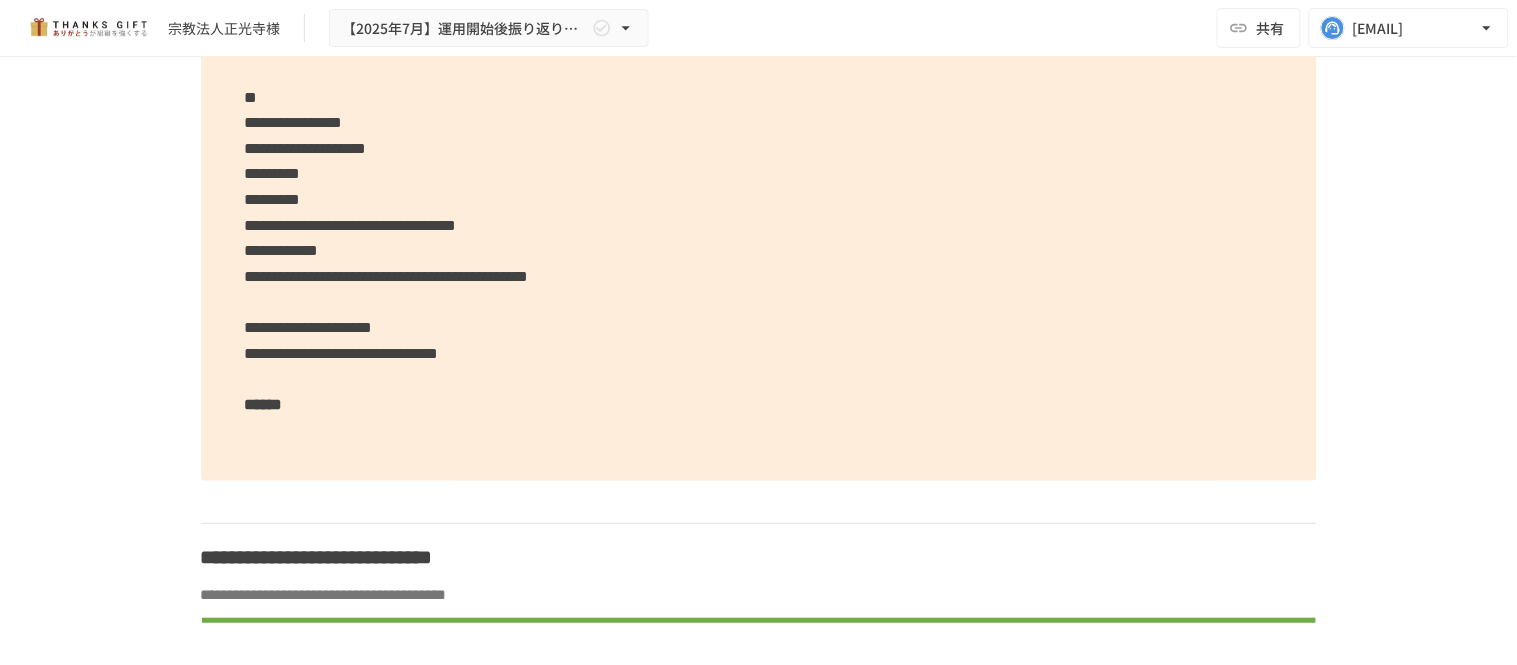 scroll, scrollTop: 6000, scrollLeft: 0, axis: vertical 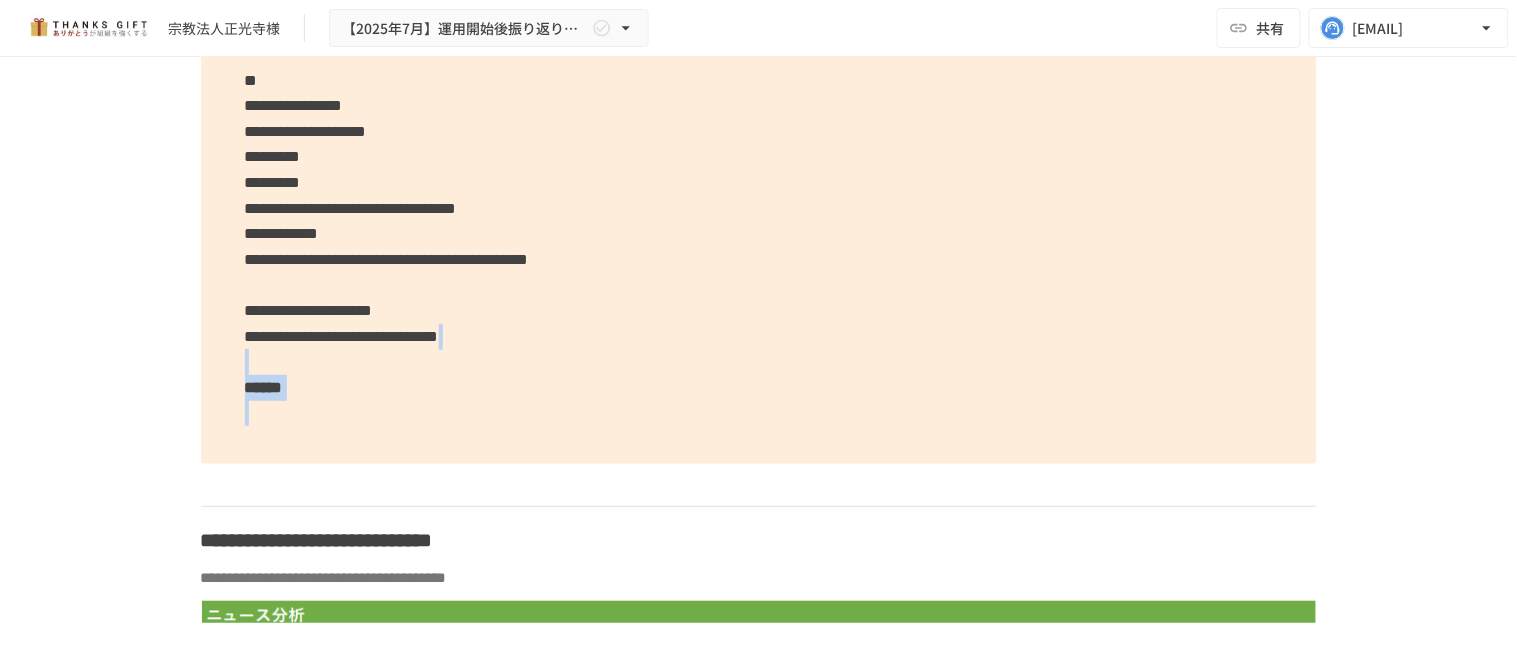 drag, startPoint x: 210, startPoint y: 434, endPoint x: 215, endPoint y: 372, distance: 62.201286 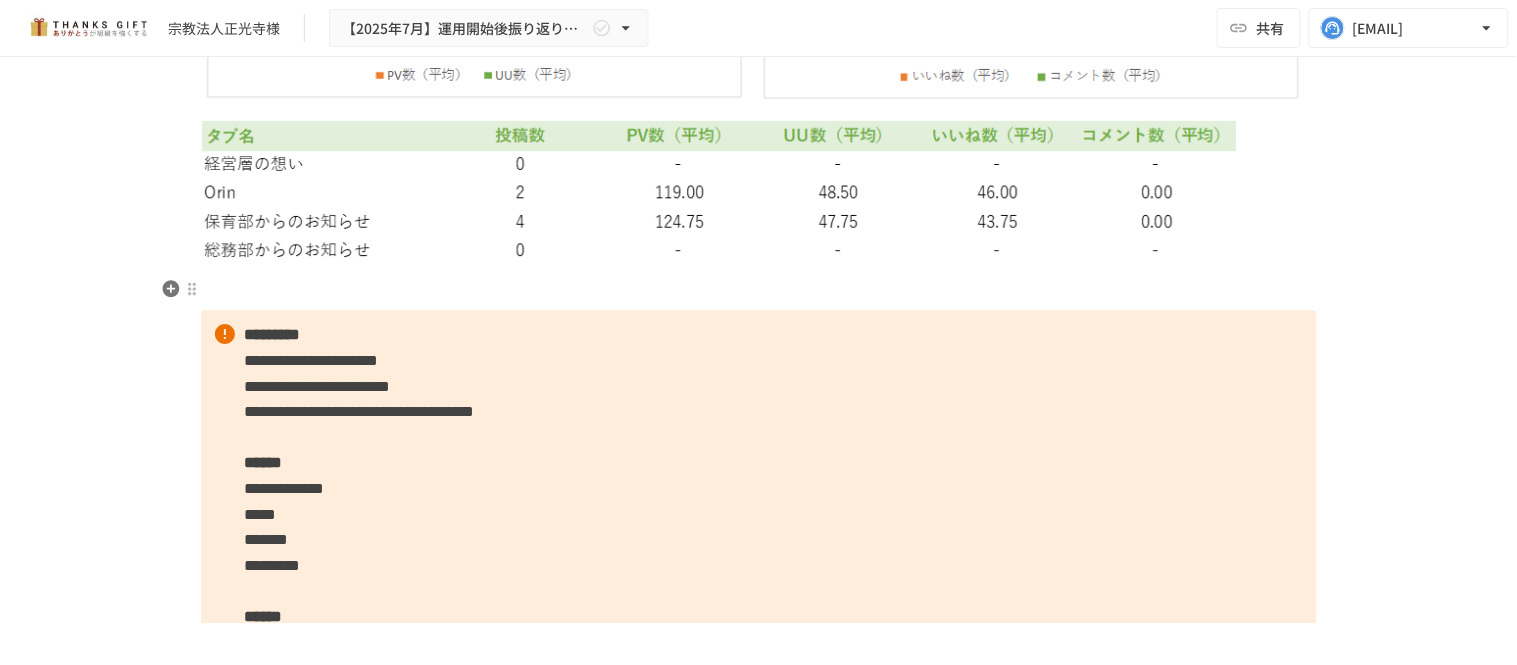scroll, scrollTop: 7555, scrollLeft: 0, axis: vertical 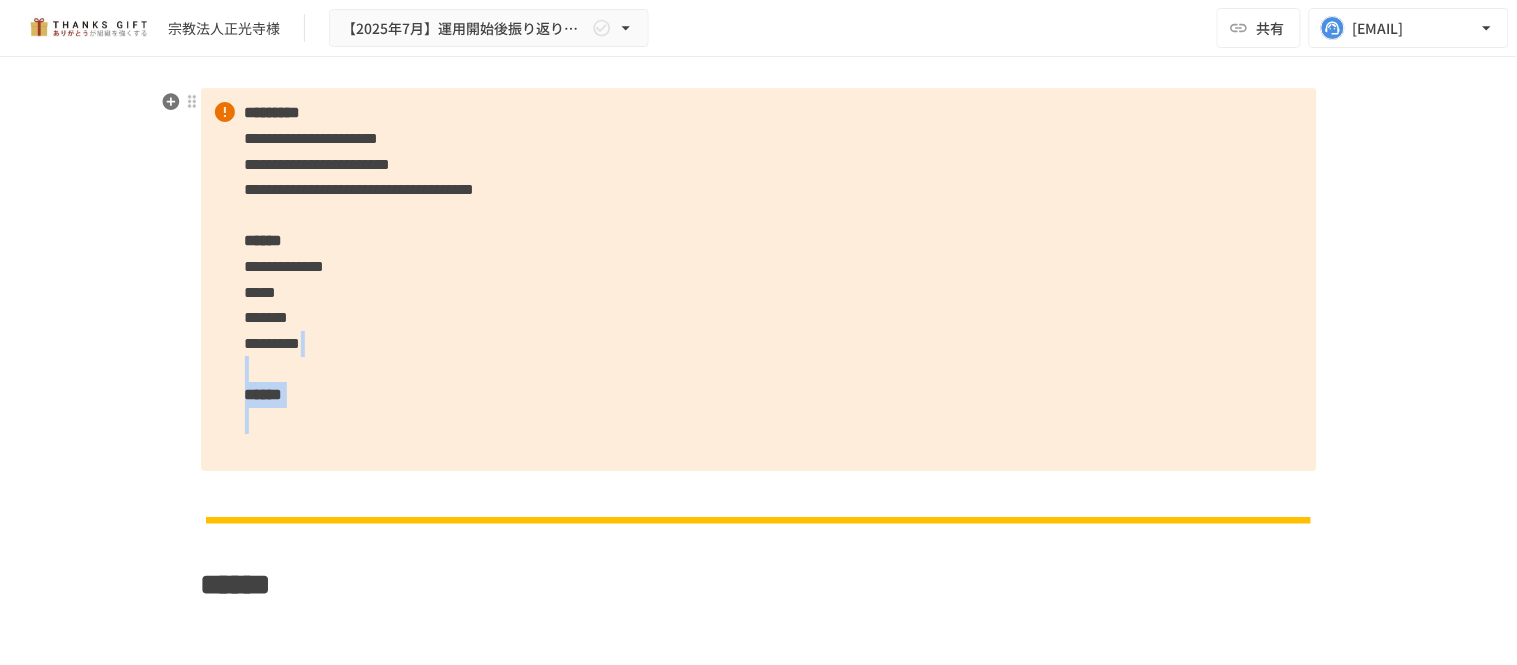 drag, startPoint x: 218, startPoint y: 451, endPoint x: 223, endPoint y: 378, distance: 73.171036 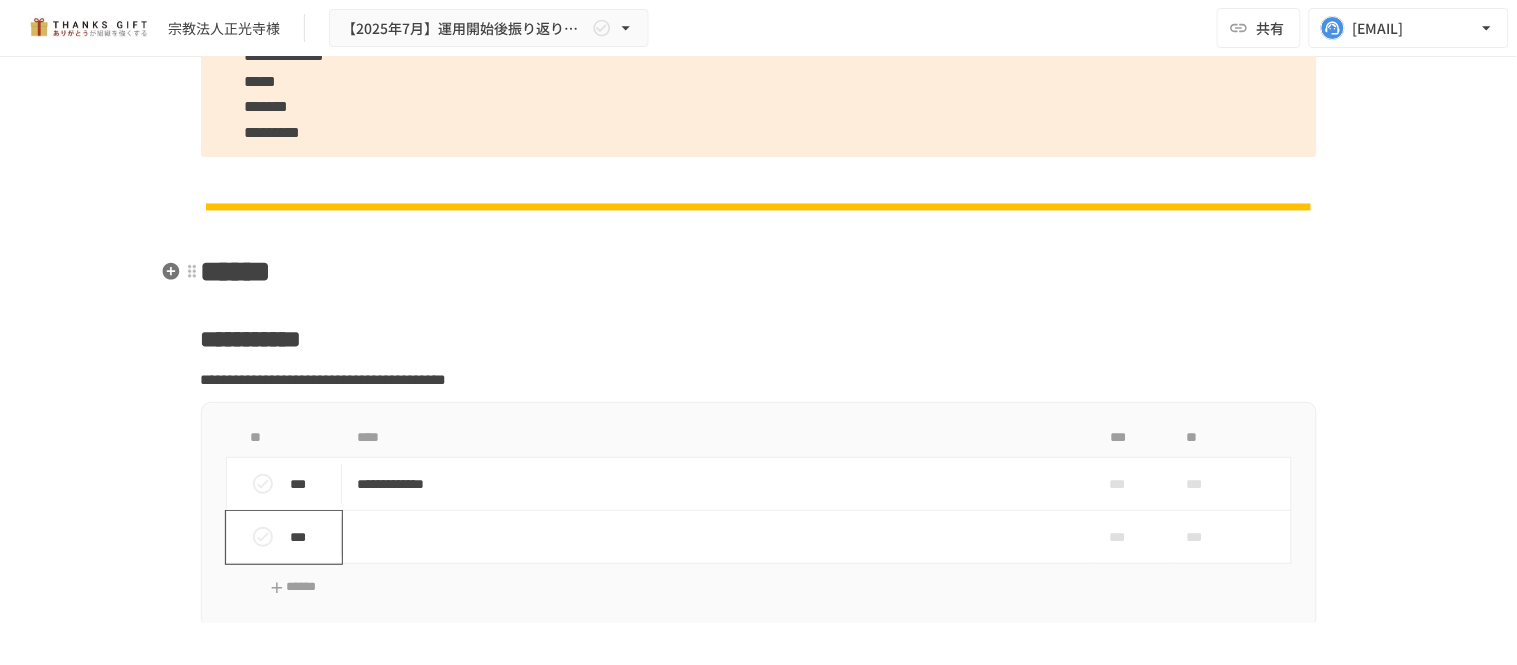 scroll, scrollTop: 7888, scrollLeft: 0, axis: vertical 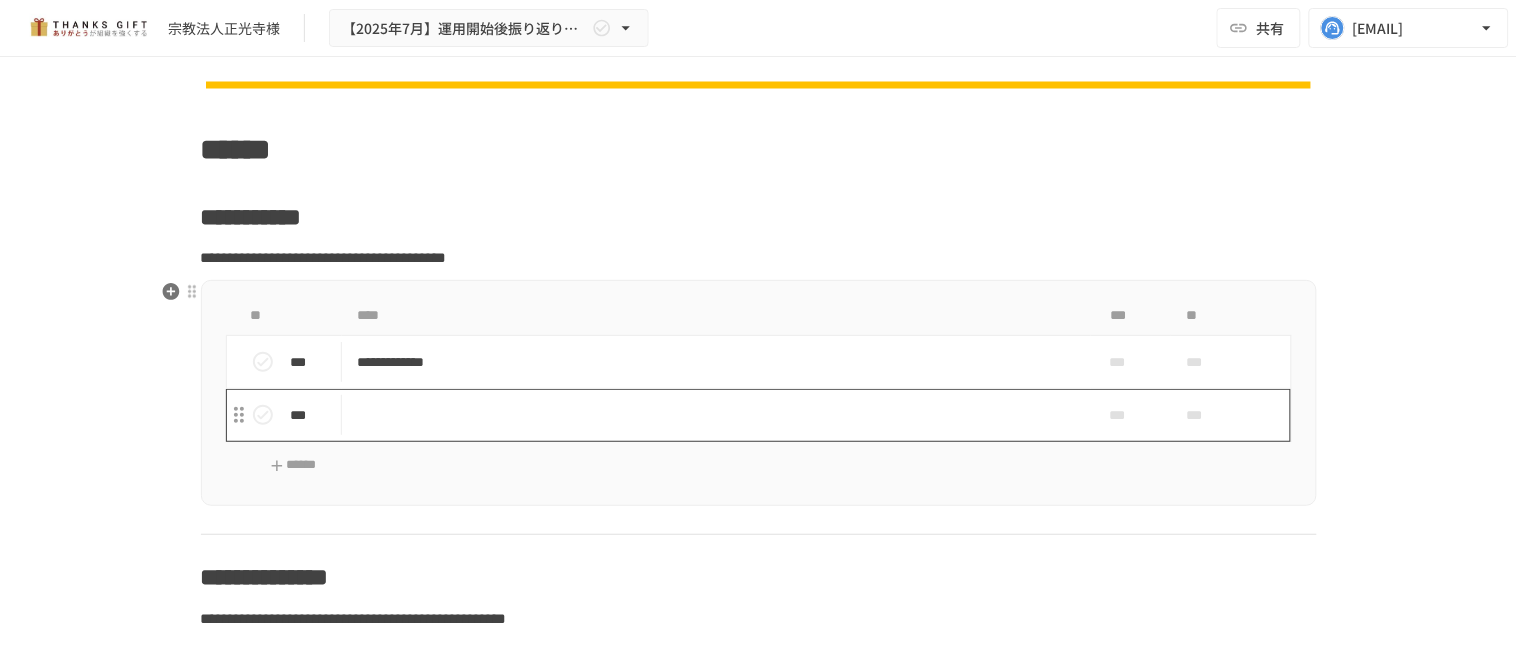 click at bounding box center [716, 415] 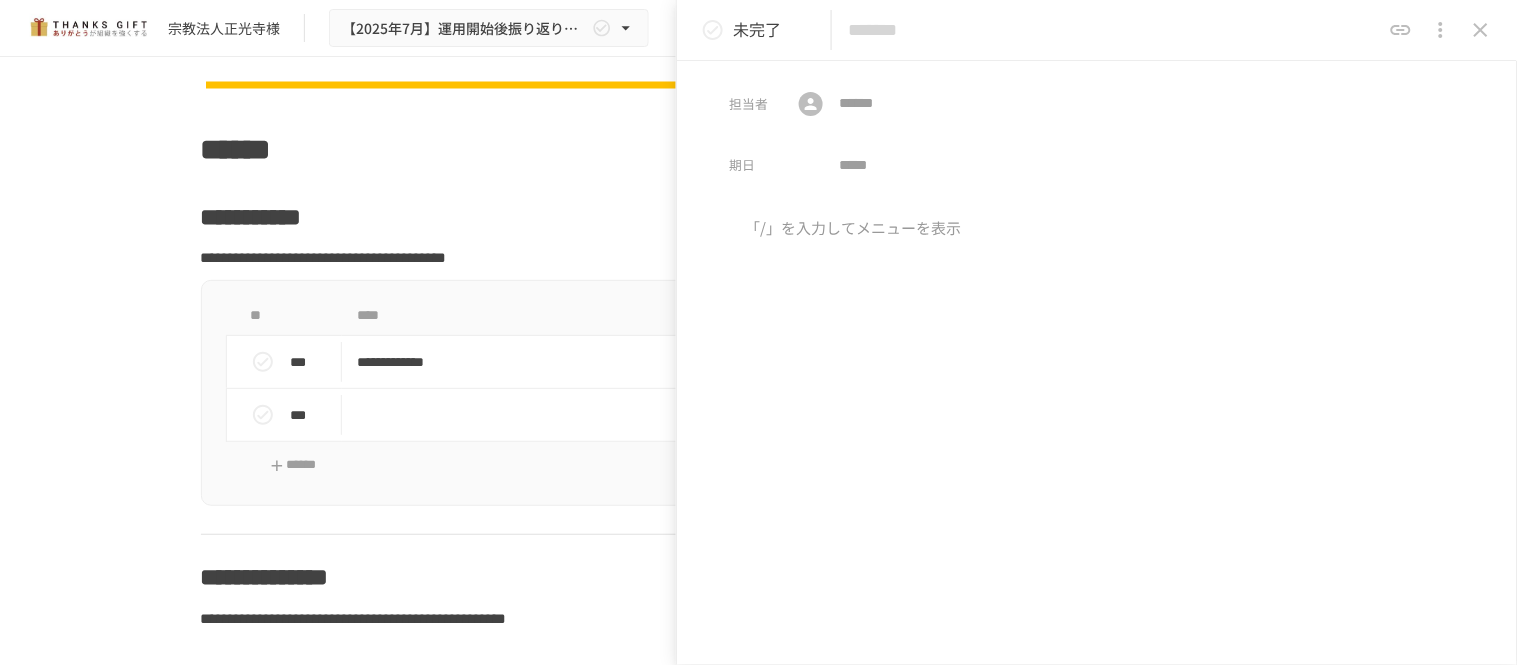 click at bounding box center (1441, 30) 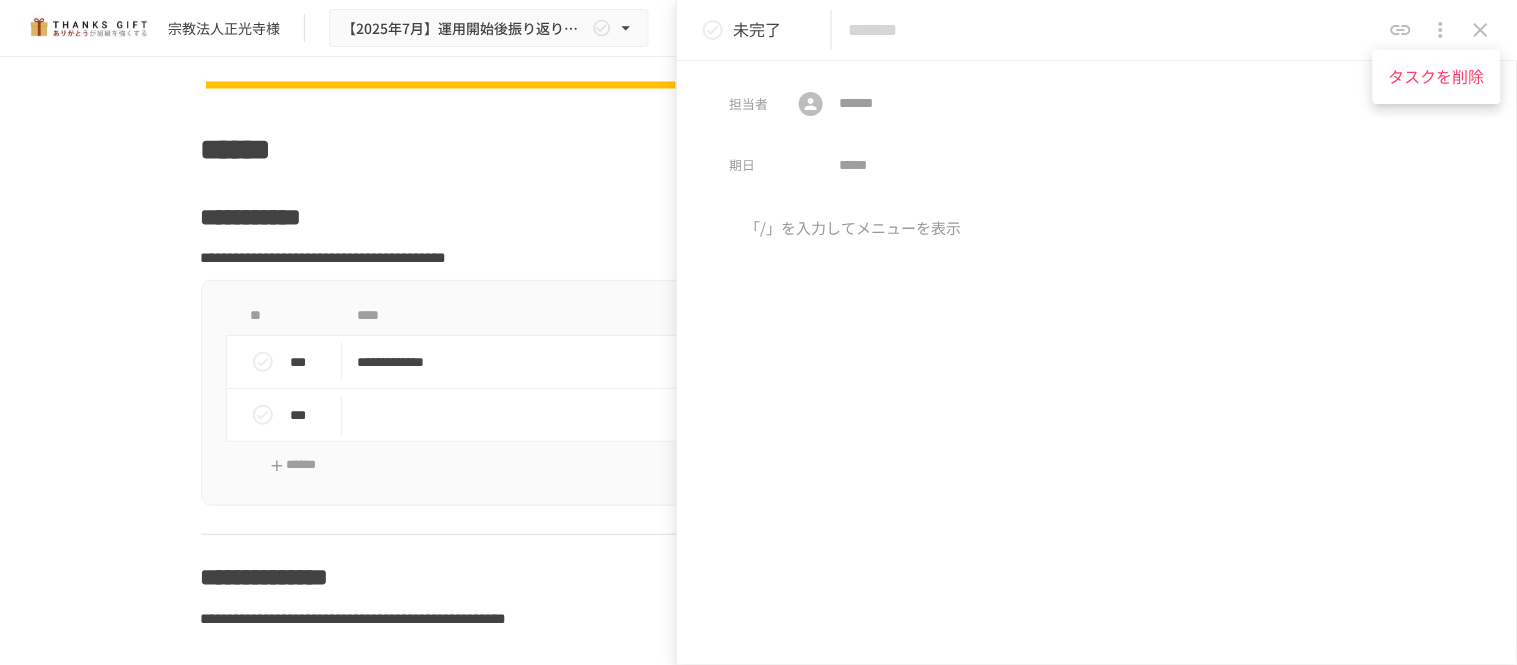 click on "タスクを削除" at bounding box center (1437, 77) 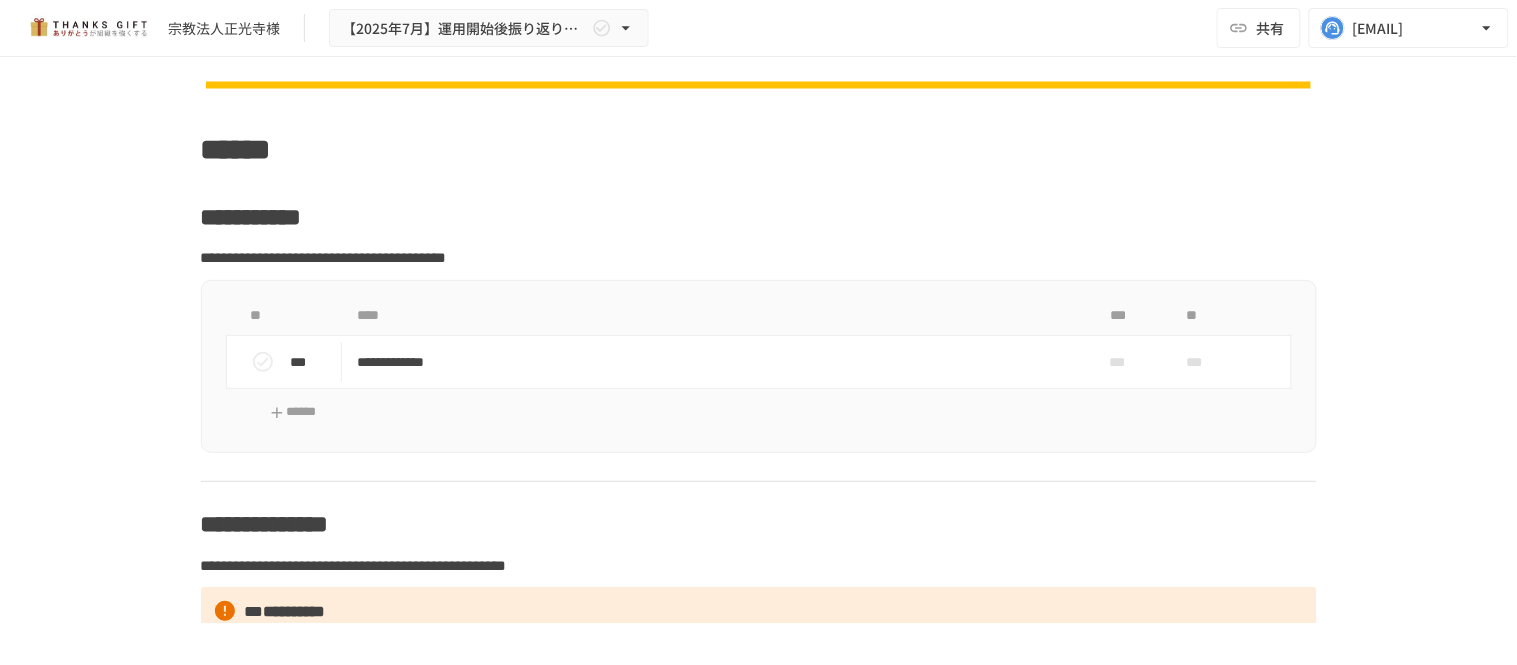 scroll, scrollTop: 7830, scrollLeft: 0, axis: vertical 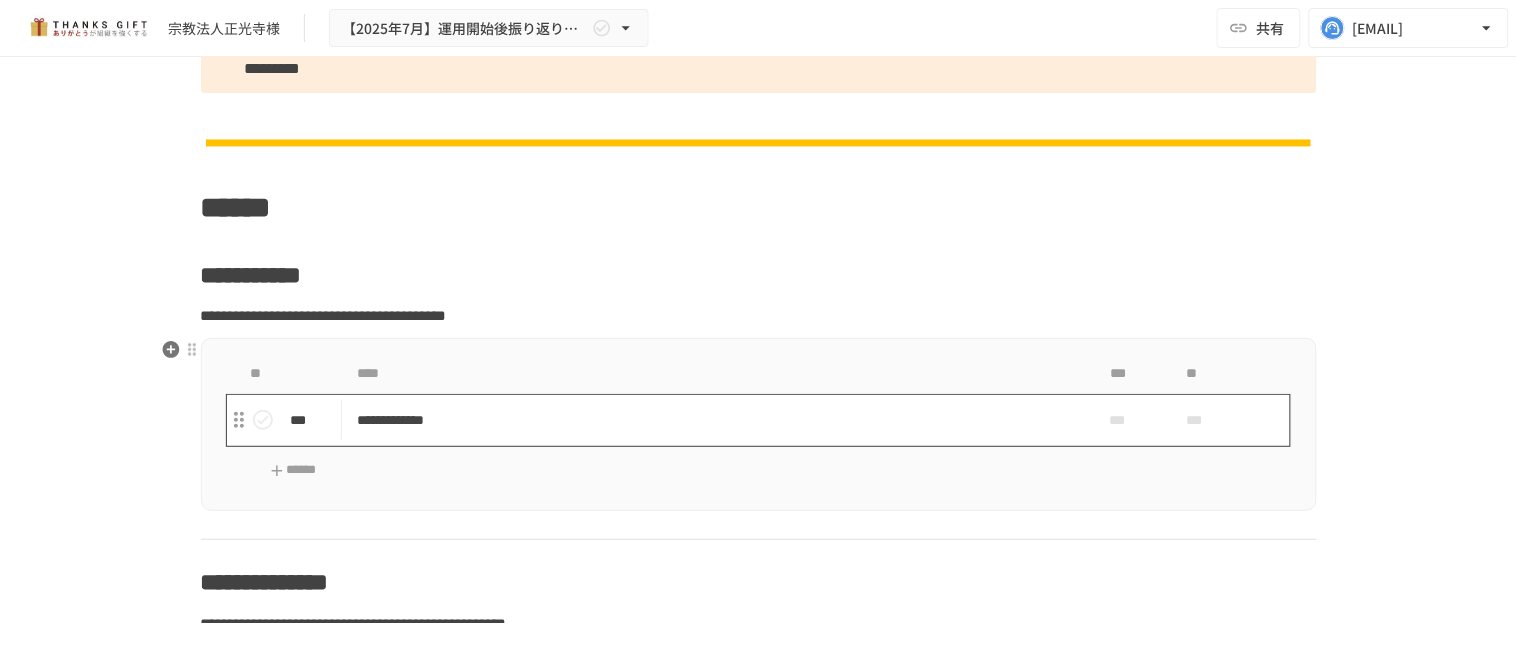 click on "**********" at bounding box center [716, 420] 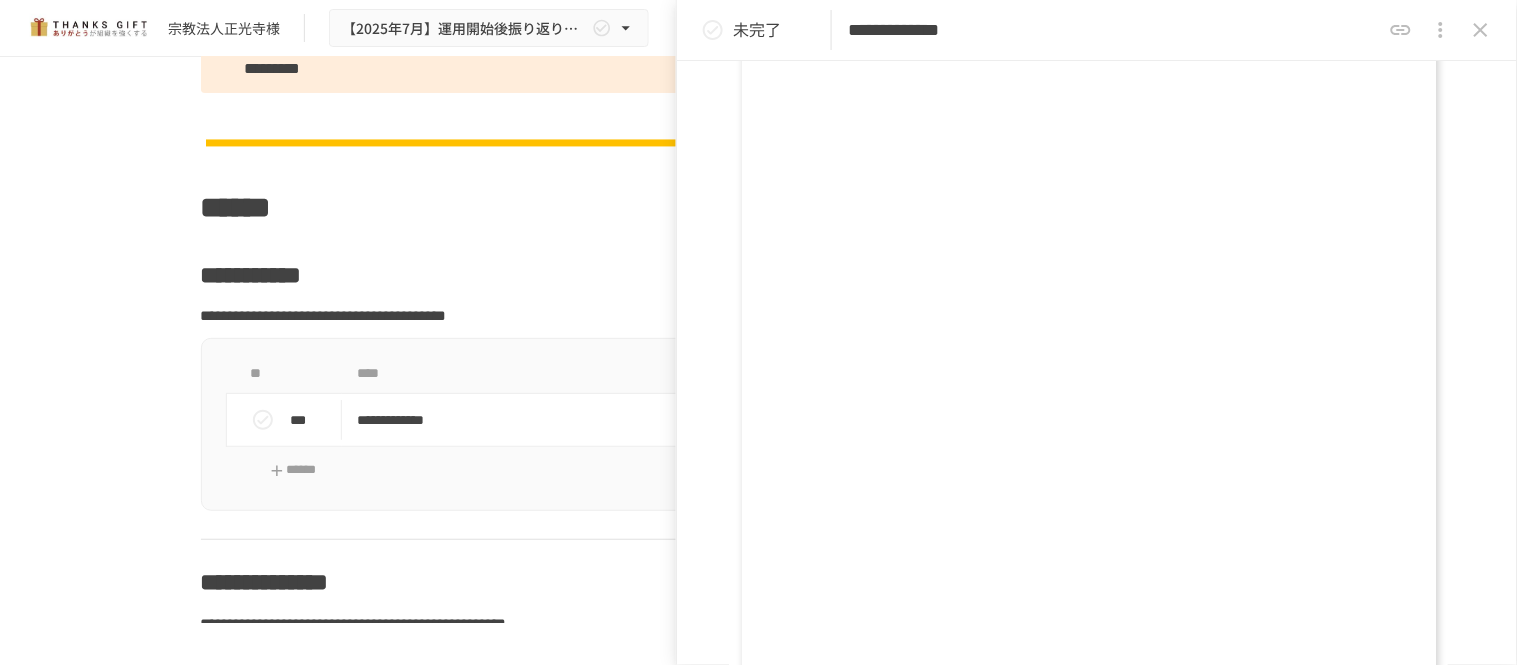 scroll, scrollTop: 222, scrollLeft: 0, axis: vertical 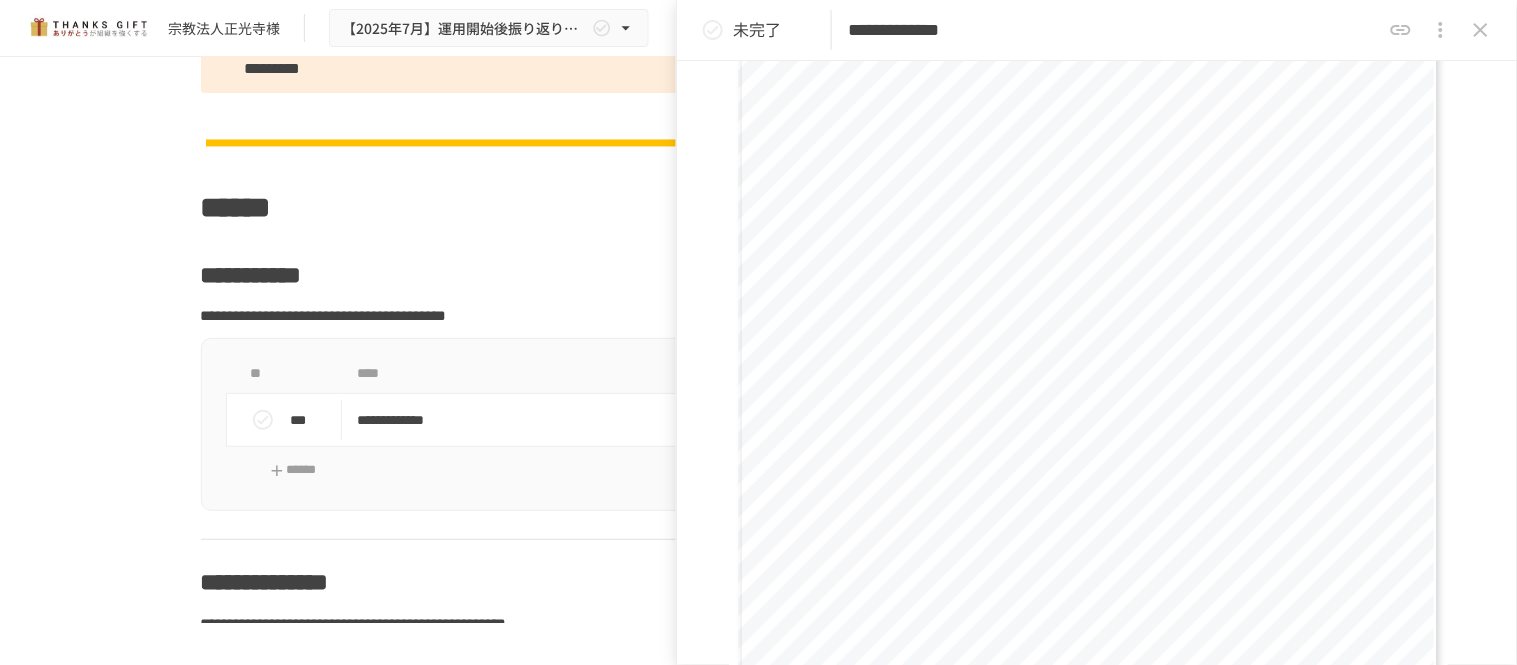 drag, startPoint x: 1473, startPoint y: 54, endPoint x: 1477, endPoint y: 38, distance: 16.492422 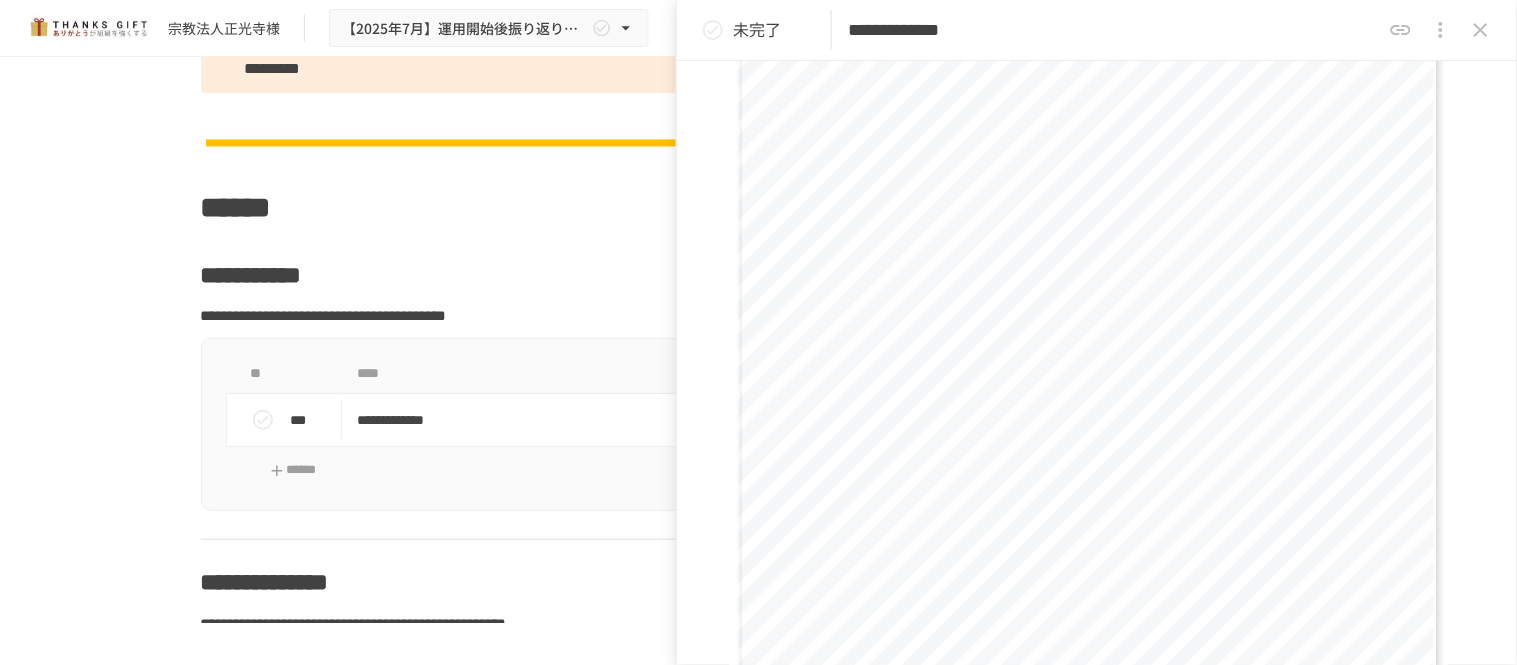 click on "**********" at bounding box center (1097, 30) 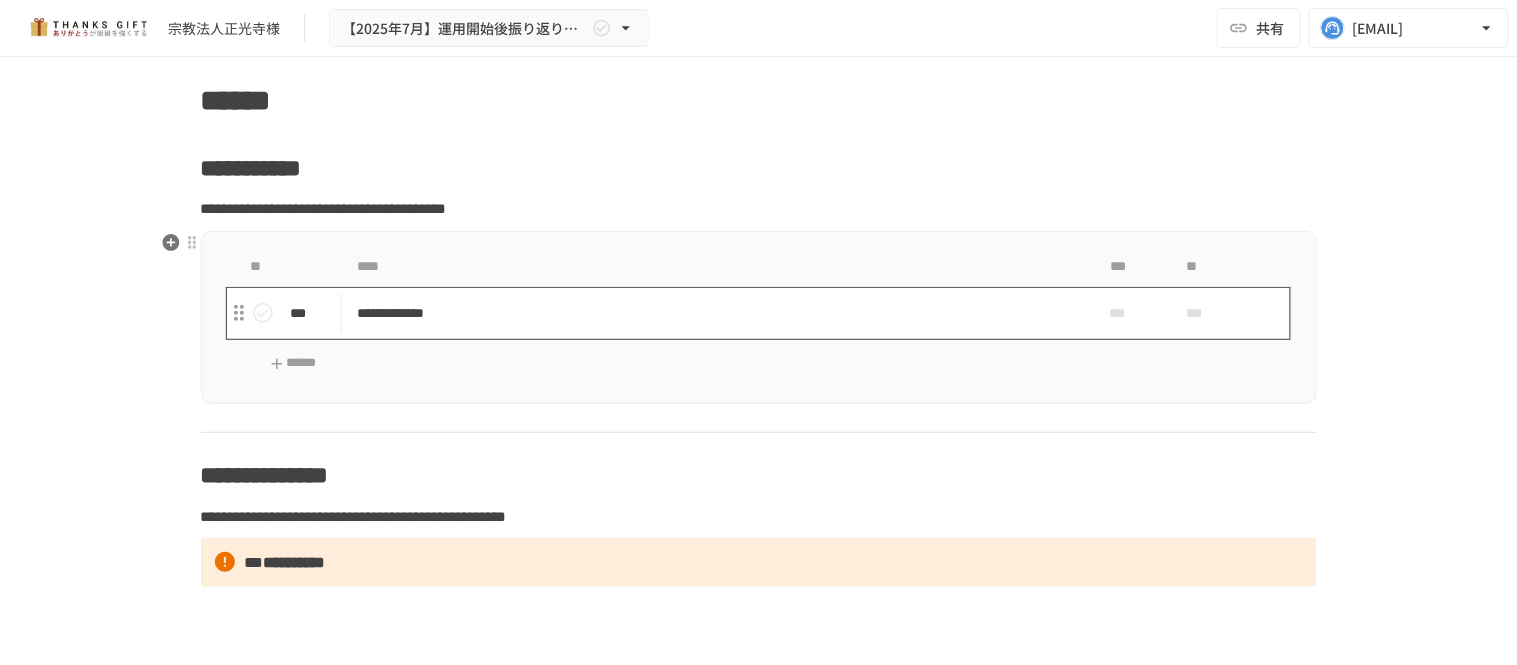 scroll, scrollTop: 8163, scrollLeft: 0, axis: vertical 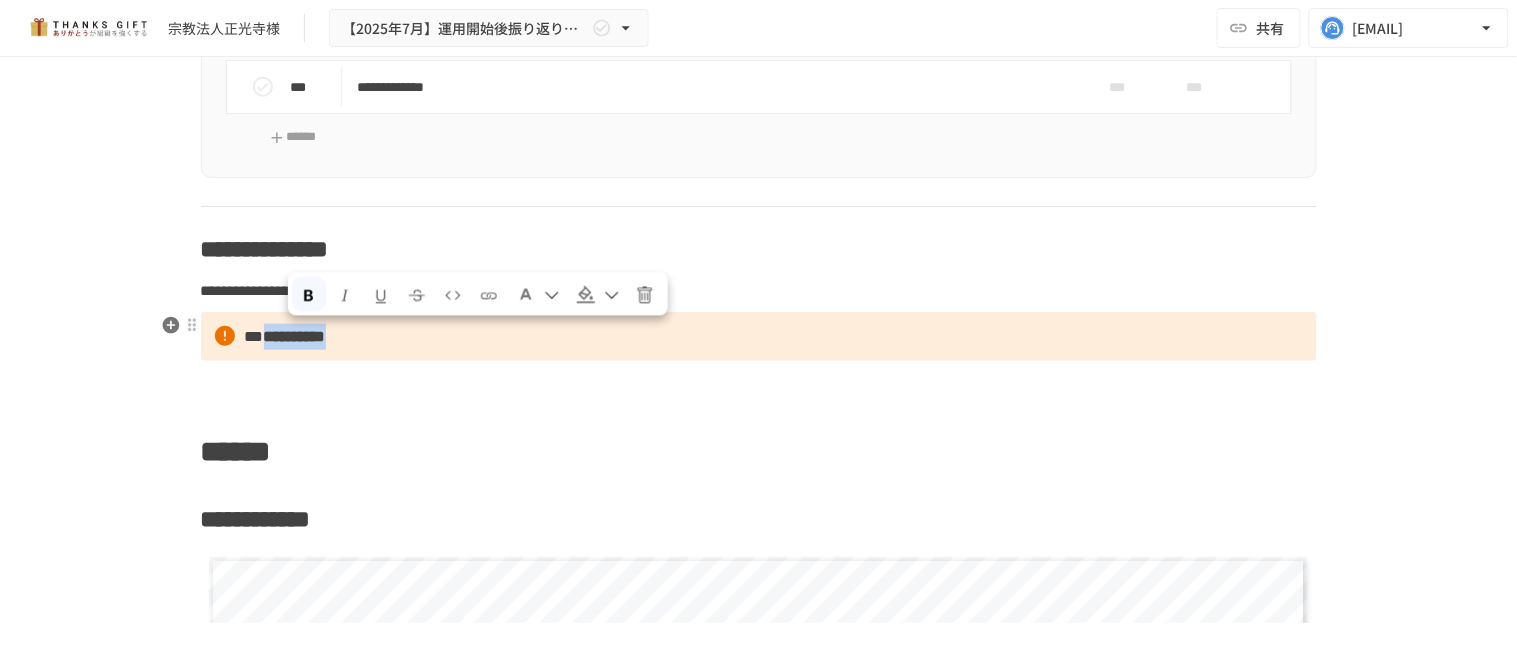 drag, startPoint x: 444, startPoint y: 342, endPoint x: 288, endPoint y: 340, distance: 156.01282 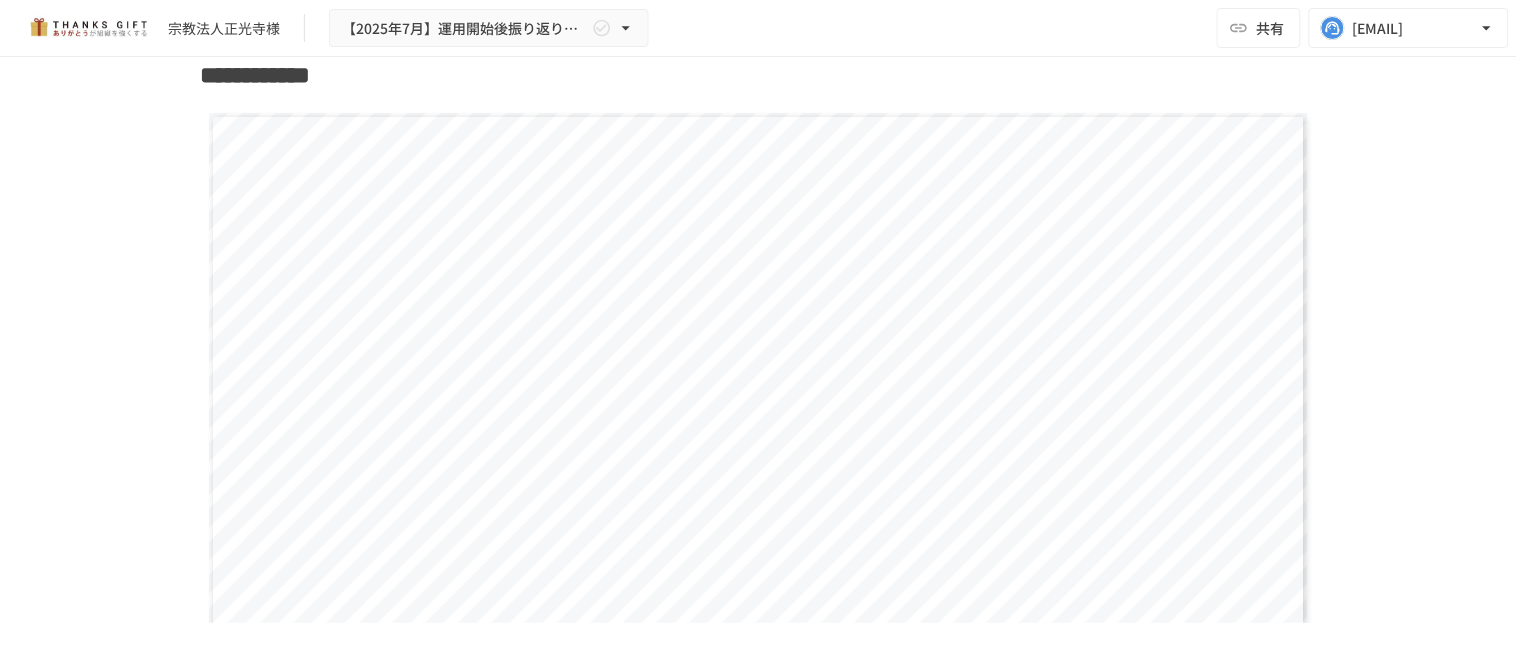scroll, scrollTop: 8274, scrollLeft: 0, axis: vertical 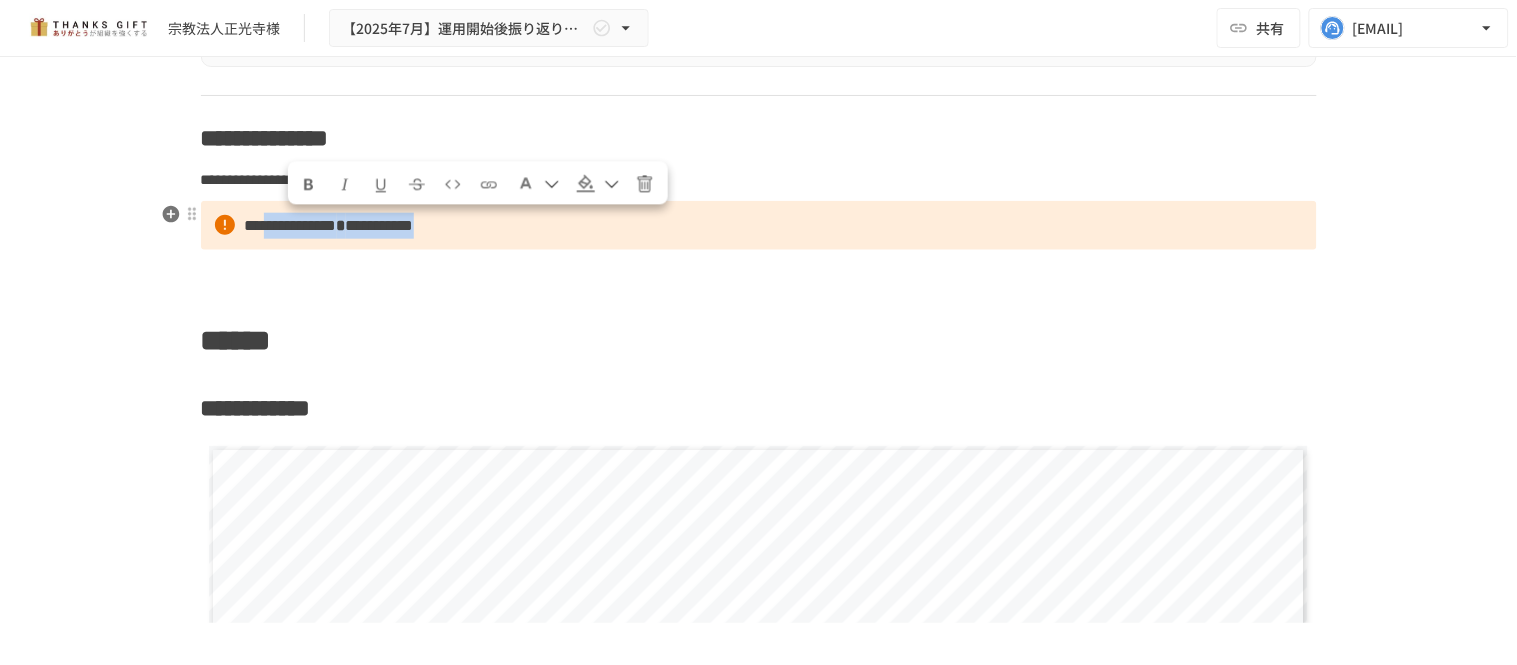 drag, startPoint x: 531, startPoint y: 235, endPoint x: 283, endPoint y: 227, distance: 248.129 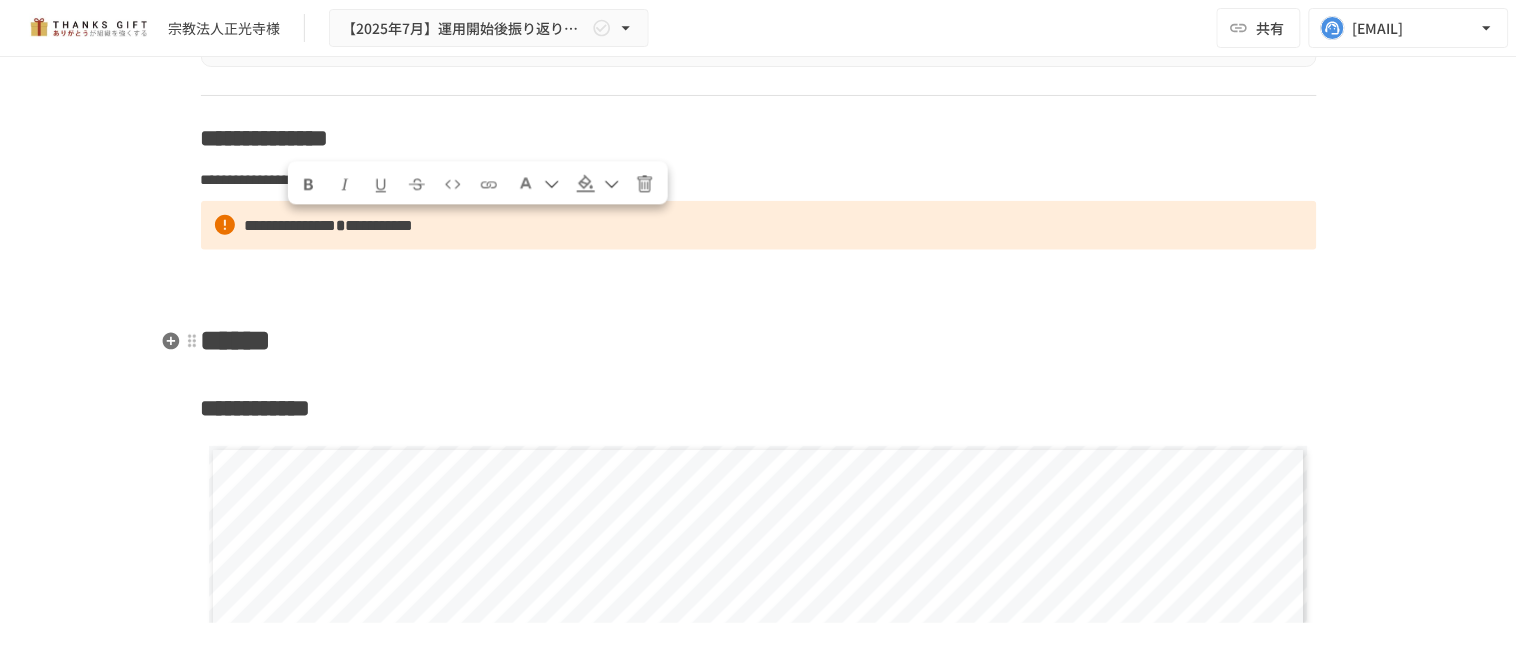 click on "**********" at bounding box center [759, -1511] 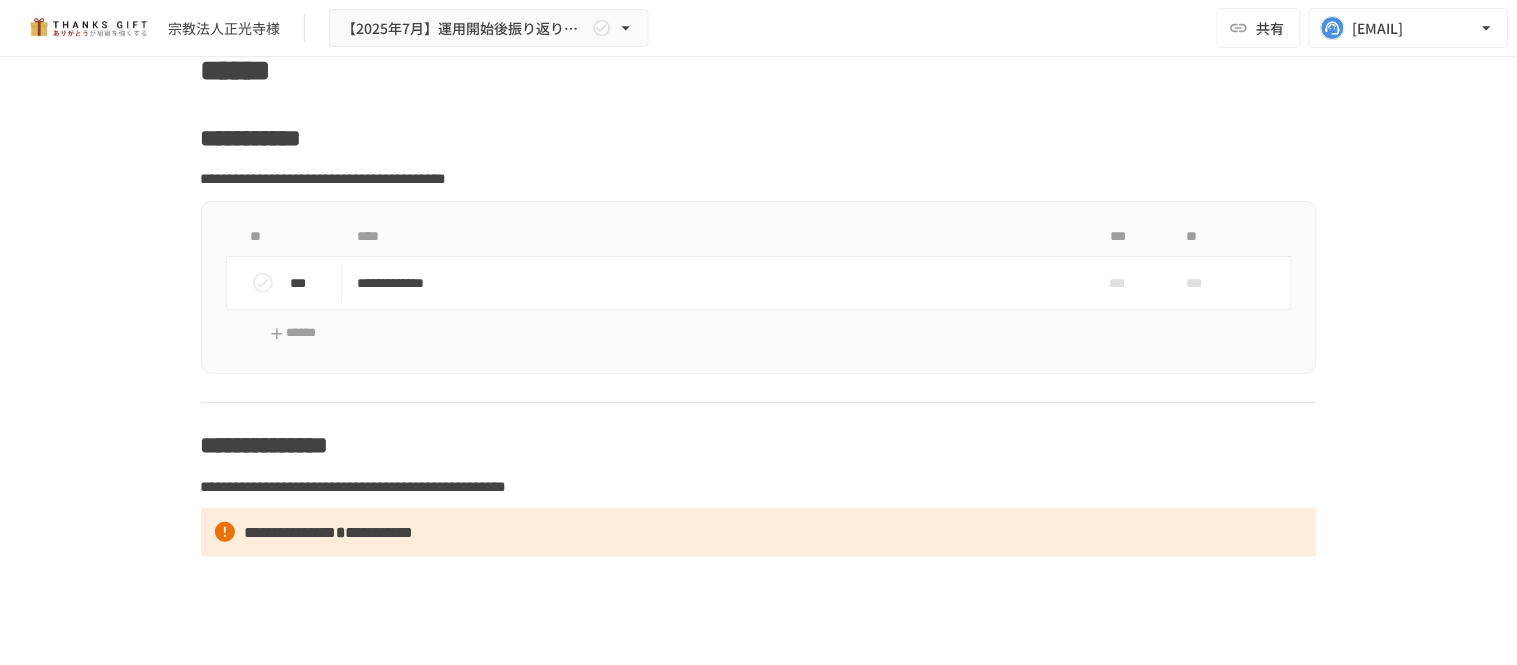 scroll, scrollTop: 7941, scrollLeft: 0, axis: vertical 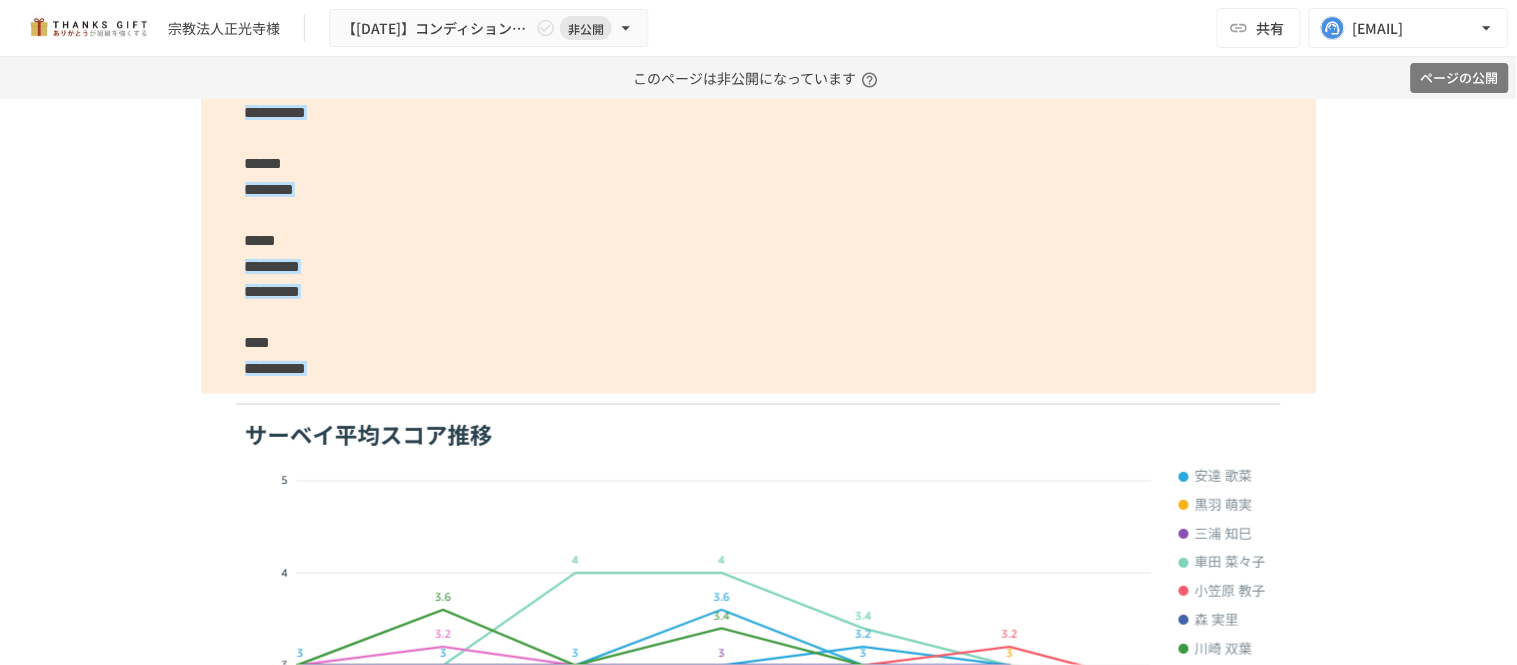 click on "ページの公開" at bounding box center [1460, 78] 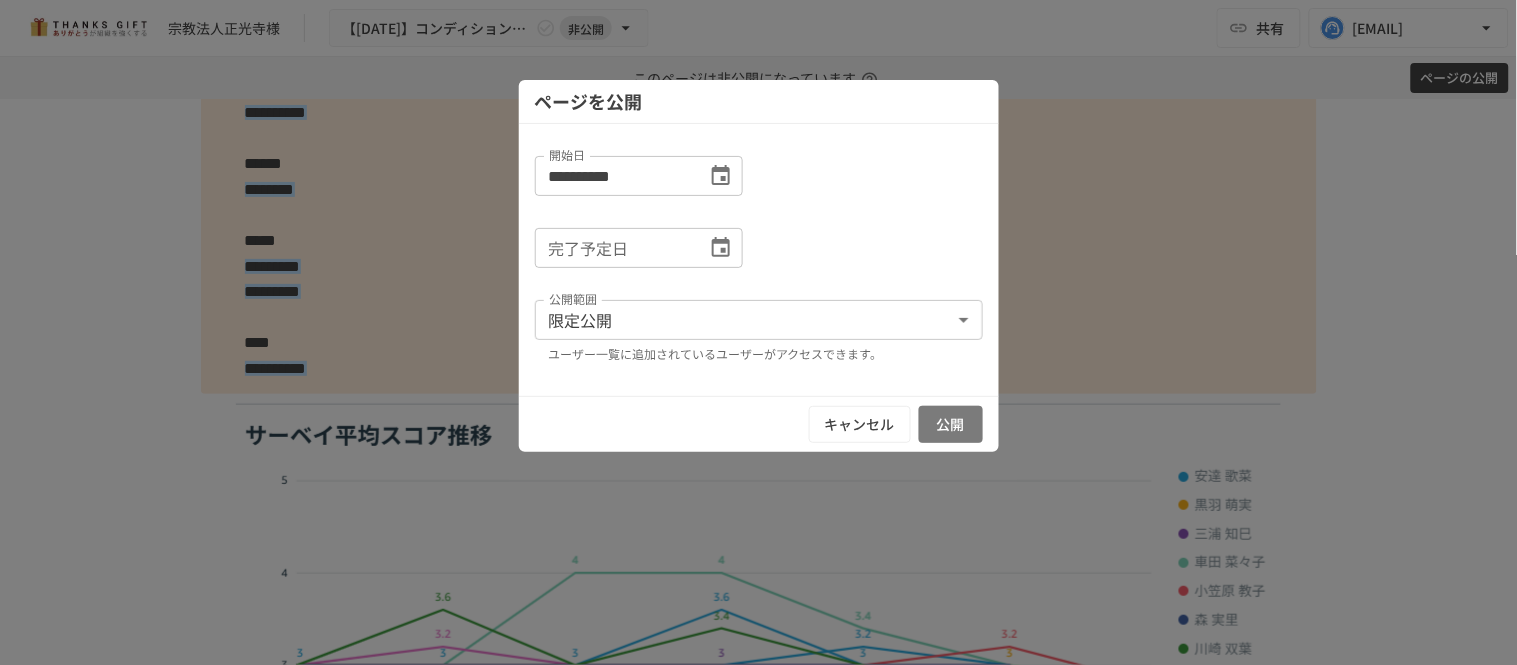 click on "公開" at bounding box center [951, 424] 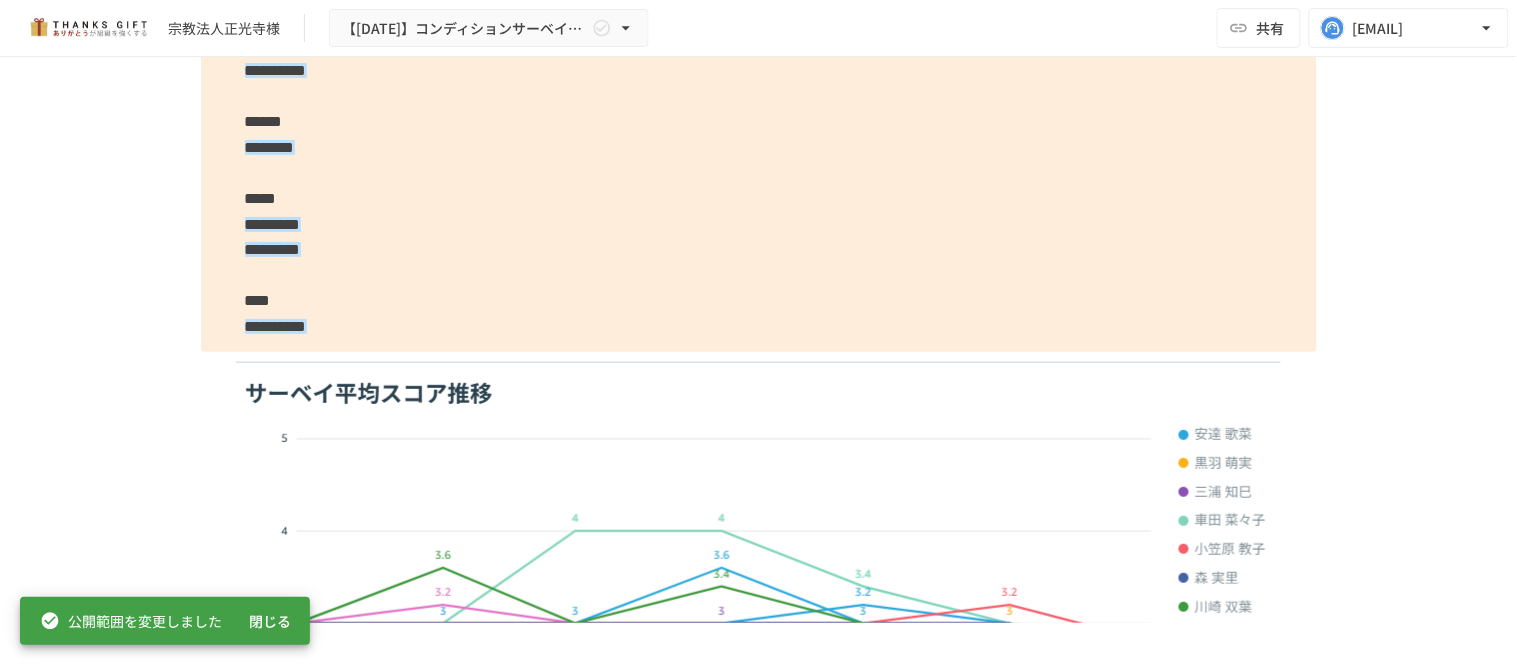 click on "**********" at bounding box center (759, -83) 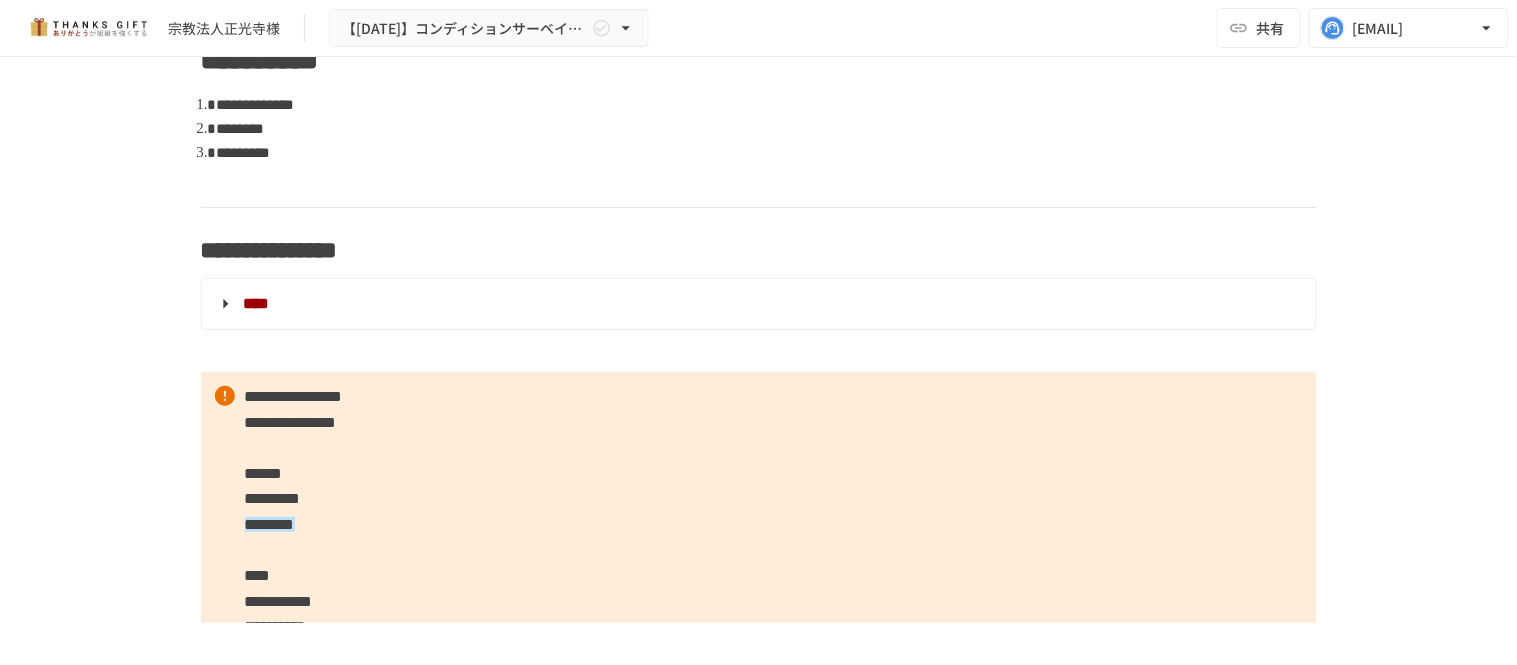 scroll, scrollTop: 205, scrollLeft: 0, axis: vertical 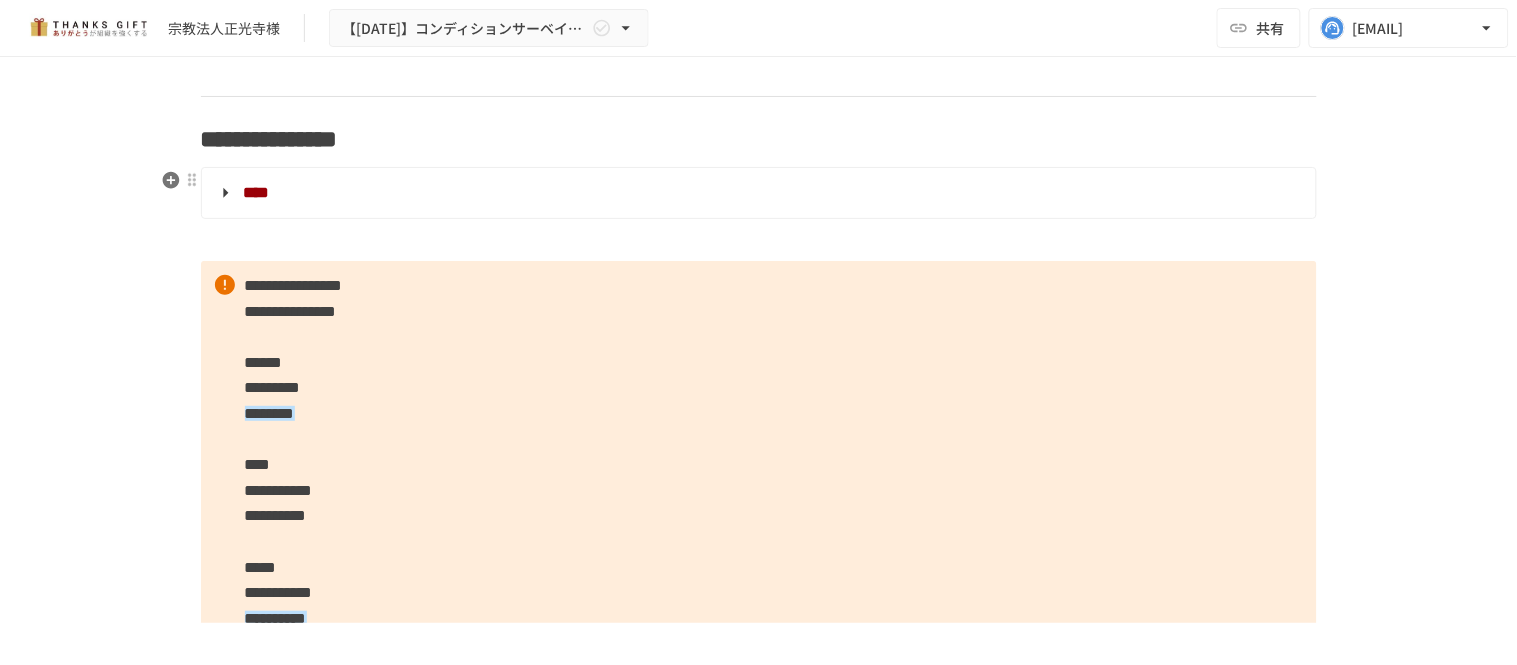 click on "****" at bounding box center [757, 193] 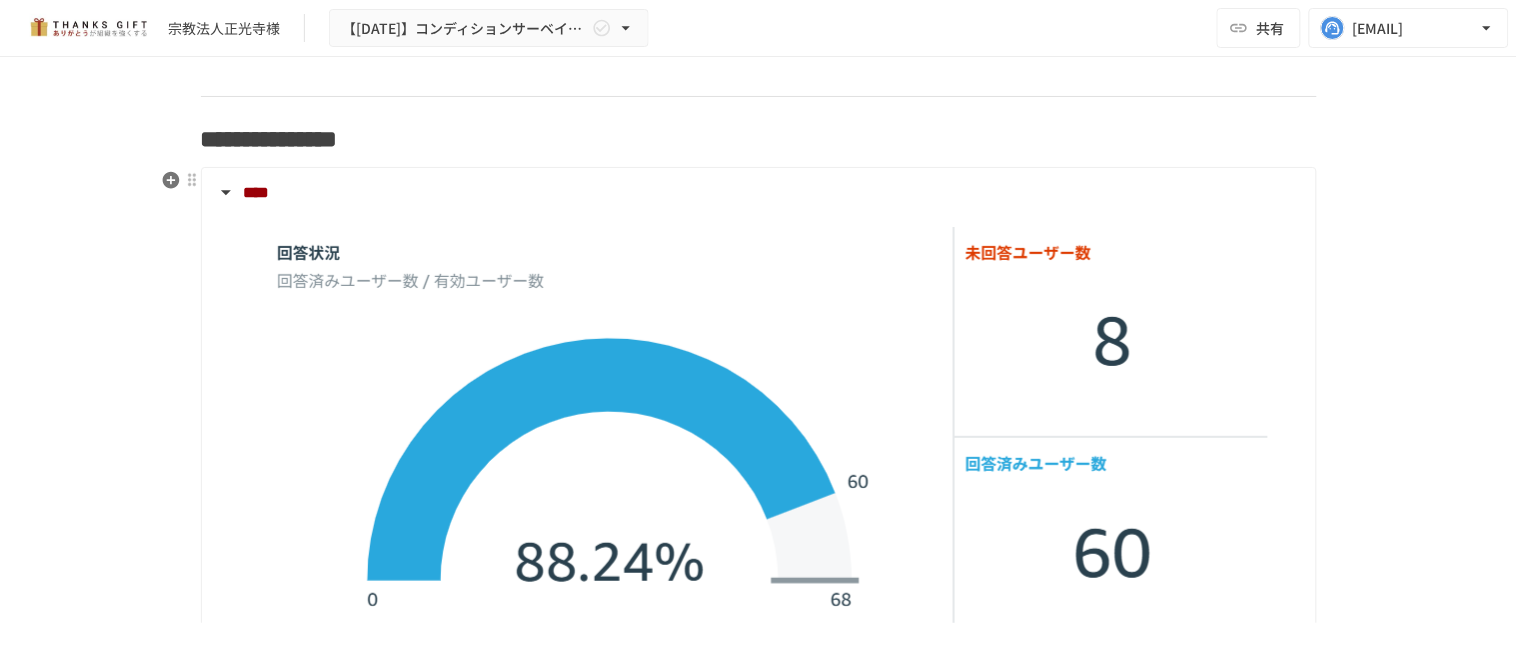 click on "****" at bounding box center (757, 193) 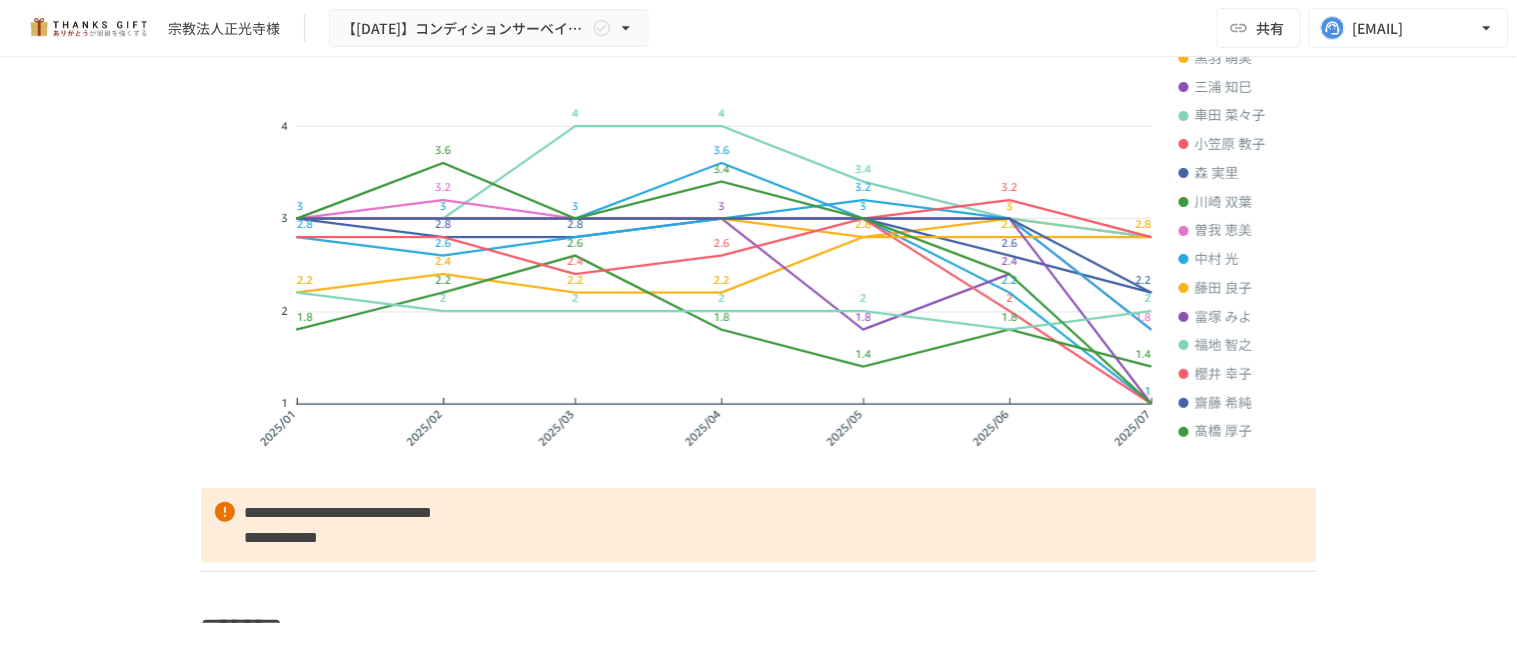 scroll, scrollTop: 1427, scrollLeft: 0, axis: vertical 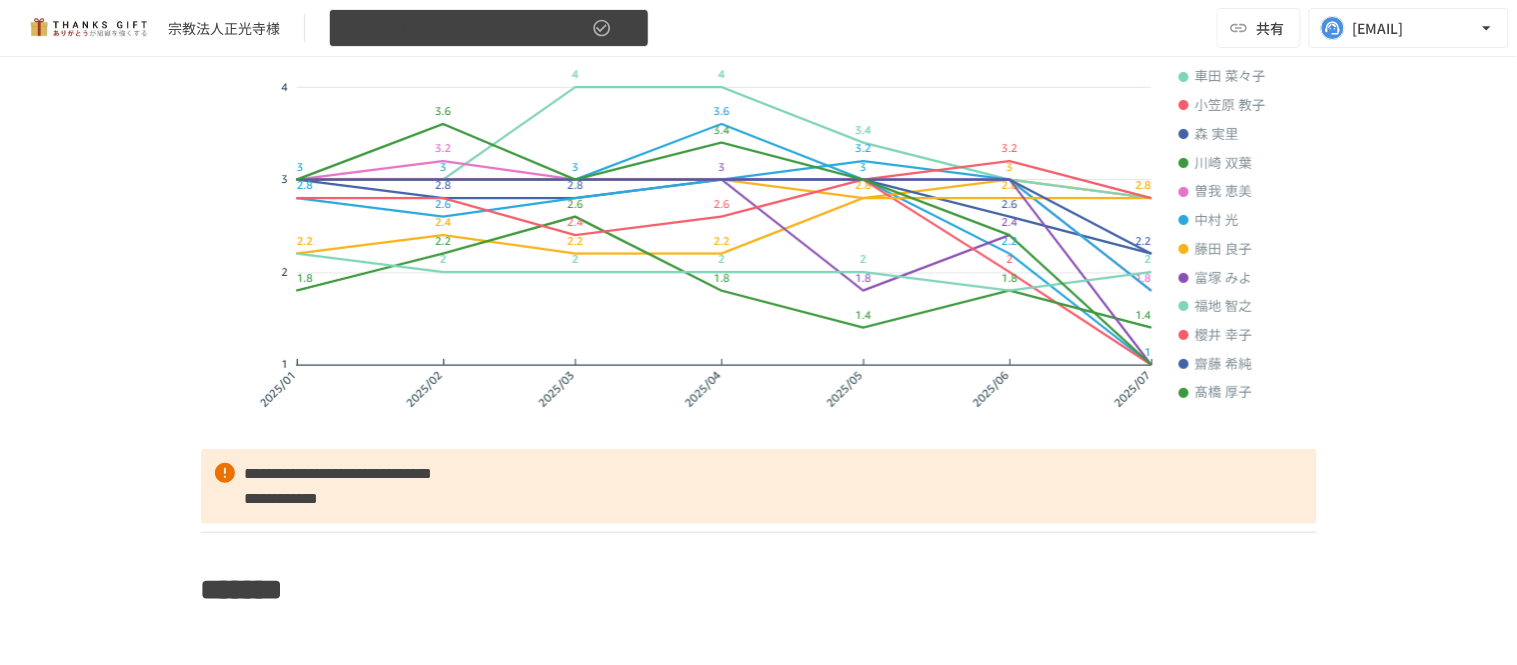 click 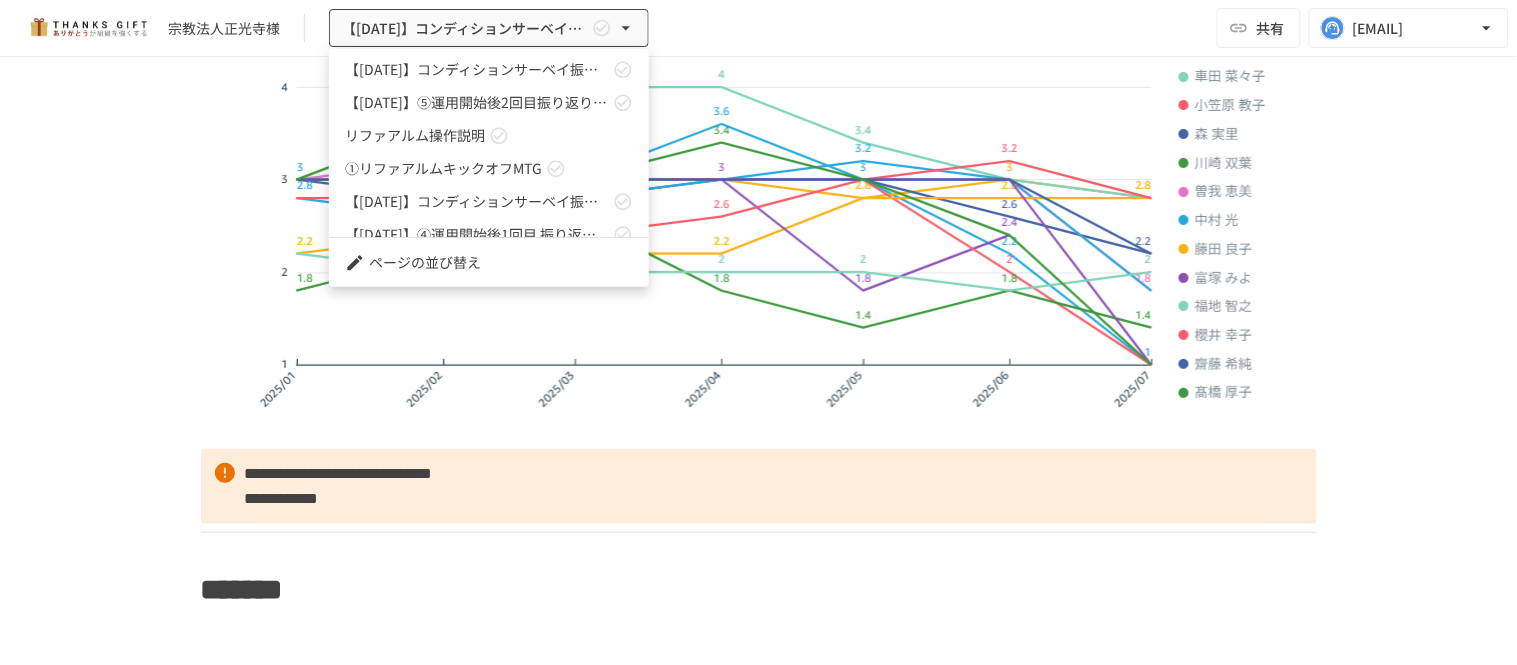 scroll, scrollTop: 396, scrollLeft: 0, axis: vertical 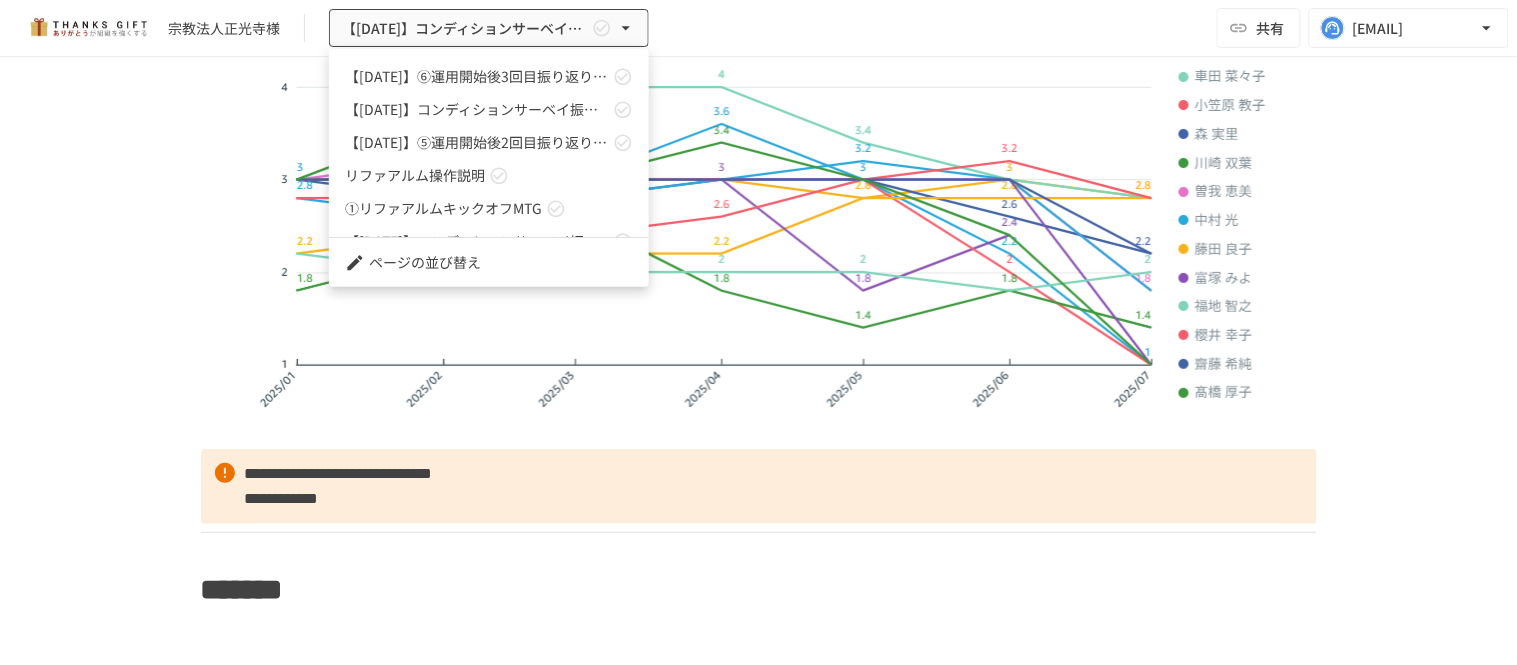 click on "①リファアルムキックオフMTG" at bounding box center [489, 208] 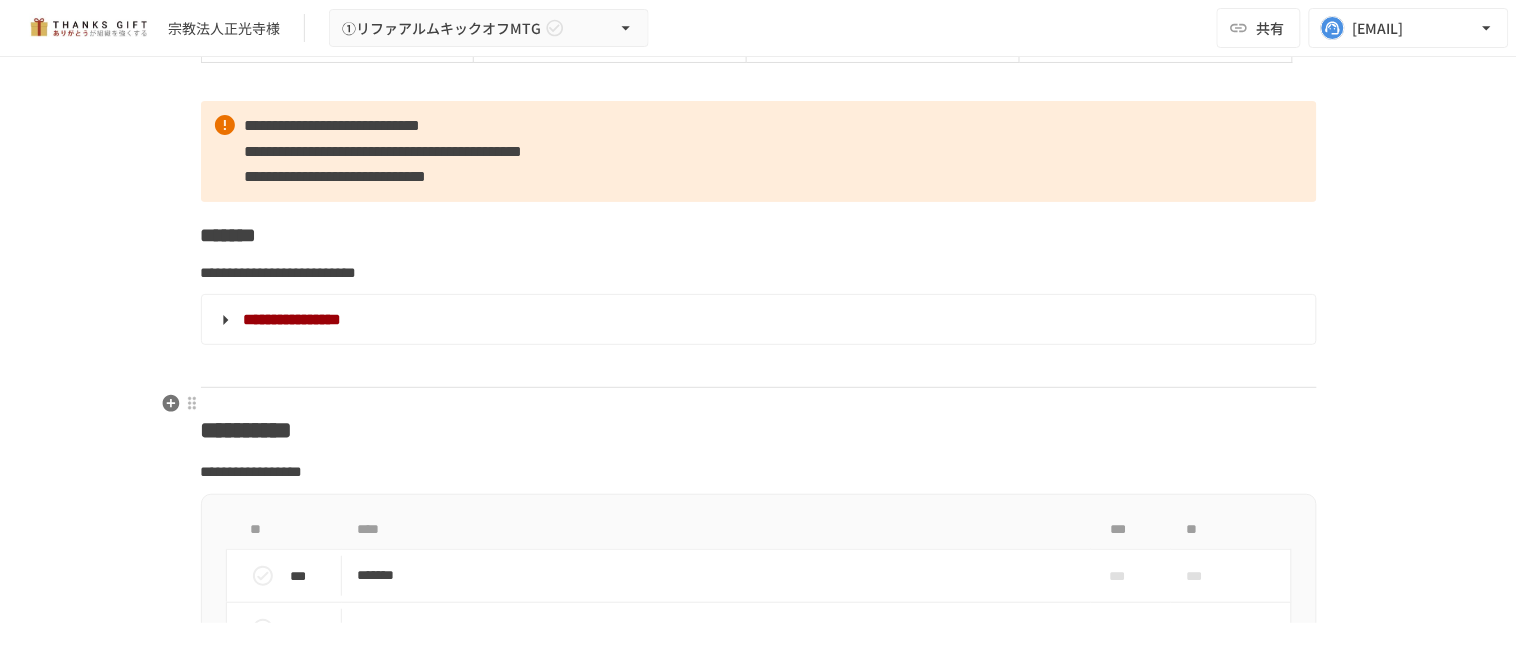 scroll, scrollTop: 4022, scrollLeft: 0, axis: vertical 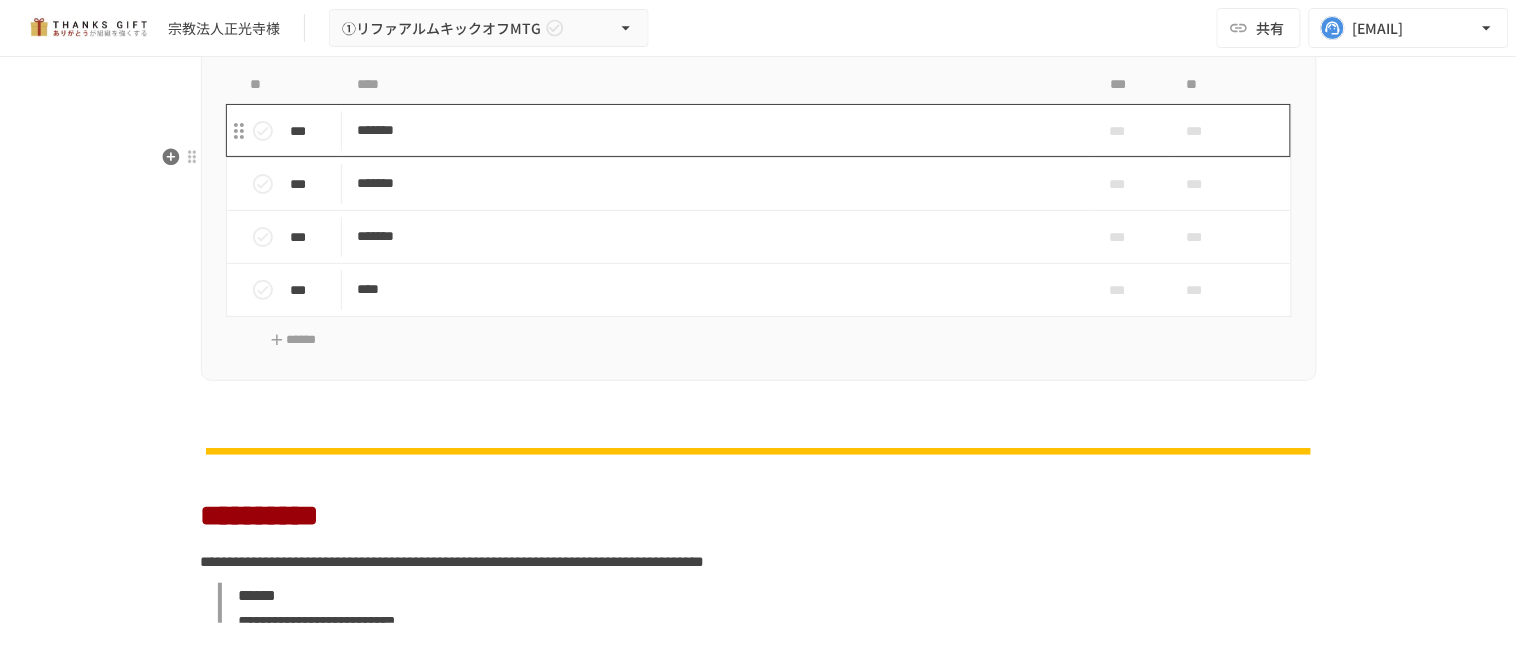 click on "*******" at bounding box center (716, 130) 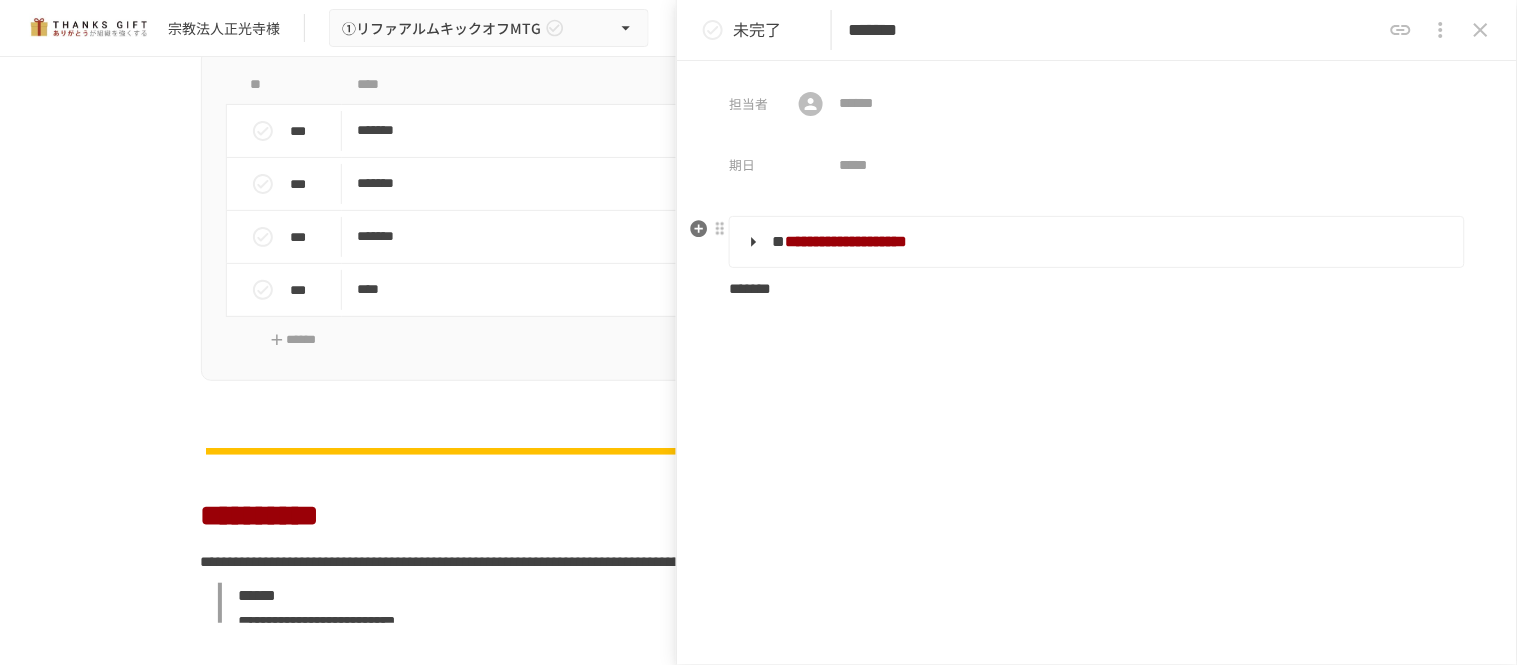 click on "**********" at bounding box center [846, 241] 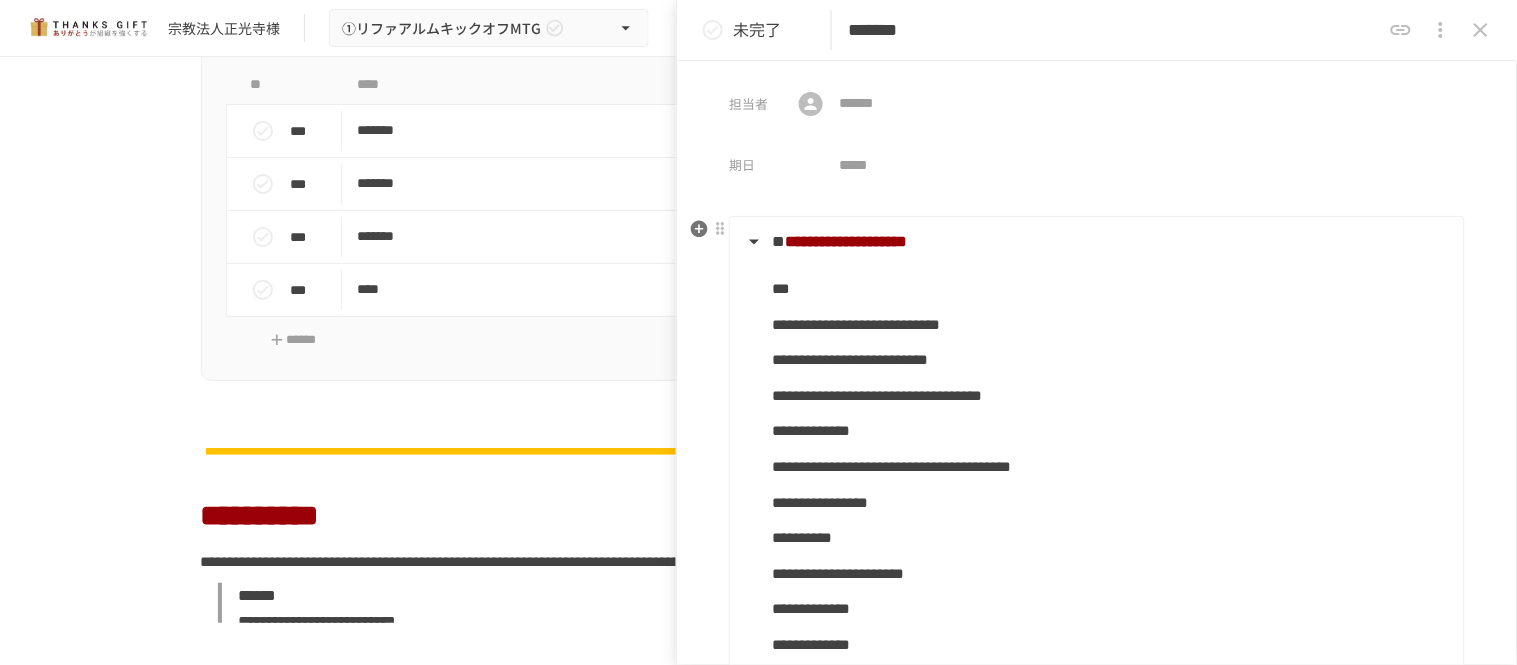 click on "**********" at bounding box center (846, 241) 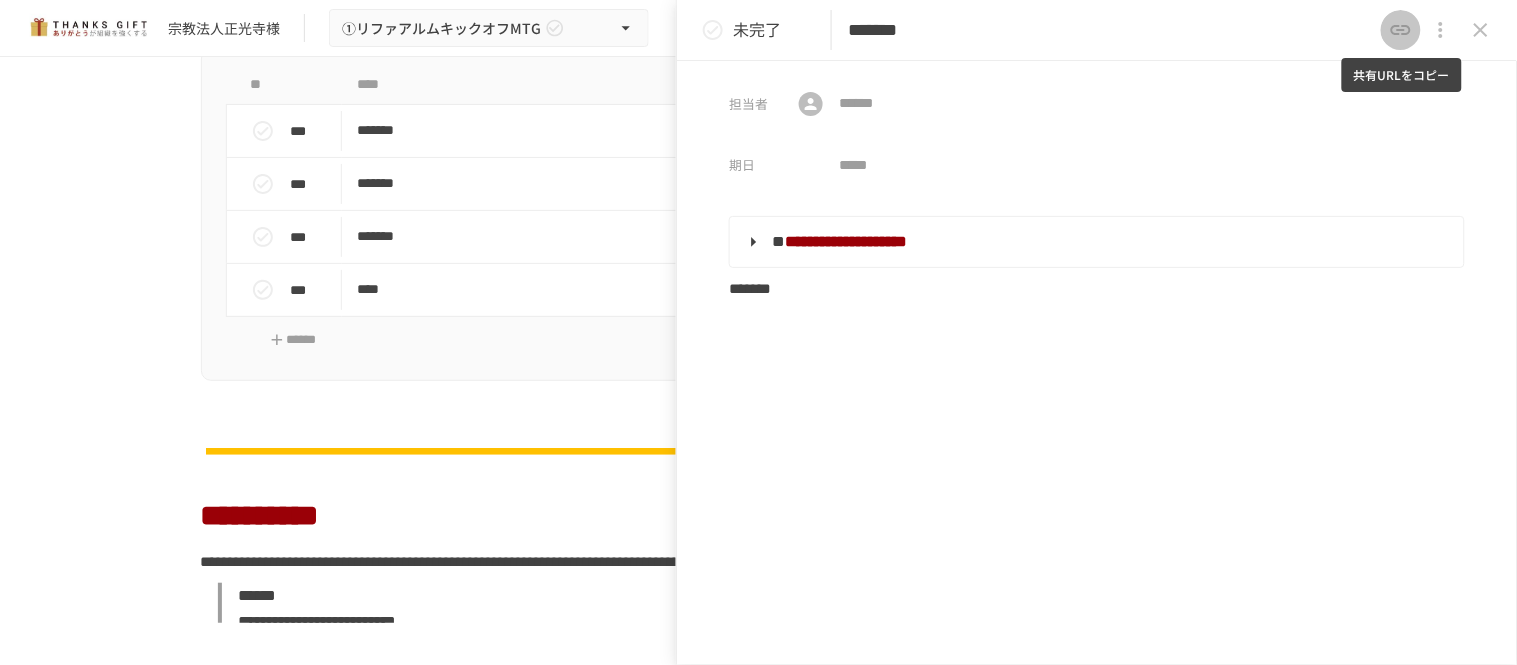 click 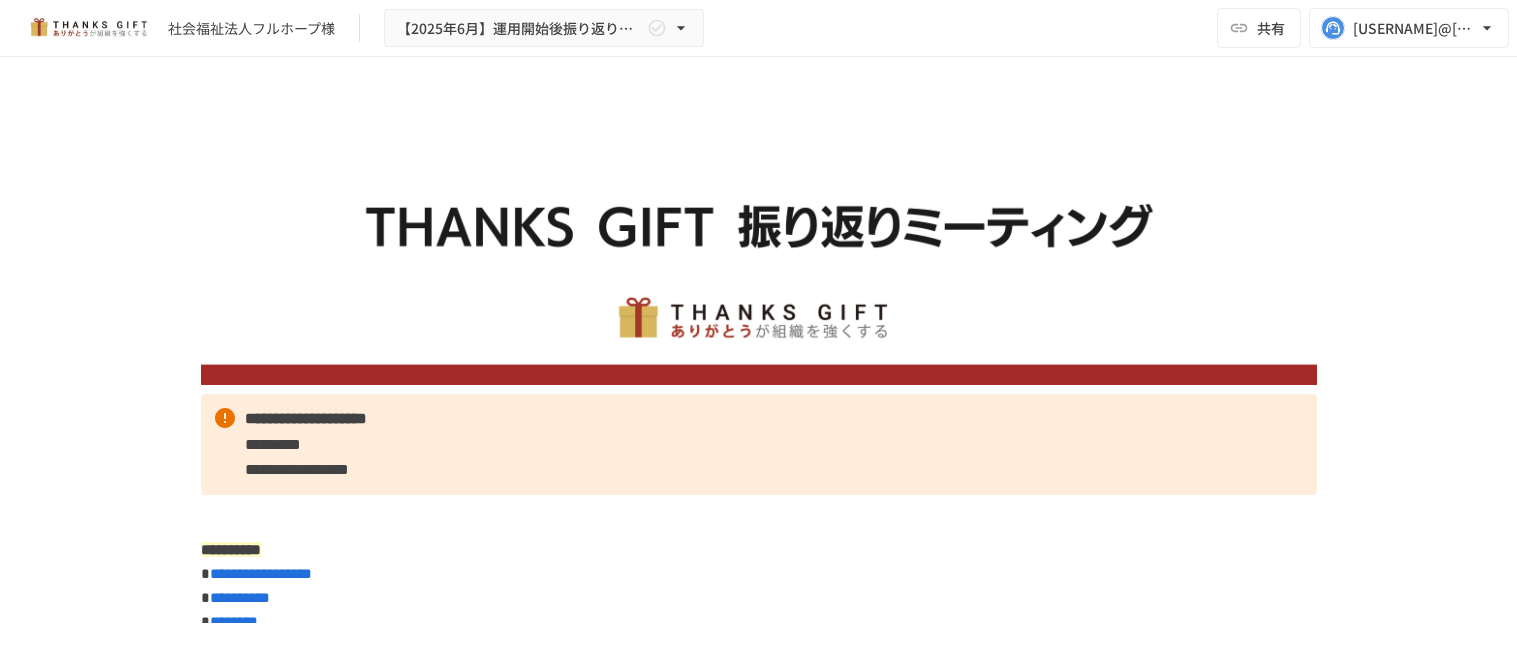 scroll, scrollTop: 0, scrollLeft: 0, axis: both 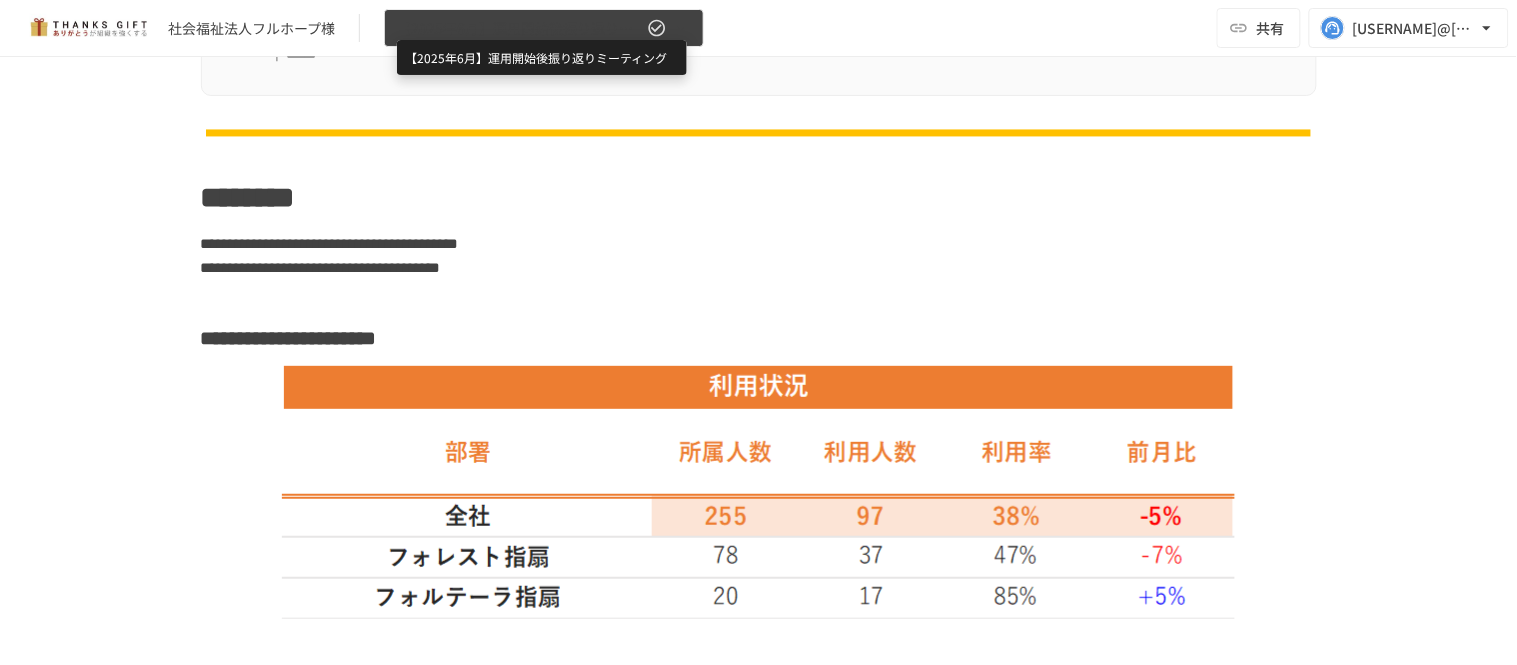 click on "【2025年6月】運用開始後振り返りミーティング" at bounding box center [520, 28] 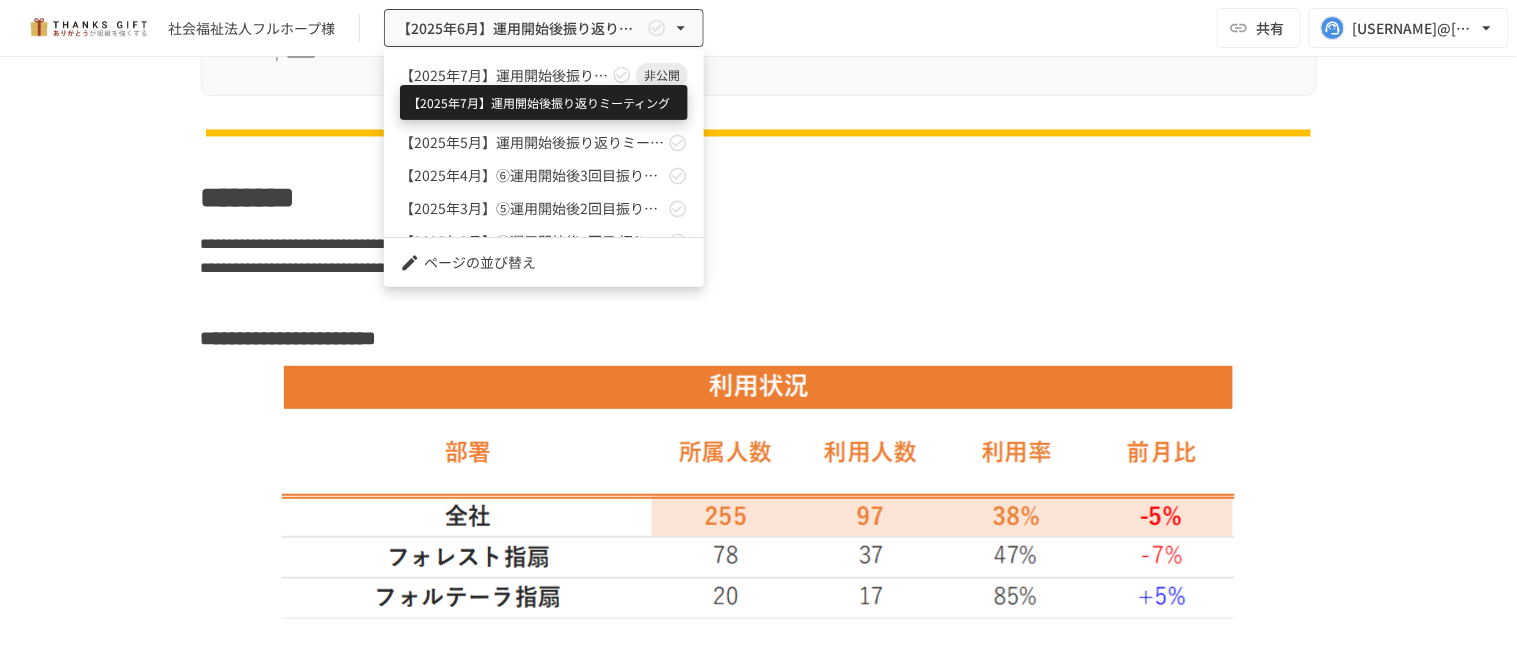 click on "【2025年7月】運用開始後振り返りミーティング" at bounding box center (504, 75) 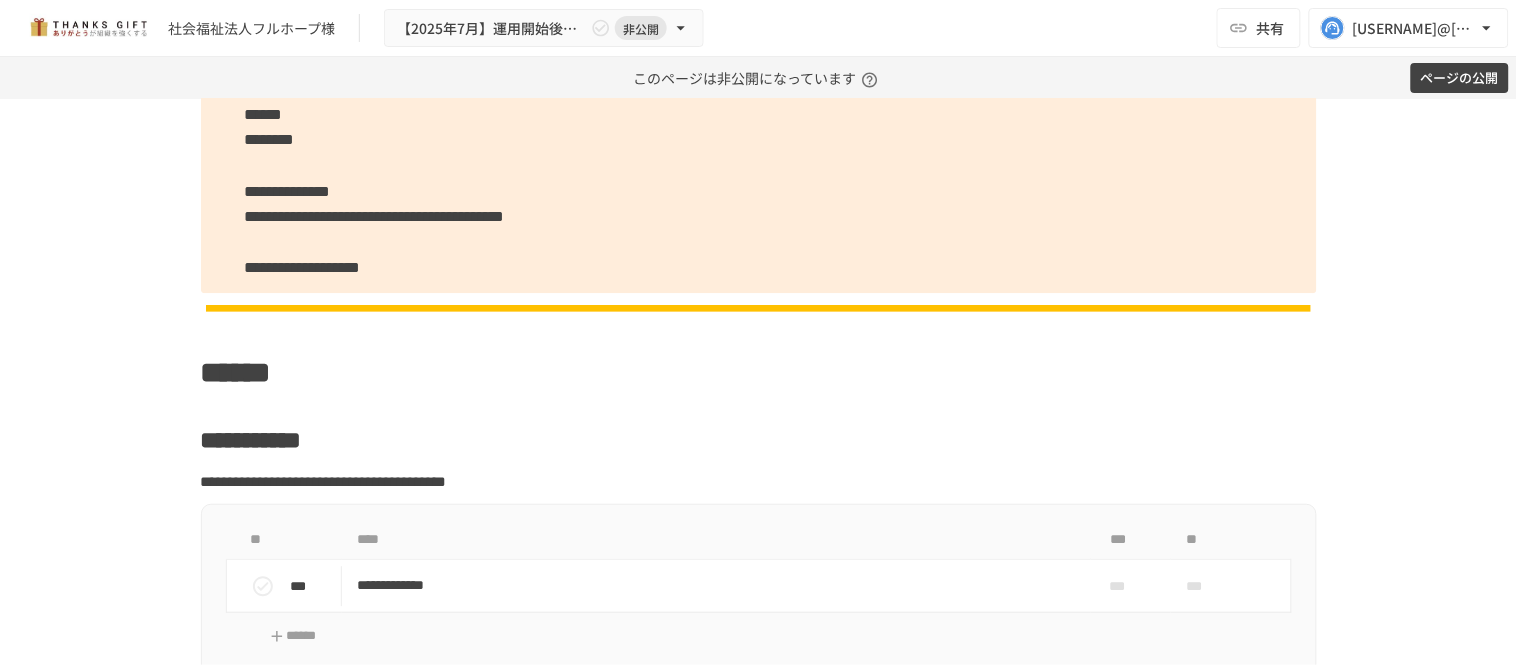 scroll, scrollTop: 3125, scrollLeft: 0, axis: vertical 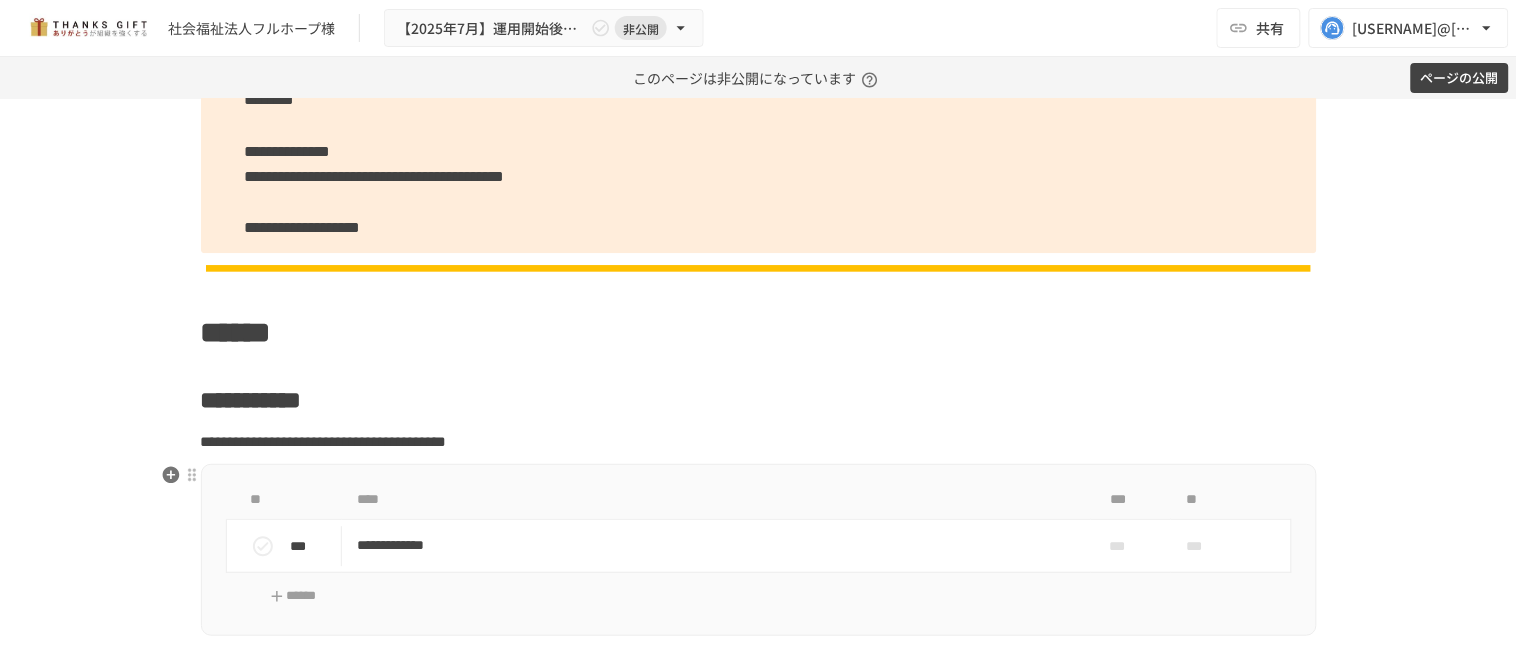 click on "**********" at bounding box center (759, 550) 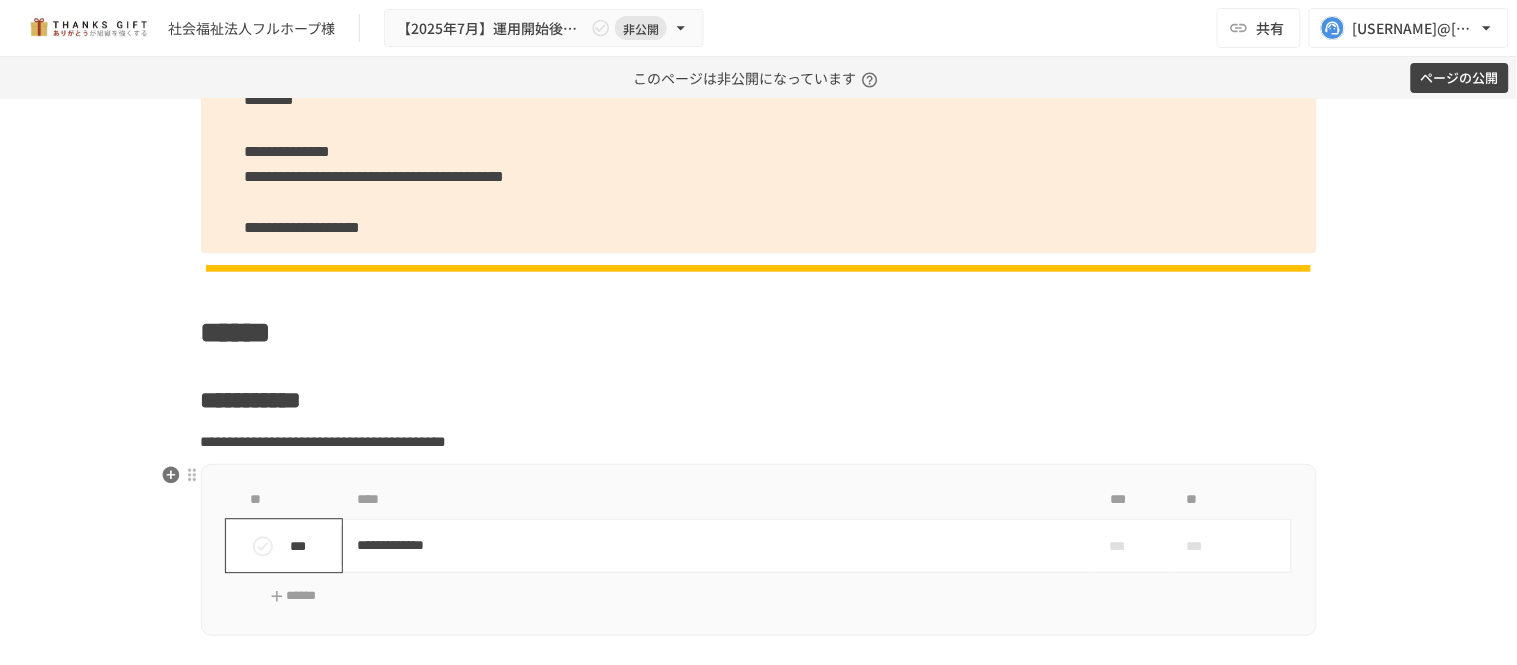 click on "***" at bounding box center (312, 546) 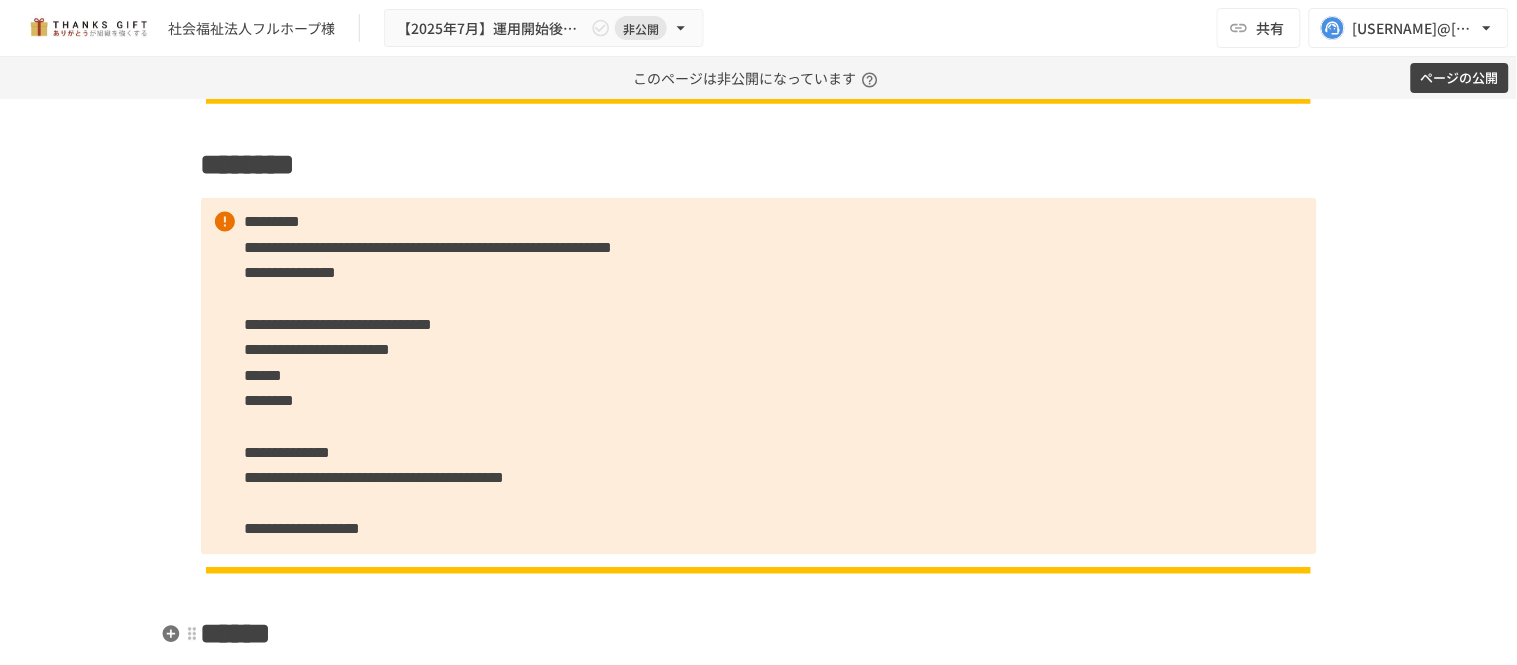scroll, scrollTop: 2792, scrollLeft: 0, axis: vertical 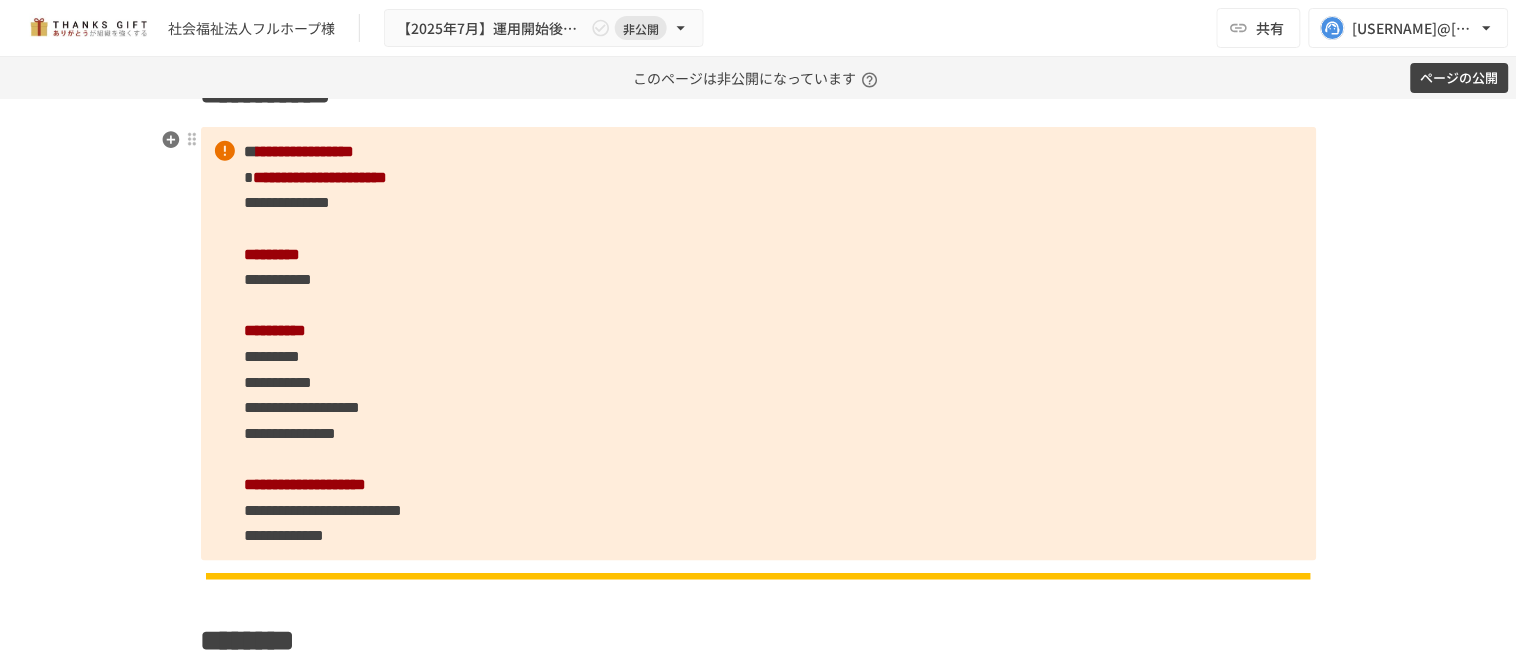 click on "**********" at bounding box center [759, 344] 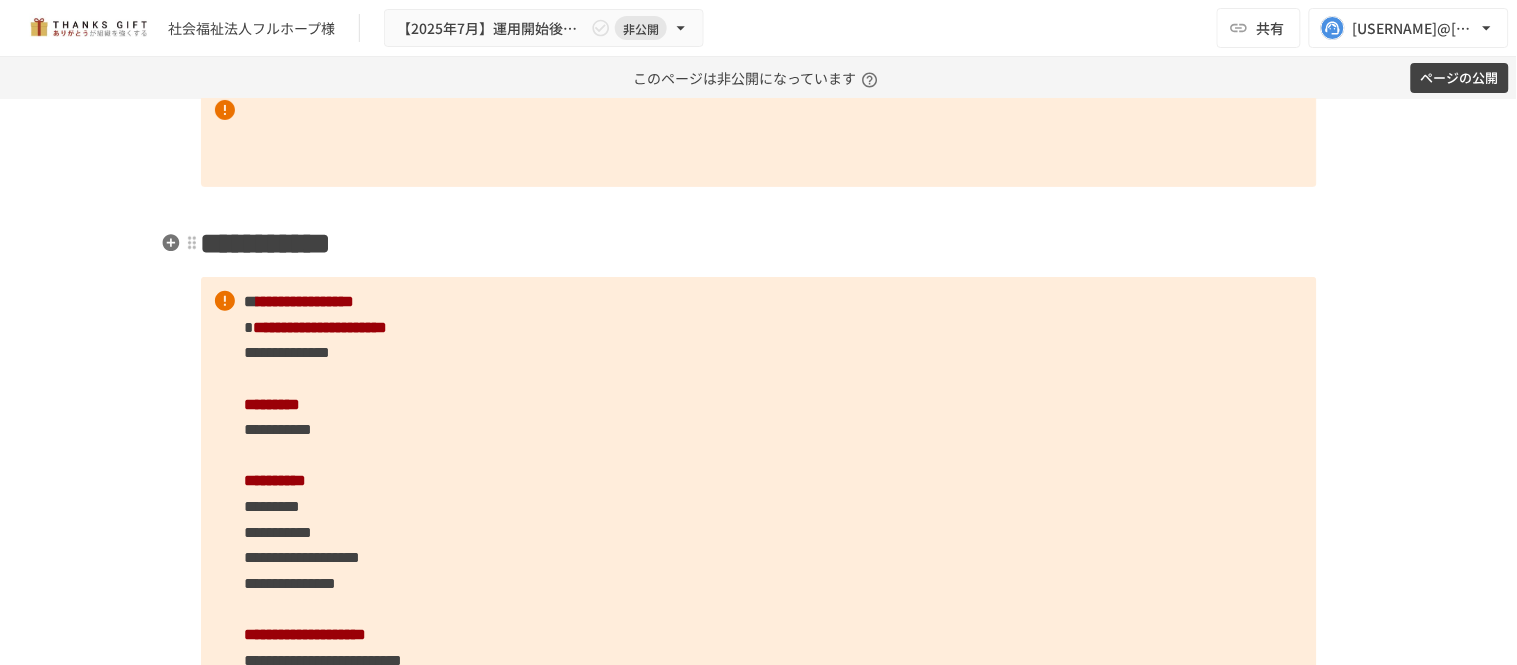 scroll, scrollTop: 2236, scrollLeft: 0, axis: vertical 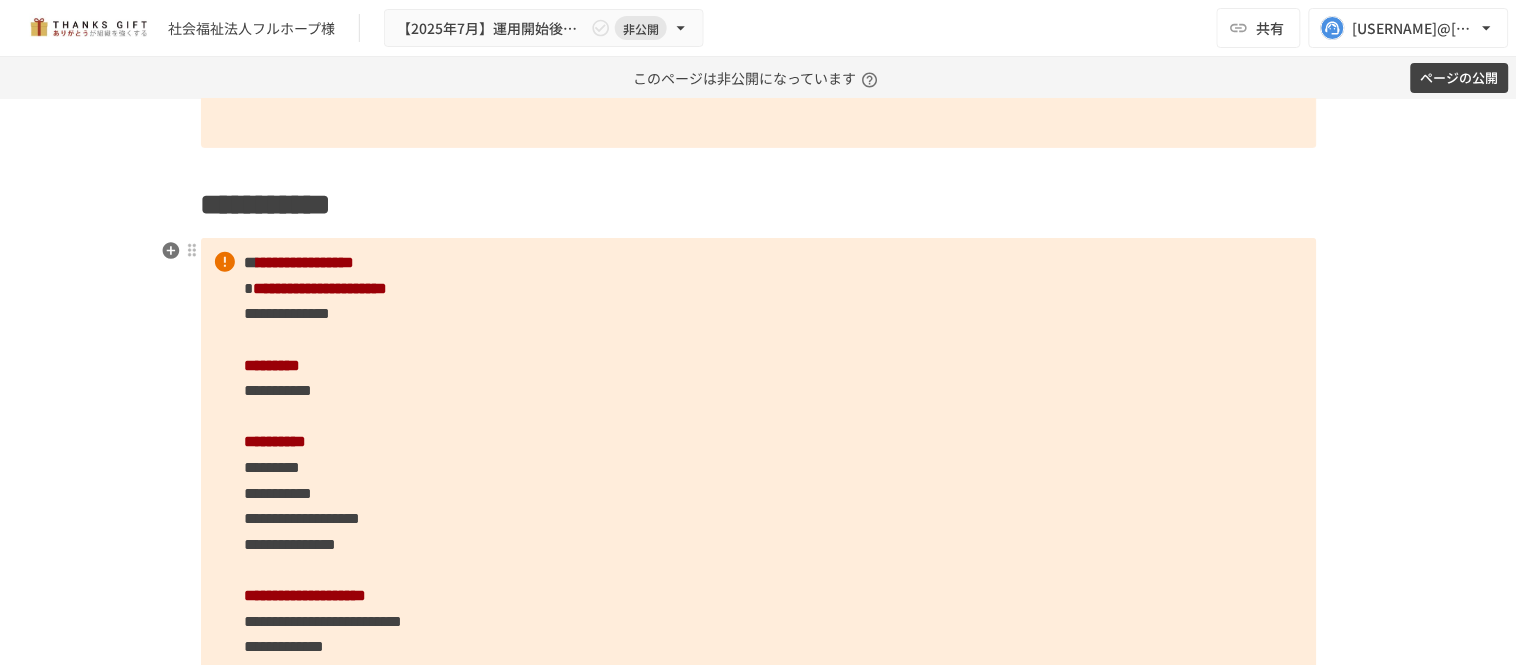 click on "**********" at bounding box center [759, 455] 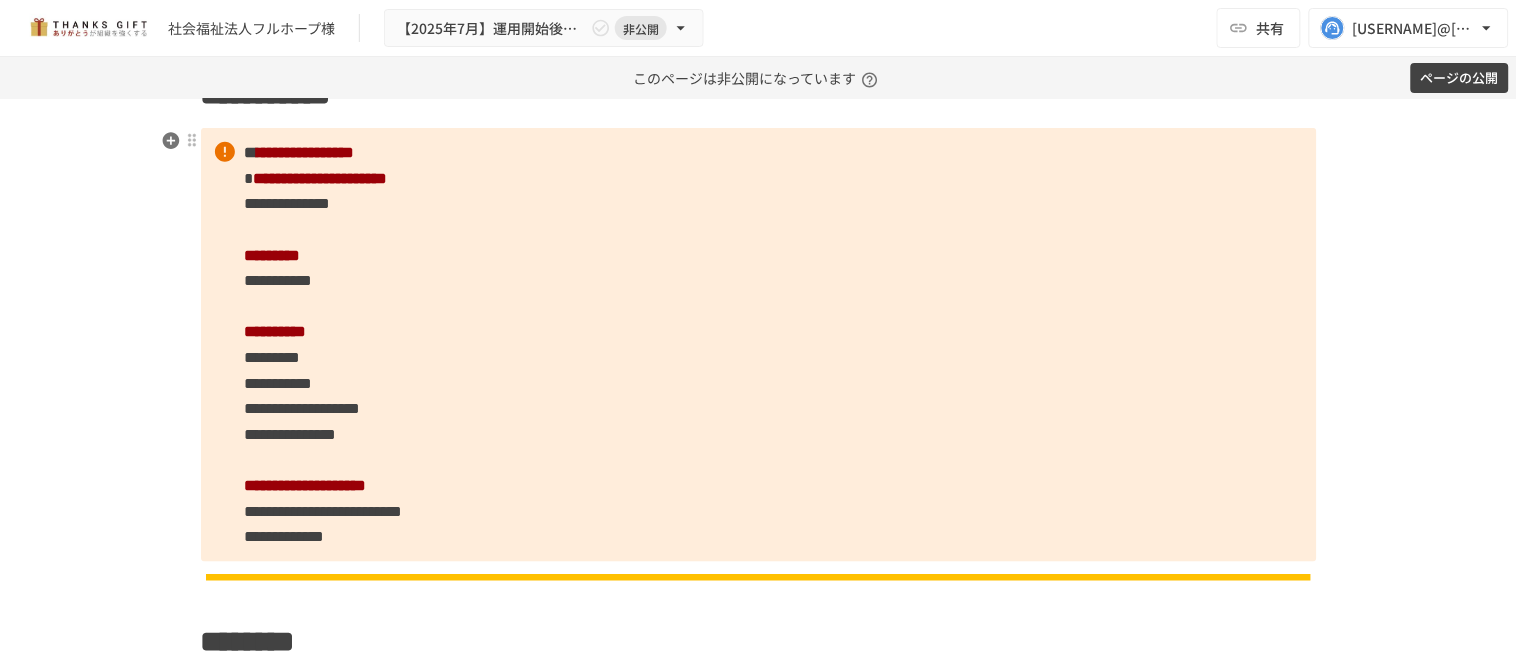 scroll, scrollTop: 2347, scrollLeft: 0, axis: vertical 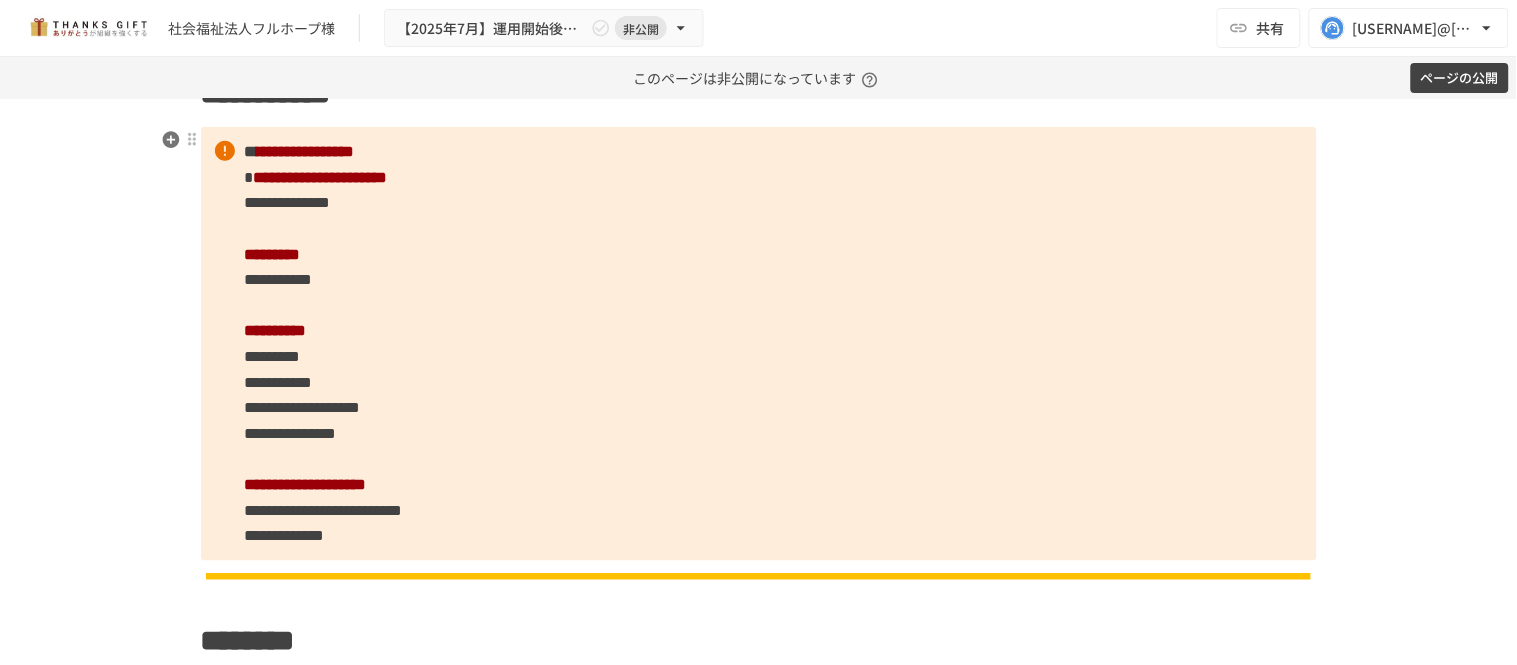 click on "**********" at bounding box center (759, 344) 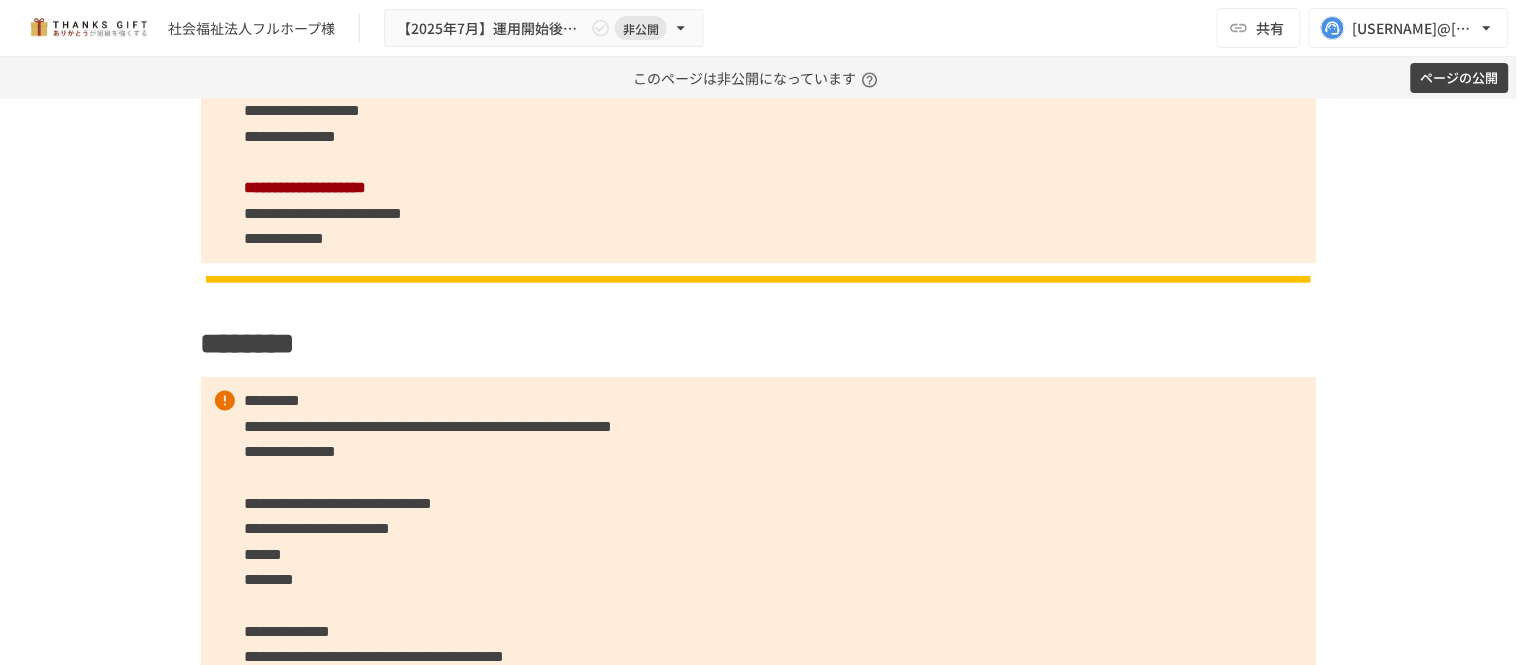 scroll, scrollTop: 2681, scrollLeft: 0, axis: vertical 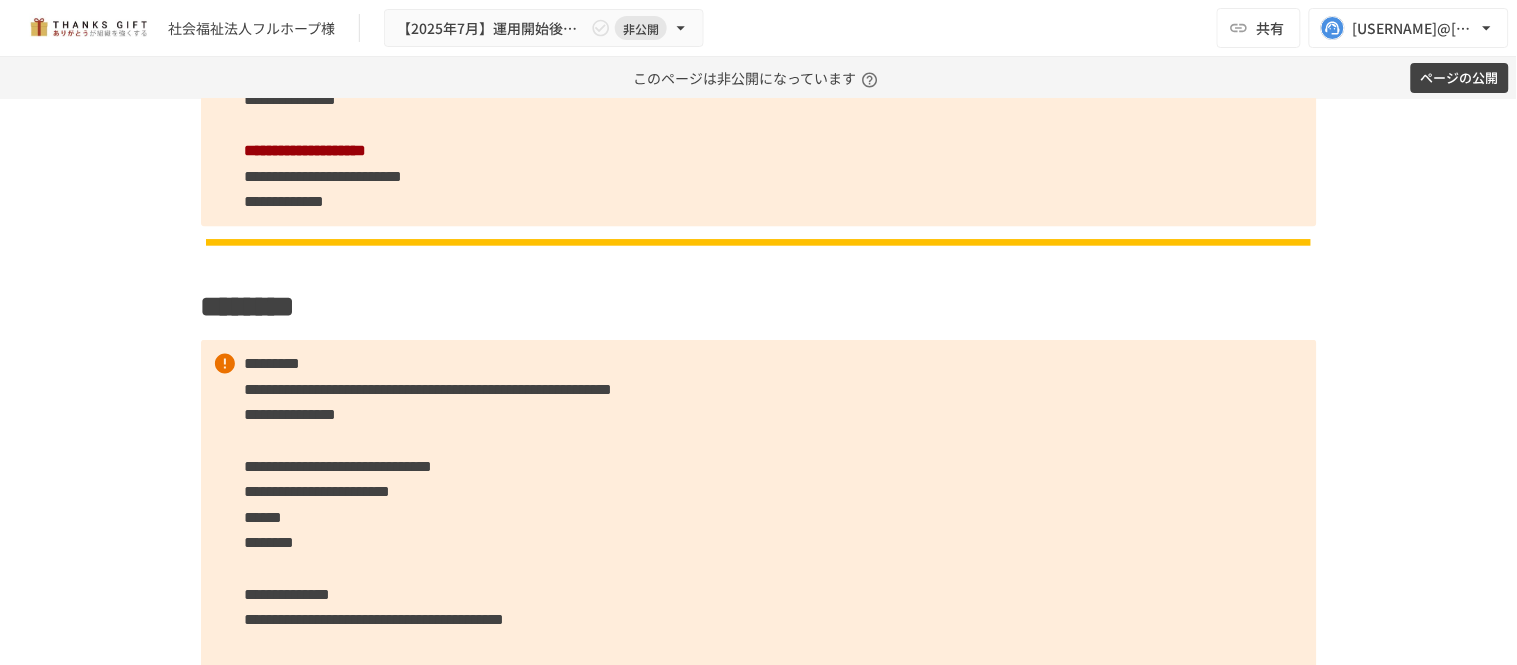 click on "**********" at bounding box center (324, 176) 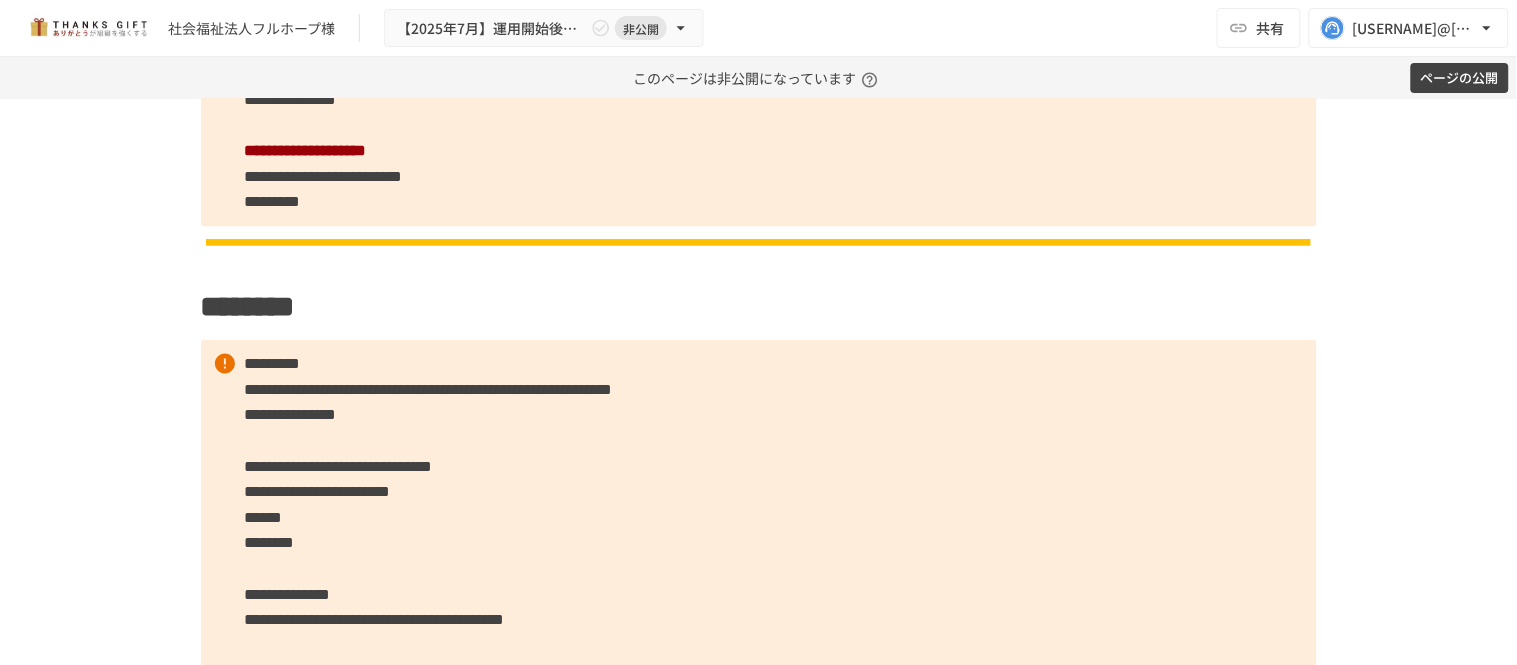 type 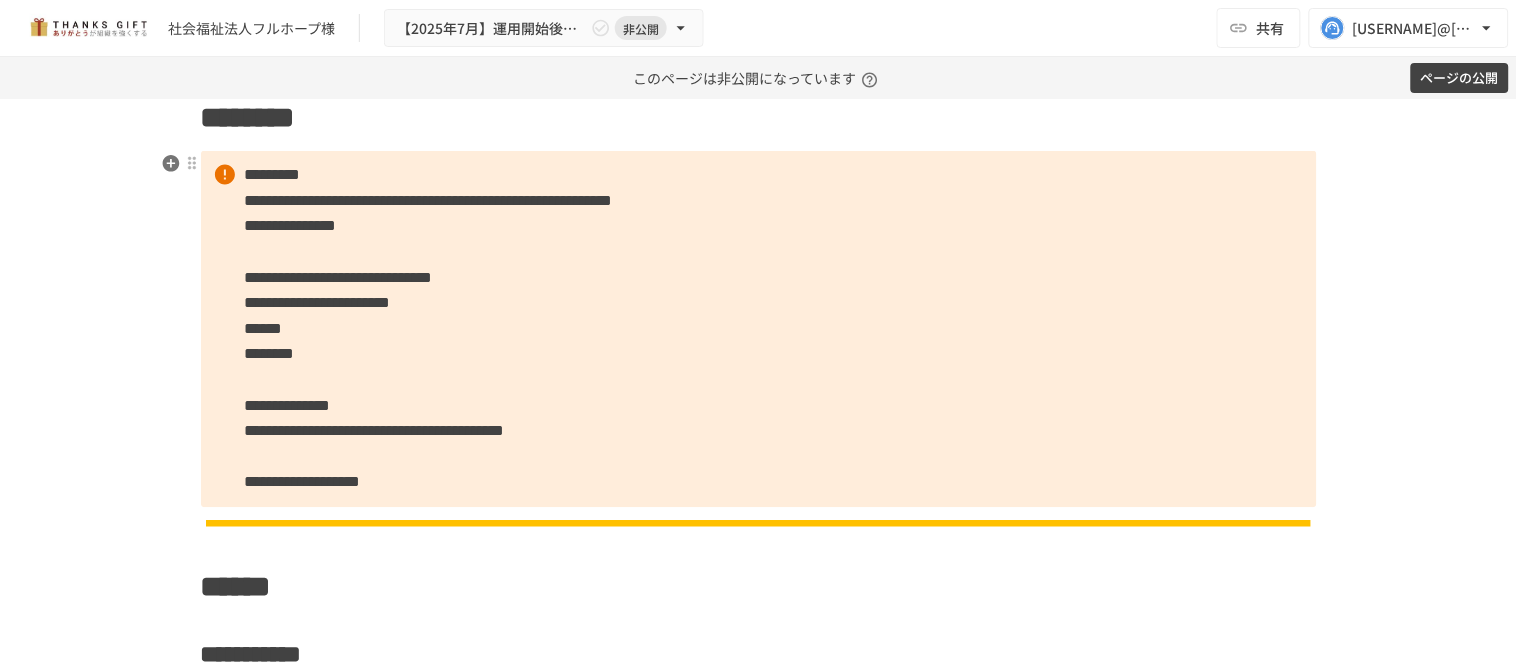 scroll, scrollTop: 2903, scrollLeft: 0, axis: vertical 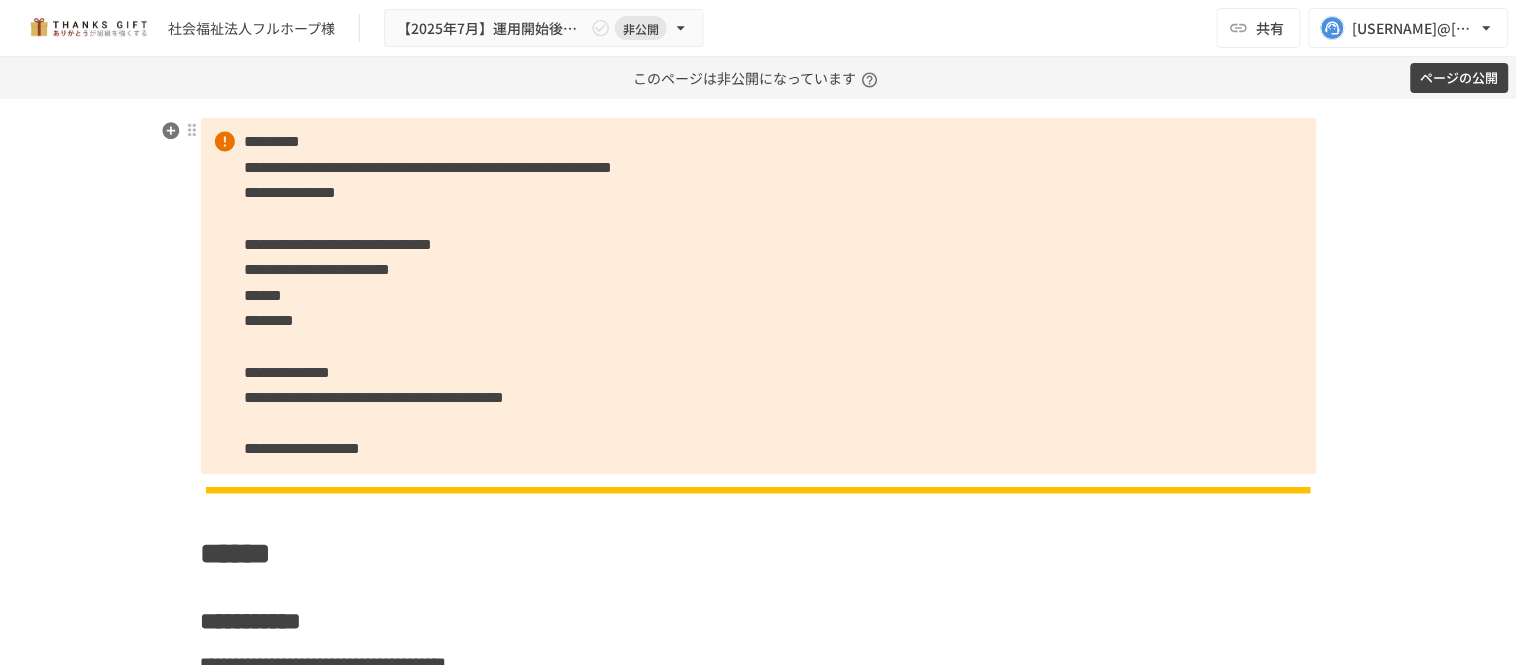 click on "**********" at bounding box center [759, 296] 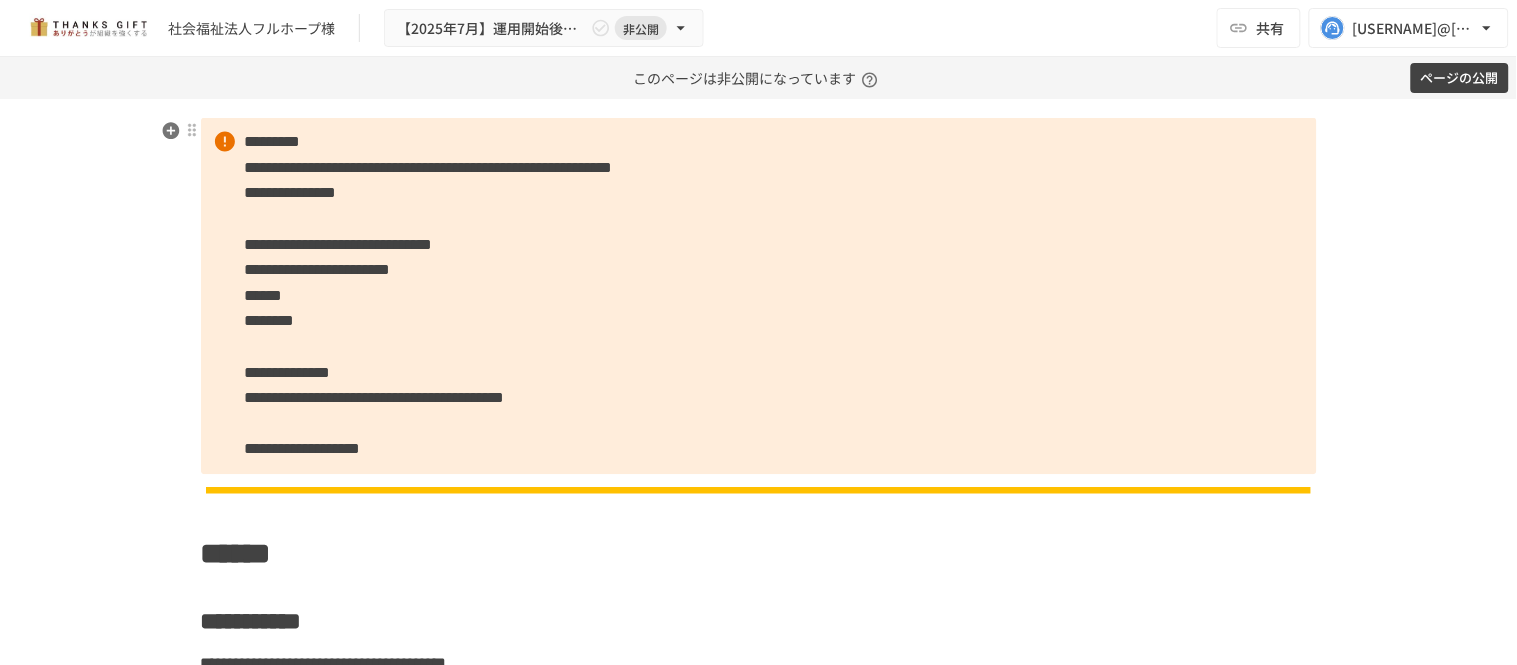 click on "********" at bounding box center (270, 321) 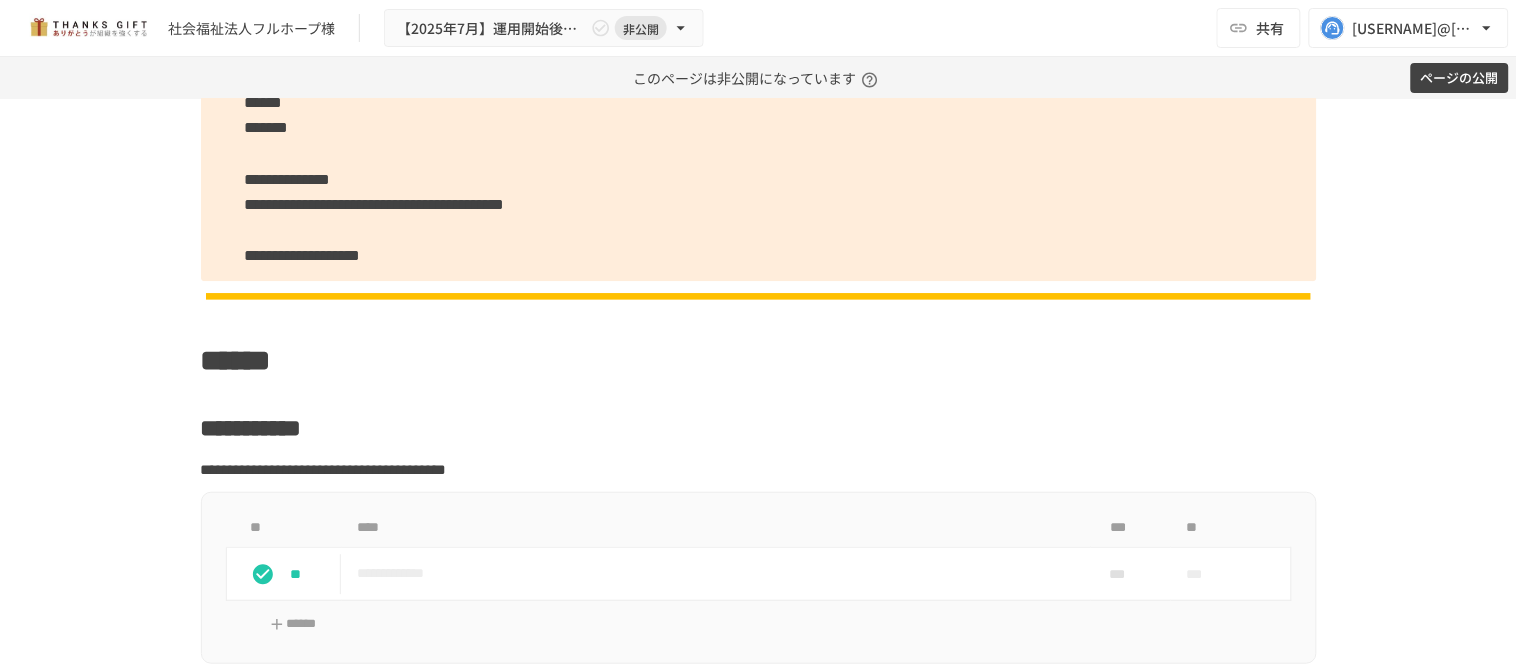 scroll, scrollTop: 3125, scrollLeft: 0, axis: vertical 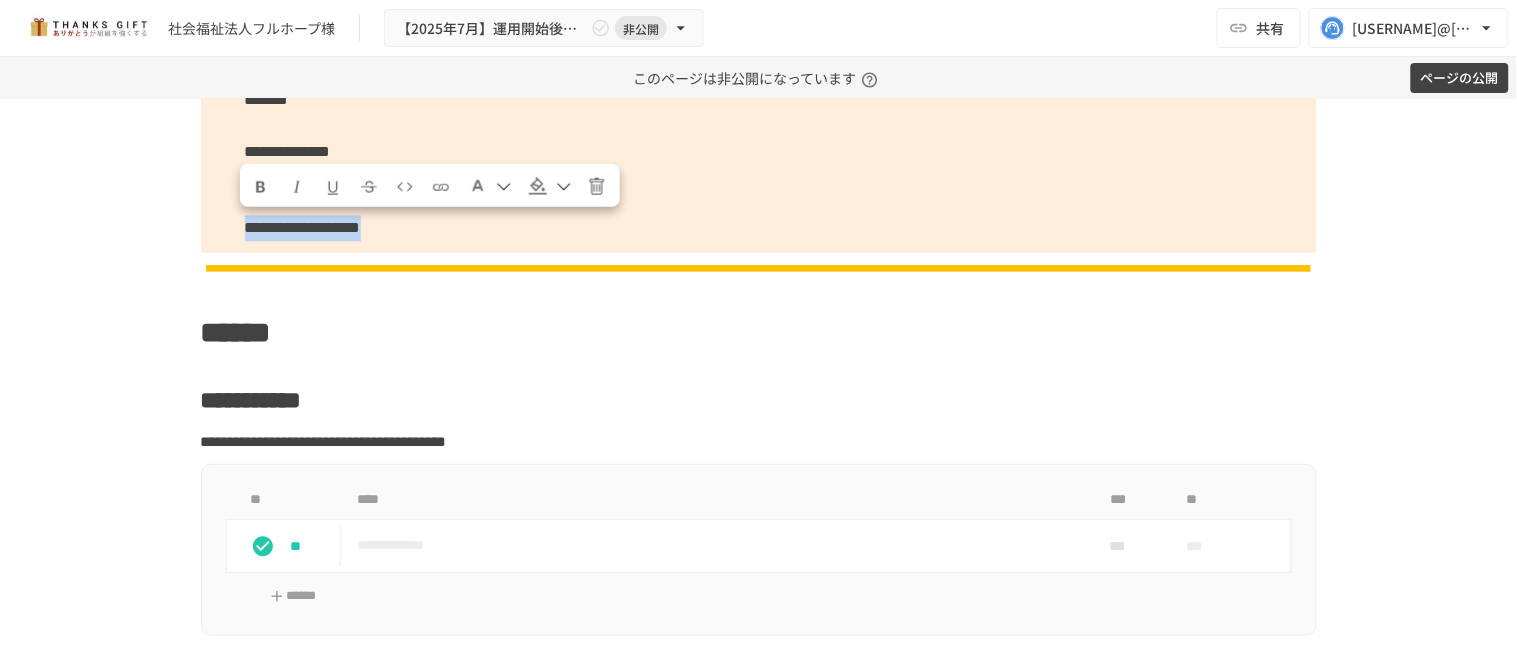 drag, startPoint x: 552, startPoint y: 230, endPoint x: 218, endPoint y: 222, distance: 334.0958 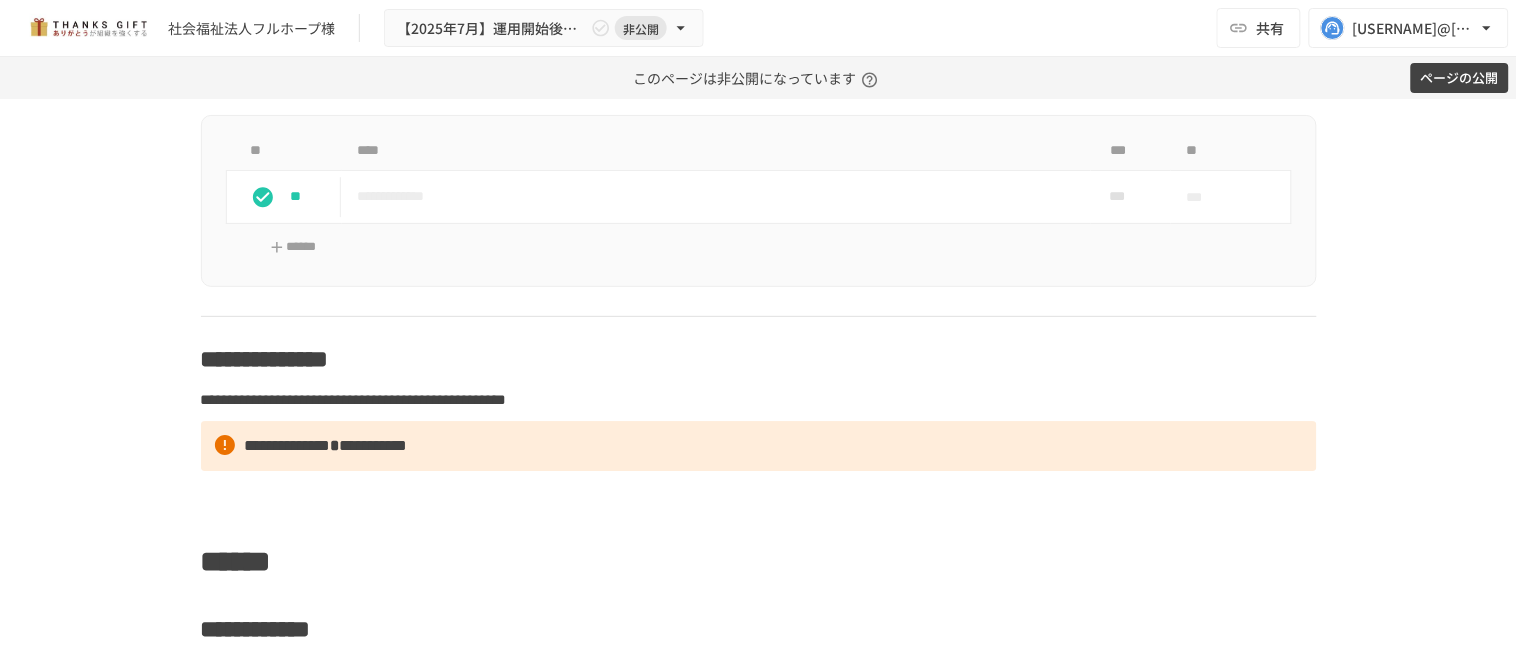 scroll, scrollTop: 3458, scrollLeft: 0, axis: vertical 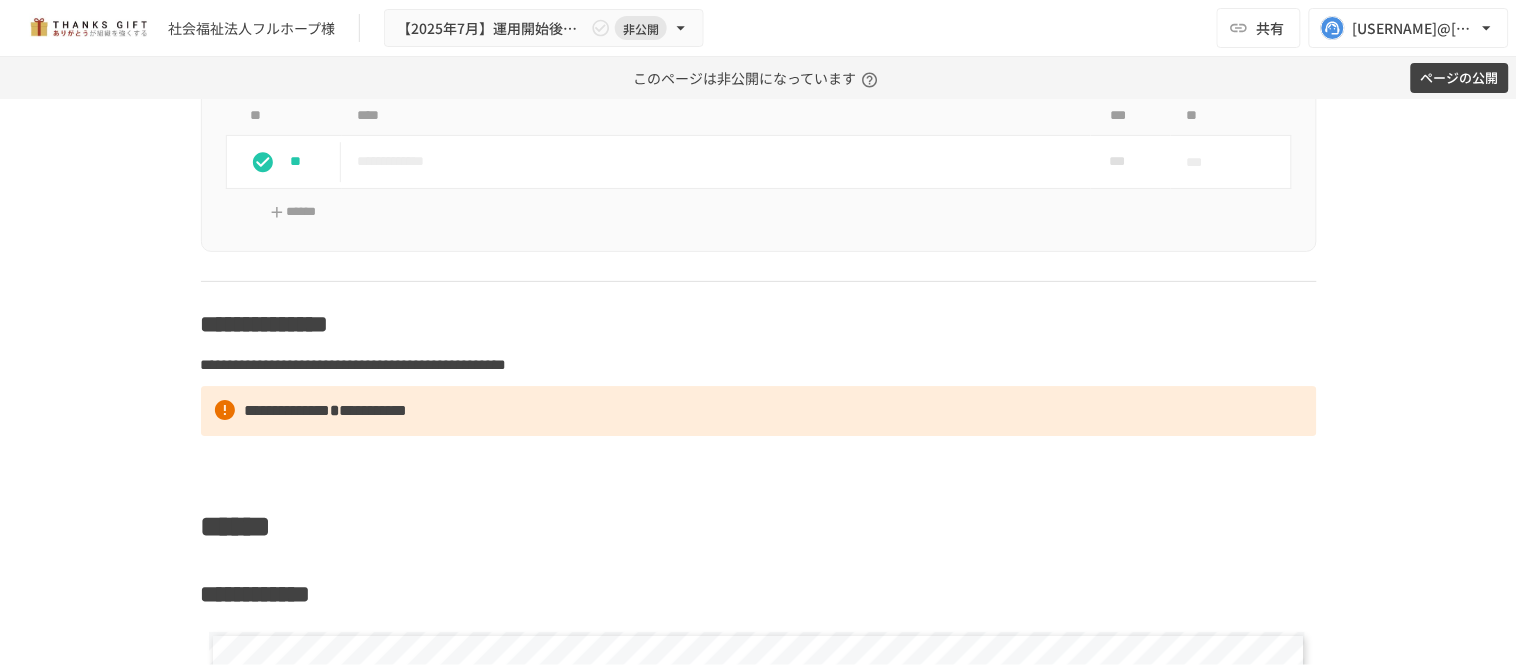 click on "ページの公開" at bounding box center (1460, 78) 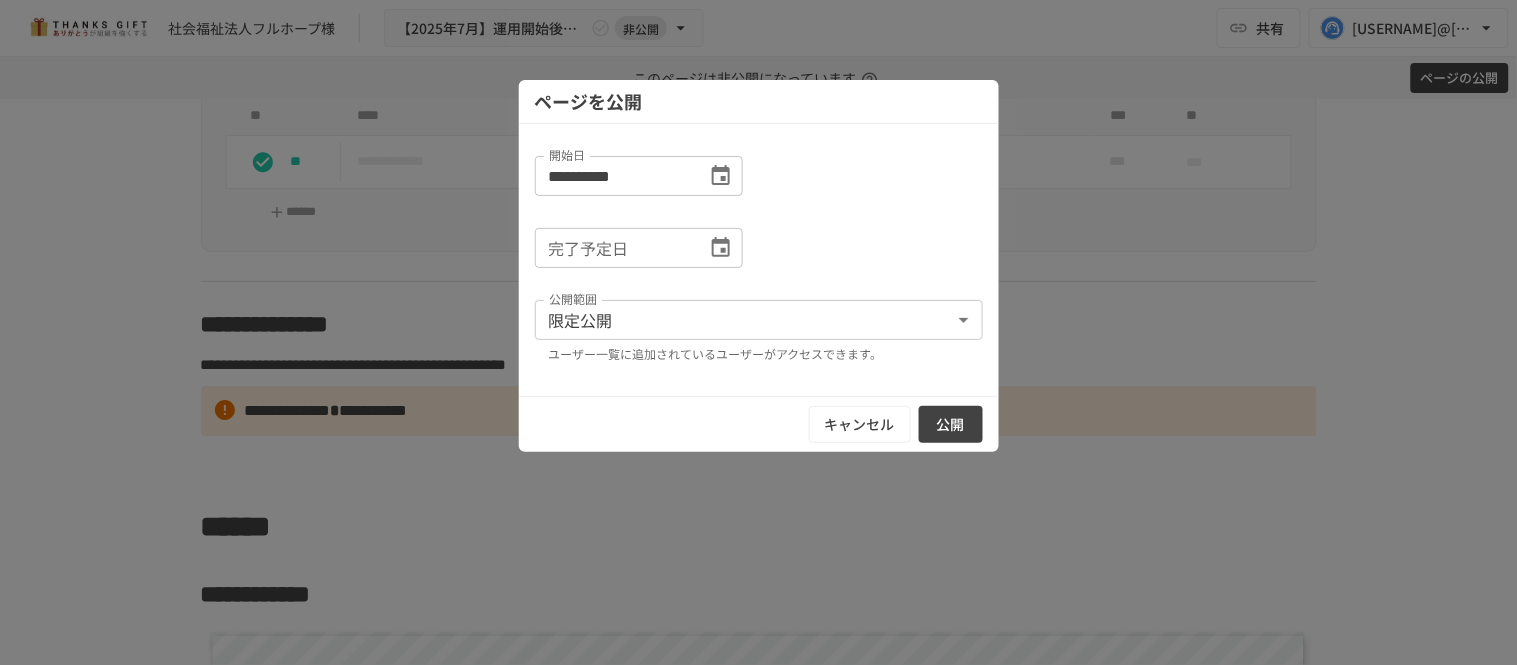 drag, startPoint x: 954, startPoint y: 438, endPoint x: 868, endPoint y: 383, distance: 102.0833 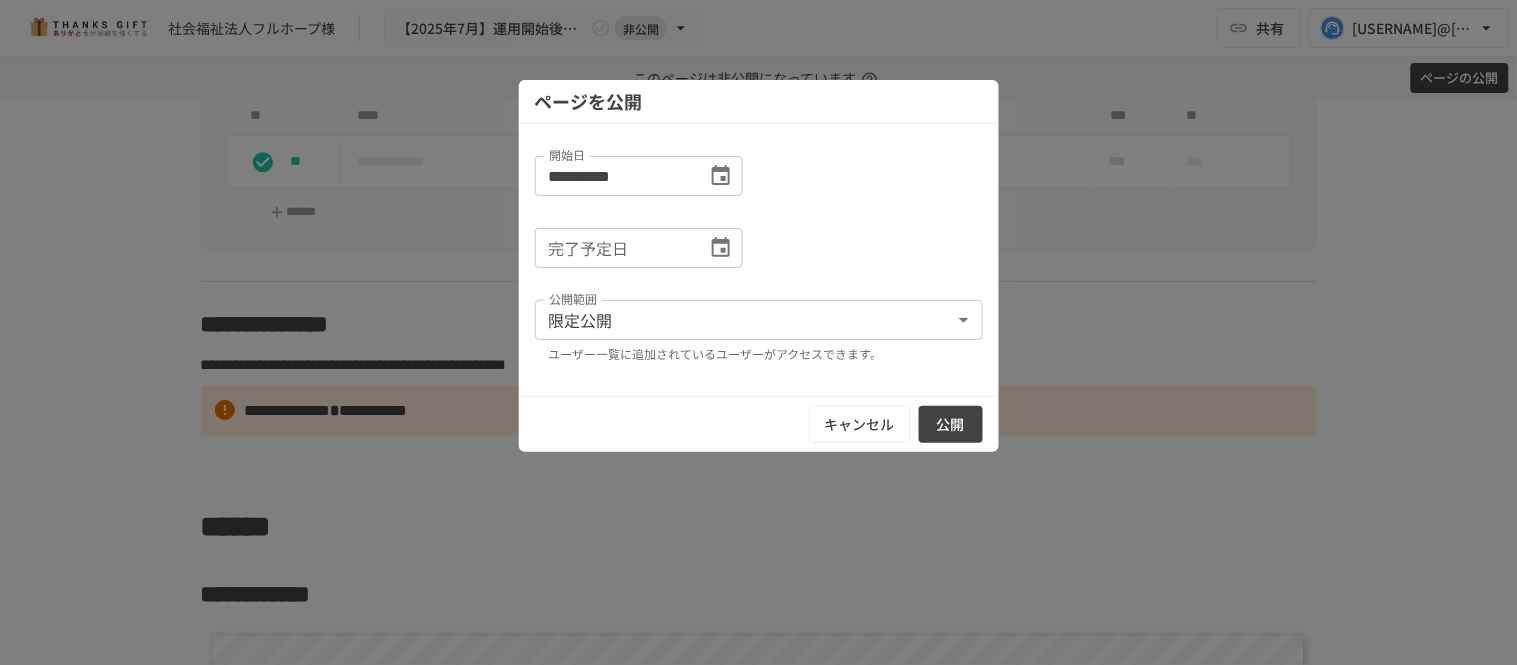 click on "公開" at bounding box center (951, 424) 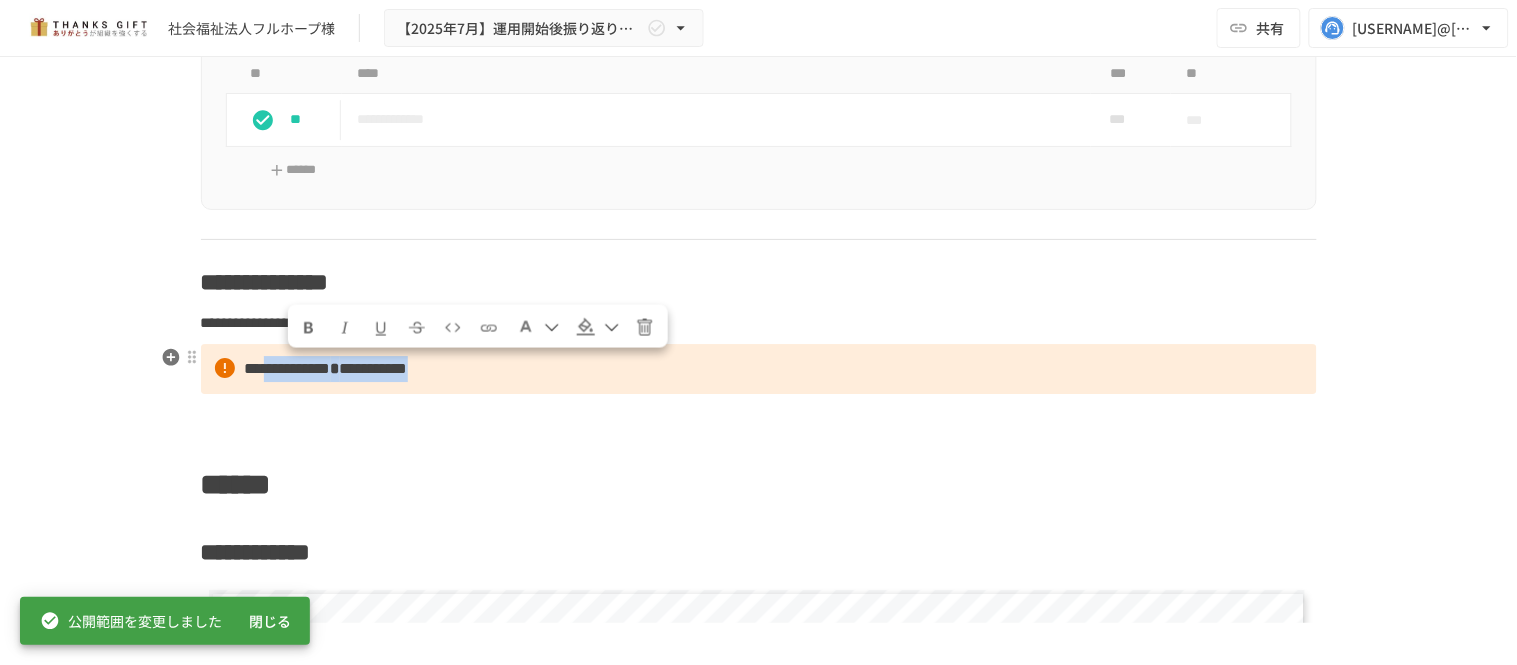 drag, startPoint x: 533, startPoint y: 376, endPoint x: 284, endPoint y: 380, distance: 249.03212 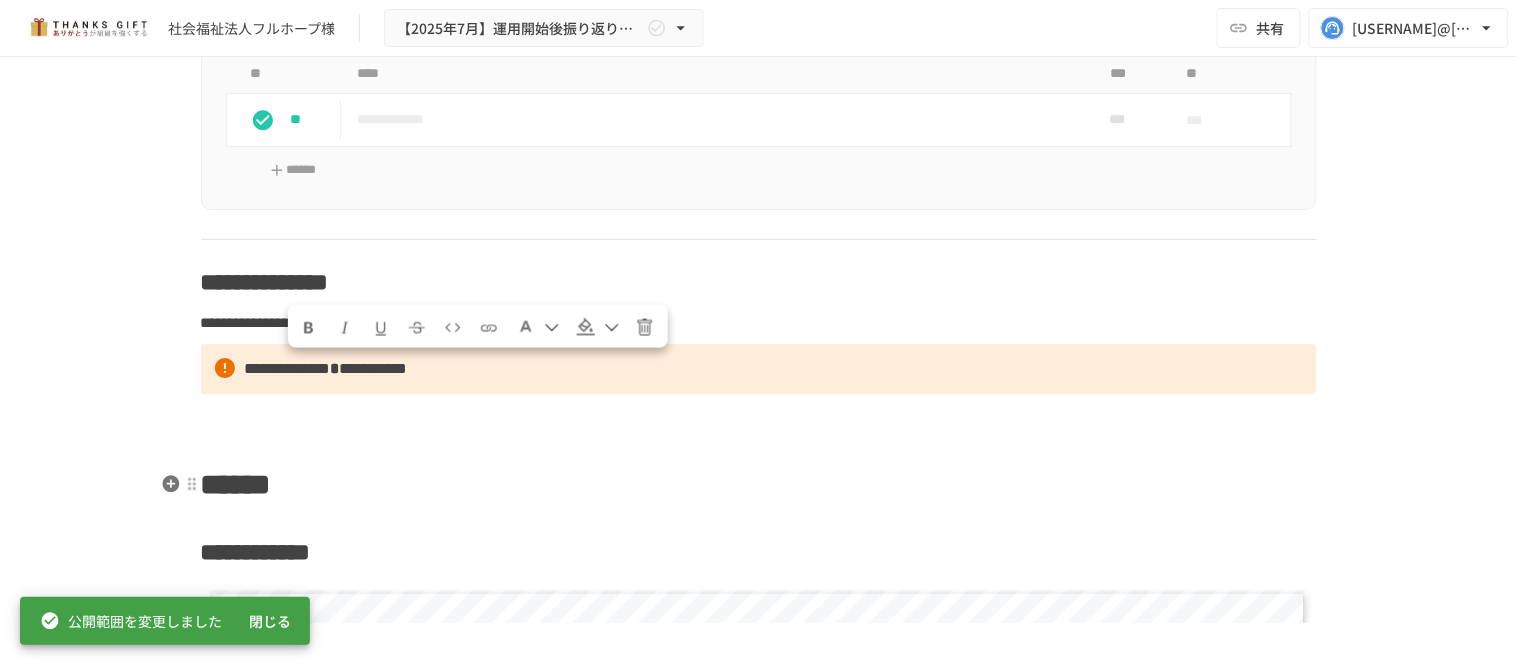 click on "**********" at bounding box center (759, 969) 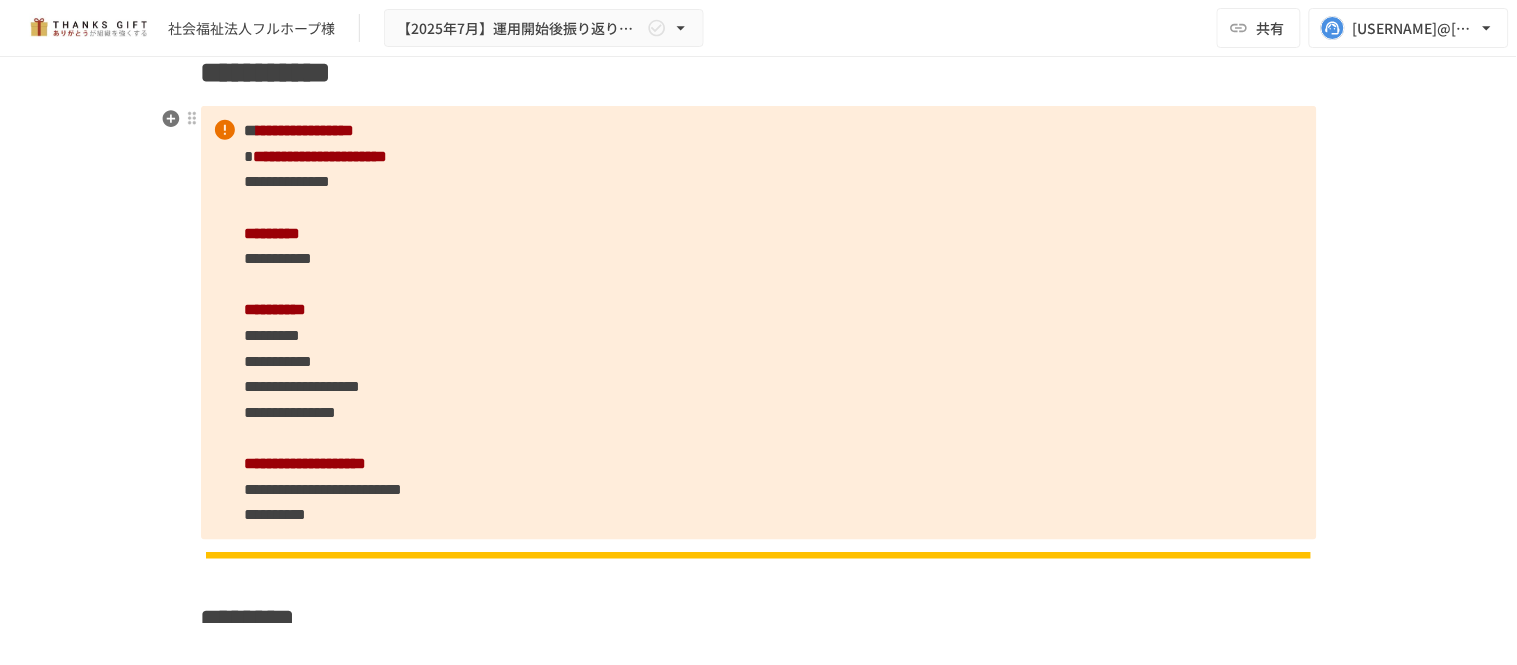 scroll, scrollTop: 2236, scrollLeft: 0, axis: vertical 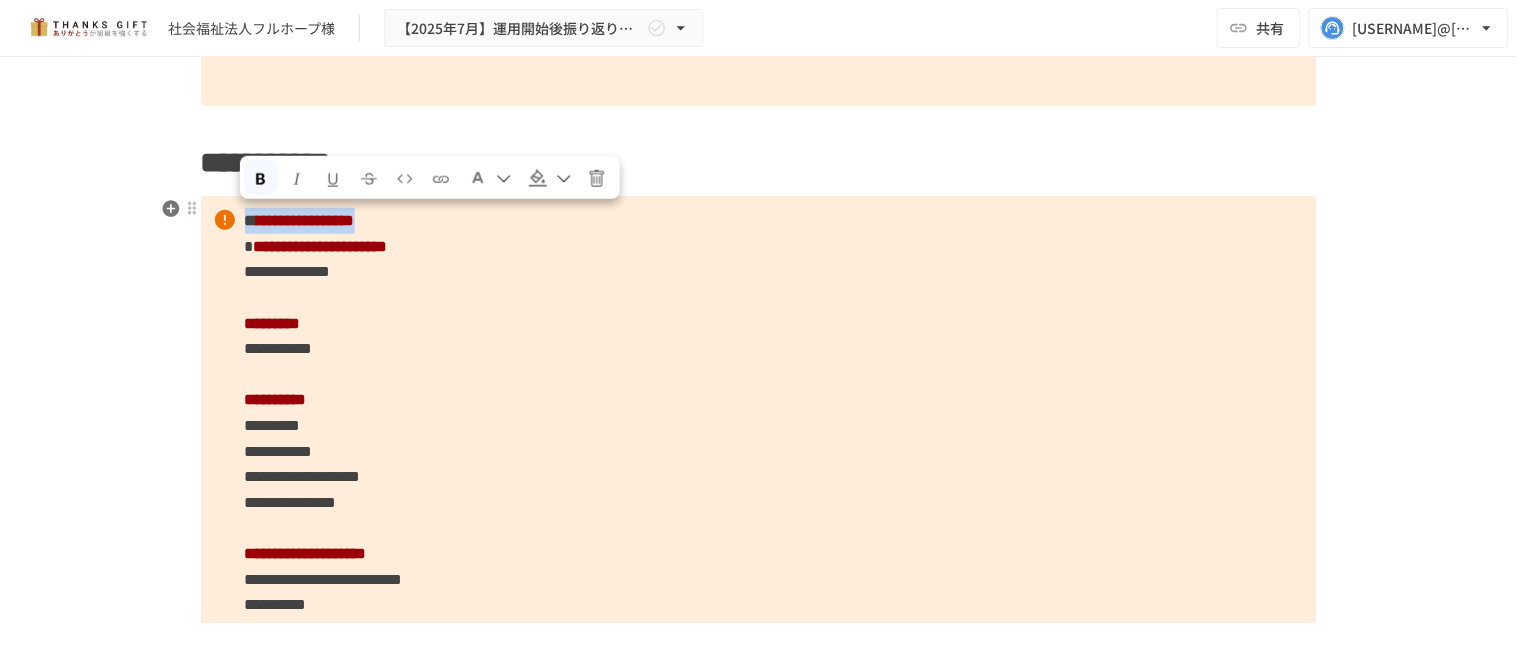 drag, startPoint x: 242, startPoint y: 222, endPoint x: 546, endPoint y: 227, distance: 304.0411 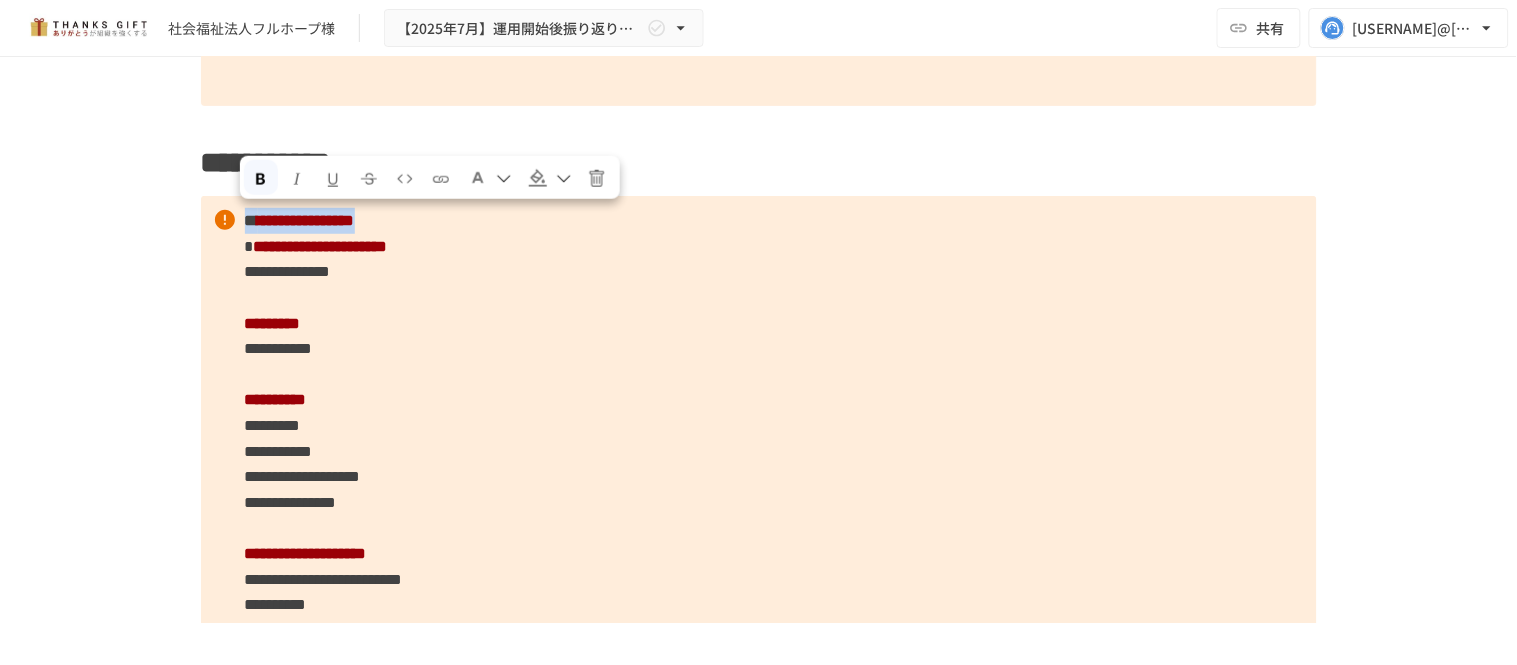 copy on "**********" 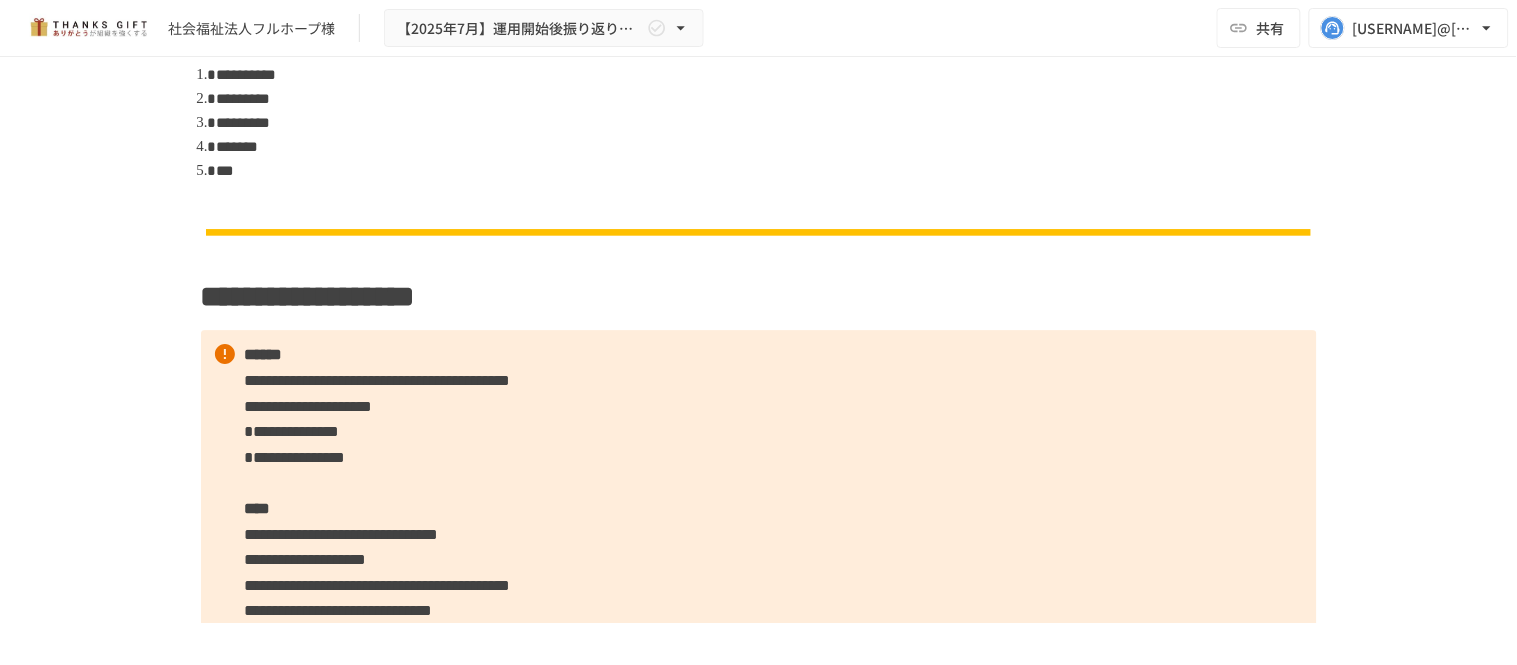 scroll, scrollTop: 1570, scrollLeft: 0, axis: vertical 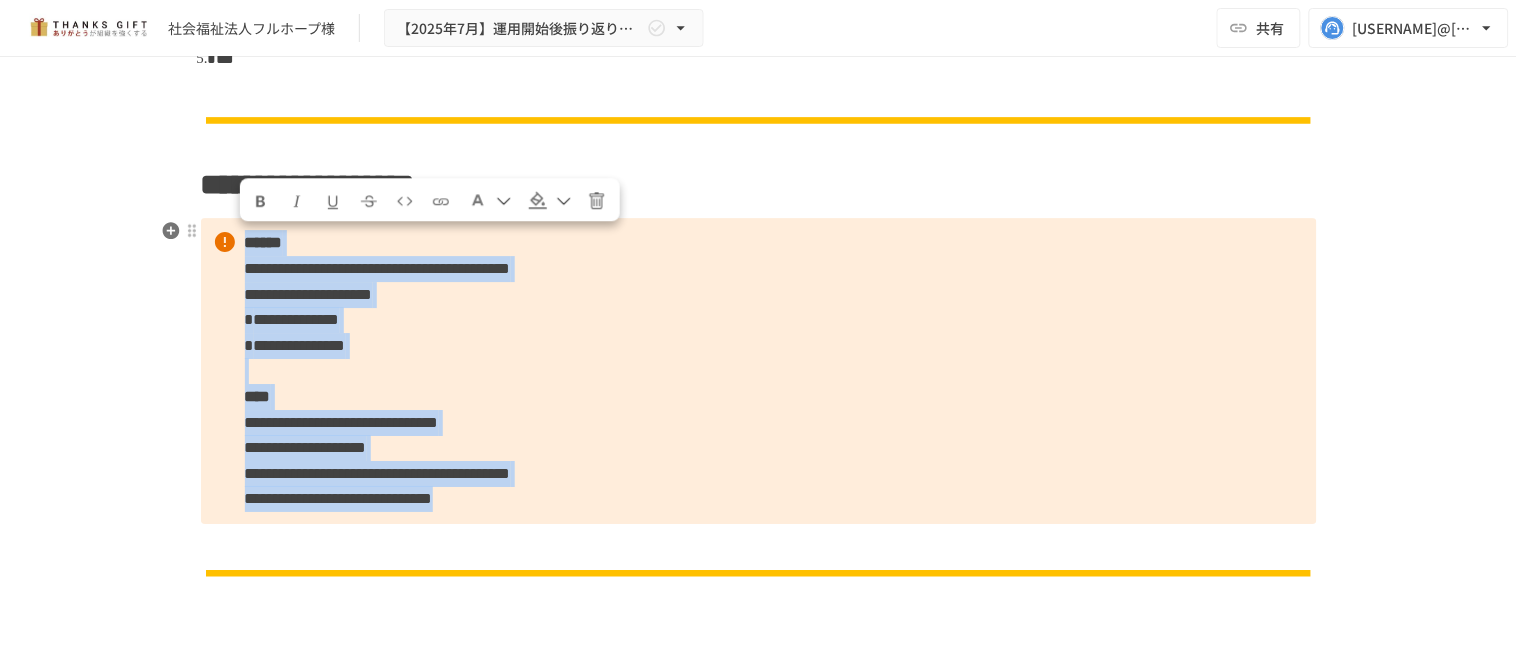 drag, startPoint x: 243, startPoint y: 250, endPoint x: 860, endPoint y: 487, distance: 660.95233 